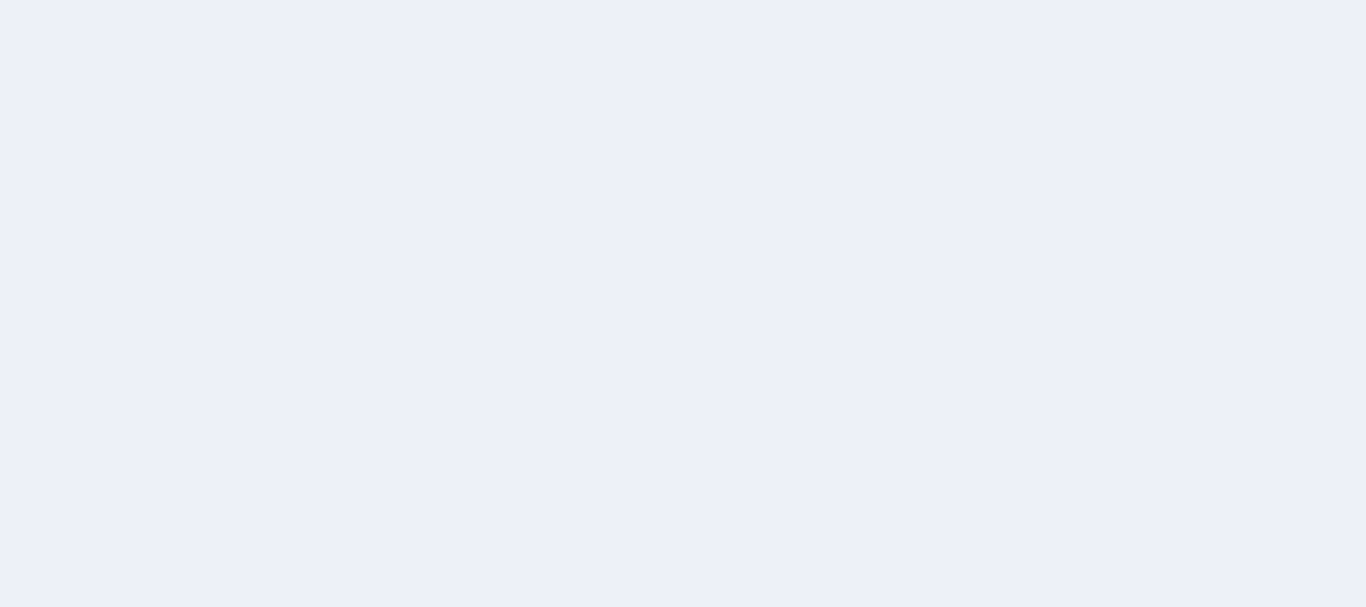 scroll, scrollTop: 0, scrollLeft: 0, axis: both 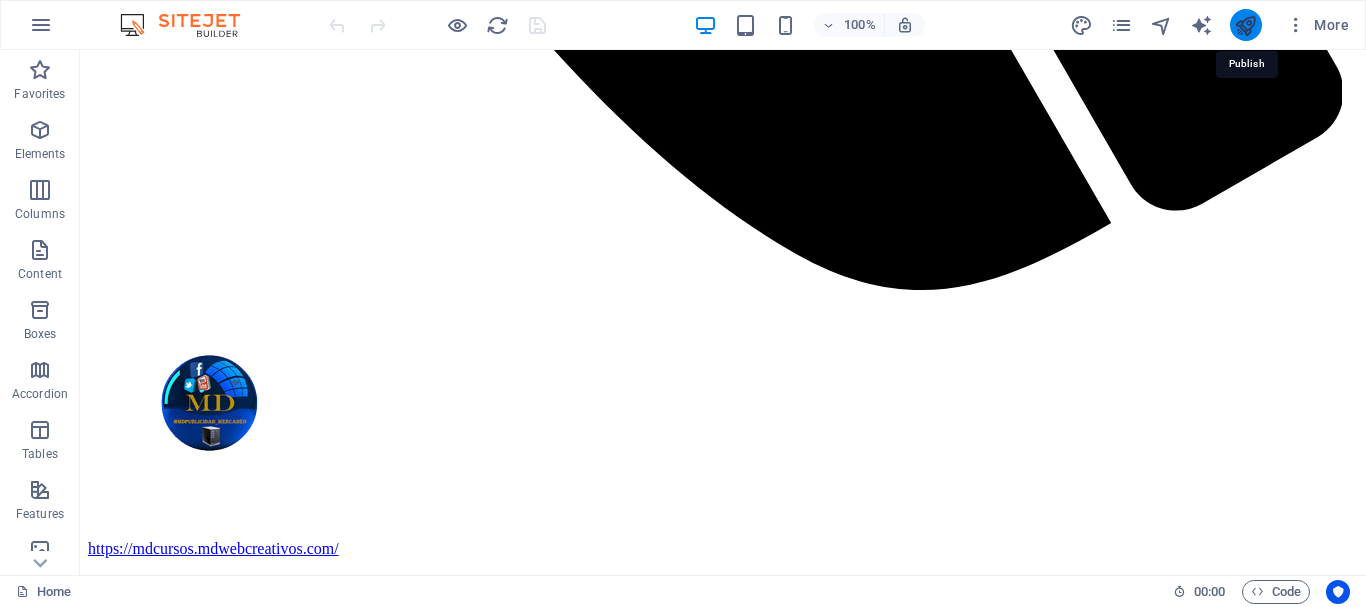 click at bounding box center [1245, 25] 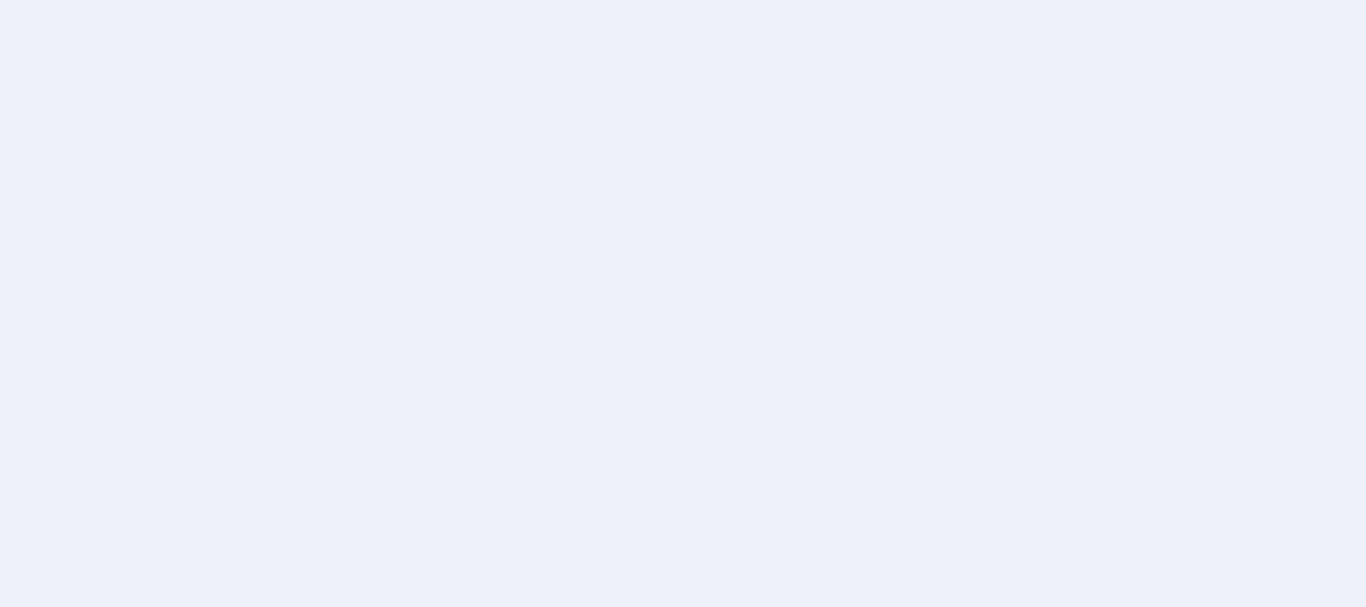 scroll, scrollTop: 0, scrollLeft: 0, axis: both 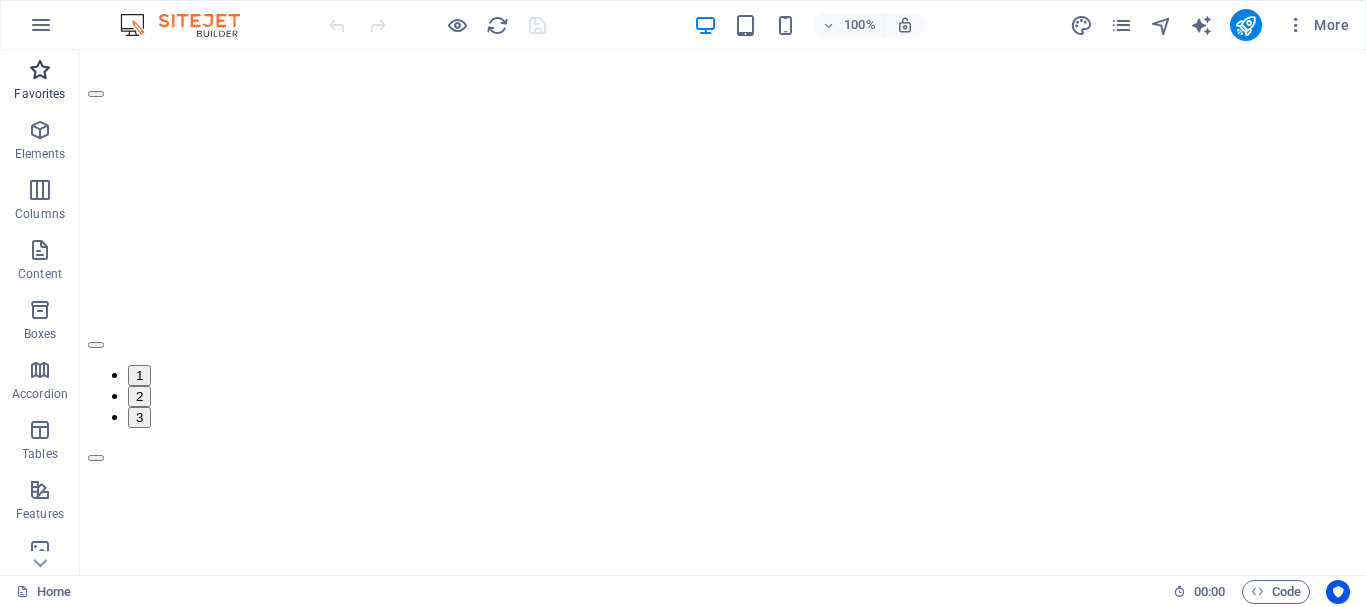click at bounding box center (40, 70) 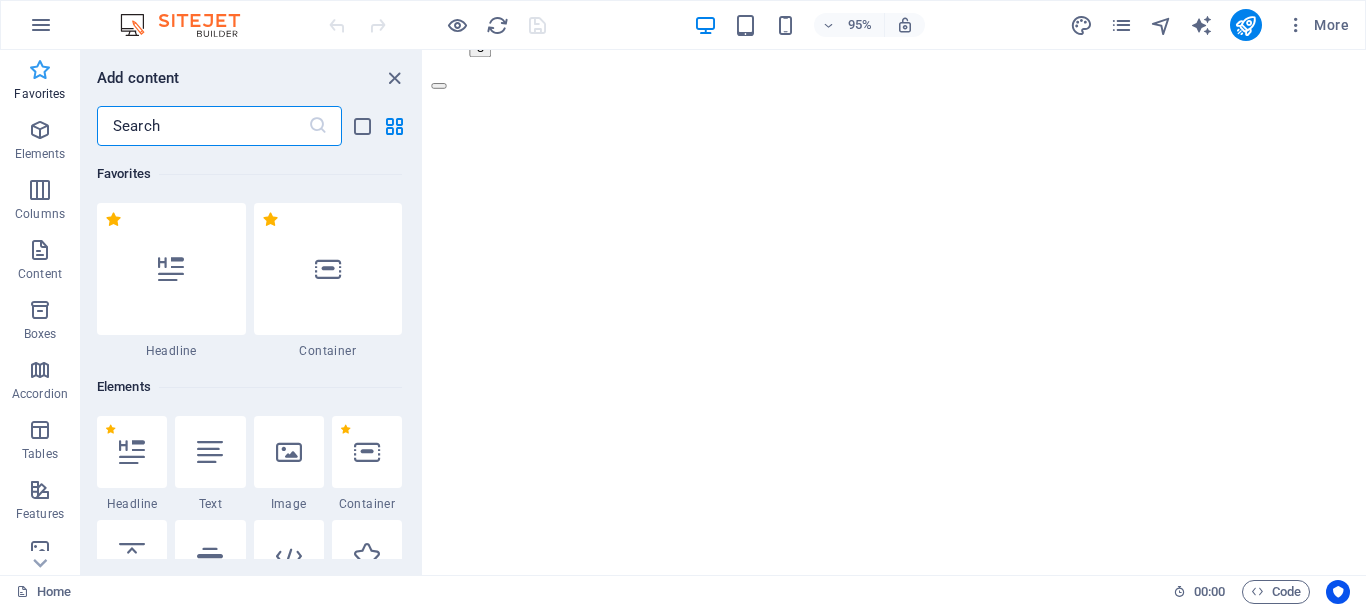 scroll, scrollTop: 2841, scrollLeft: 0, axis: vertical 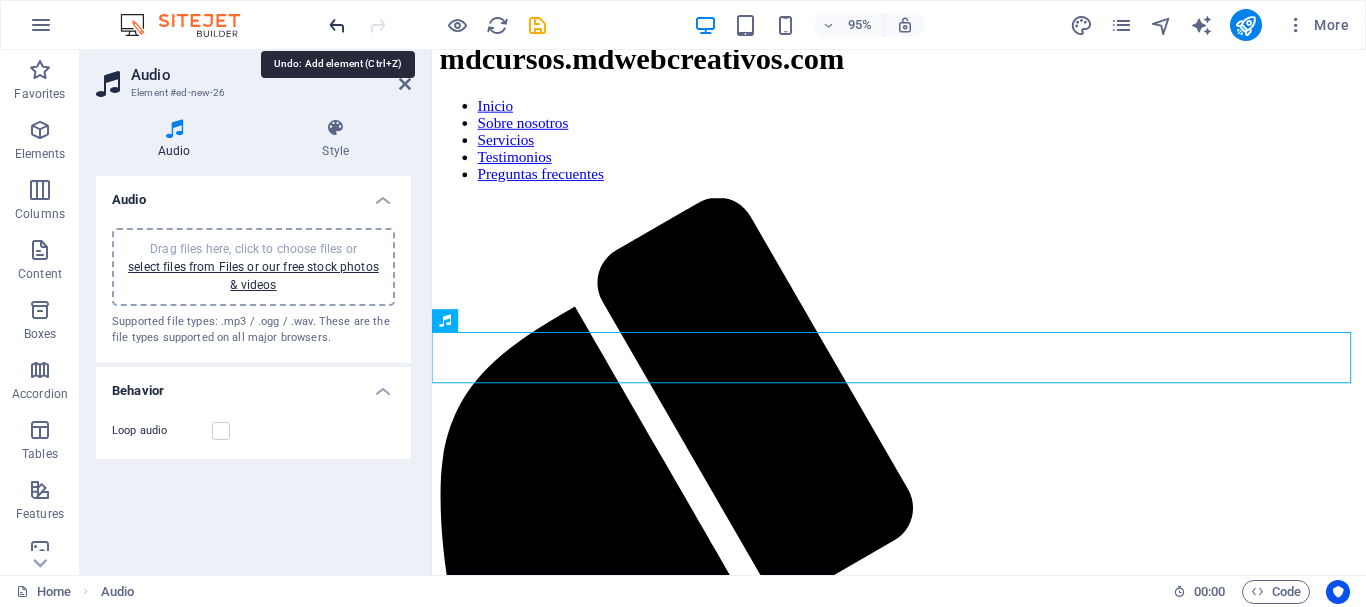 click at bounding box center [337, 25] 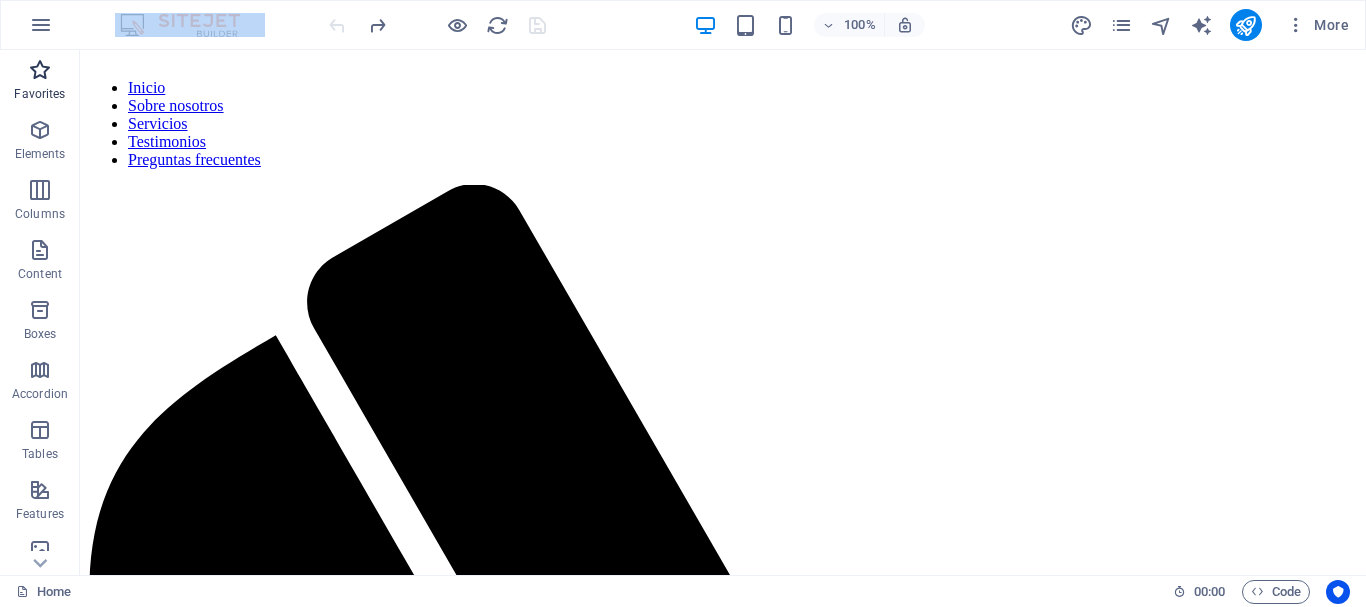 click on "Favorites" at bounding box center (40, 82) 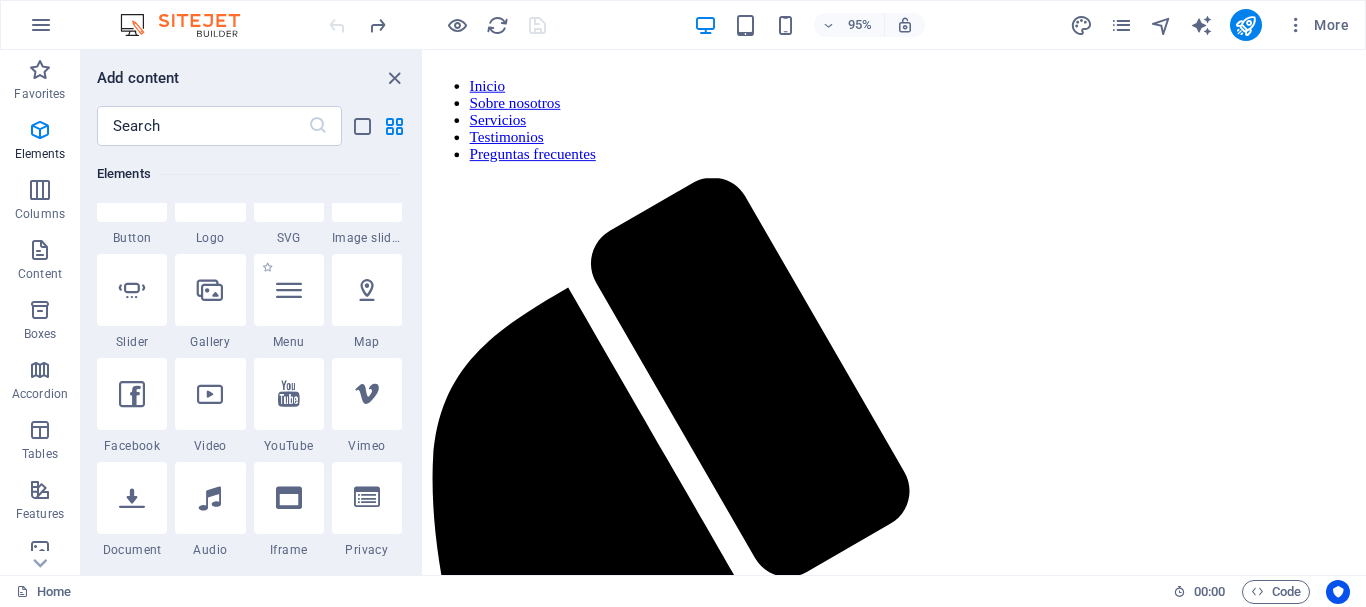 scroll, scrollTop: 500, scrollLeft: 0, axis: vertical 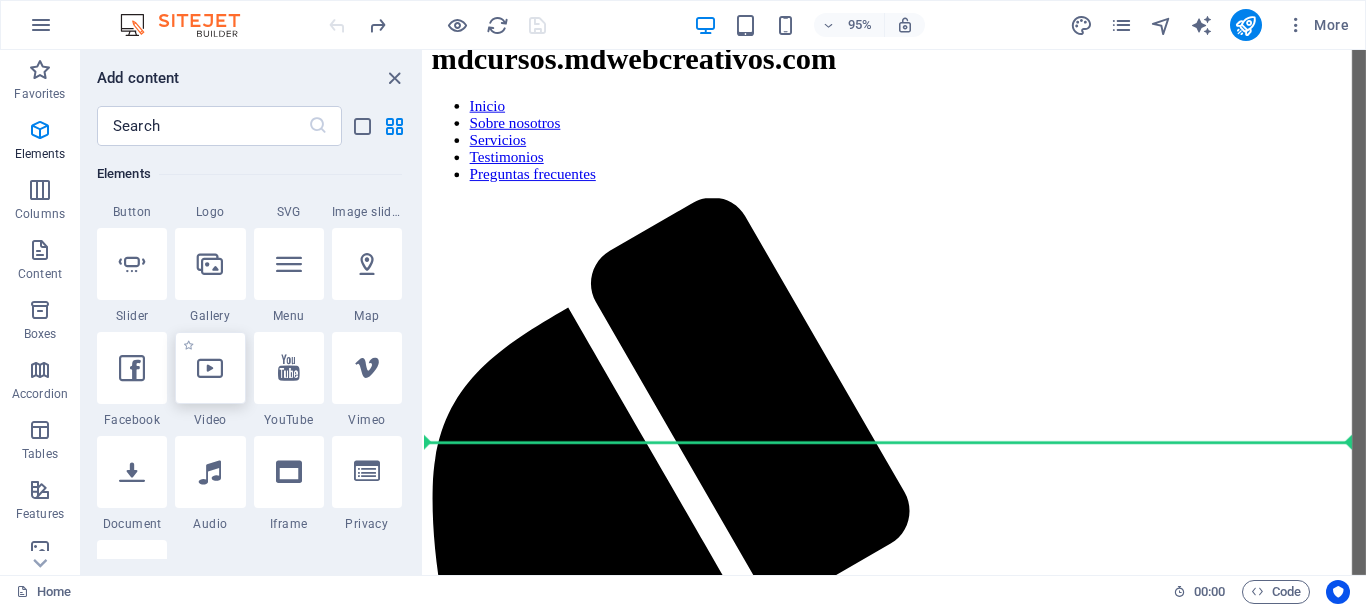 select on "%" 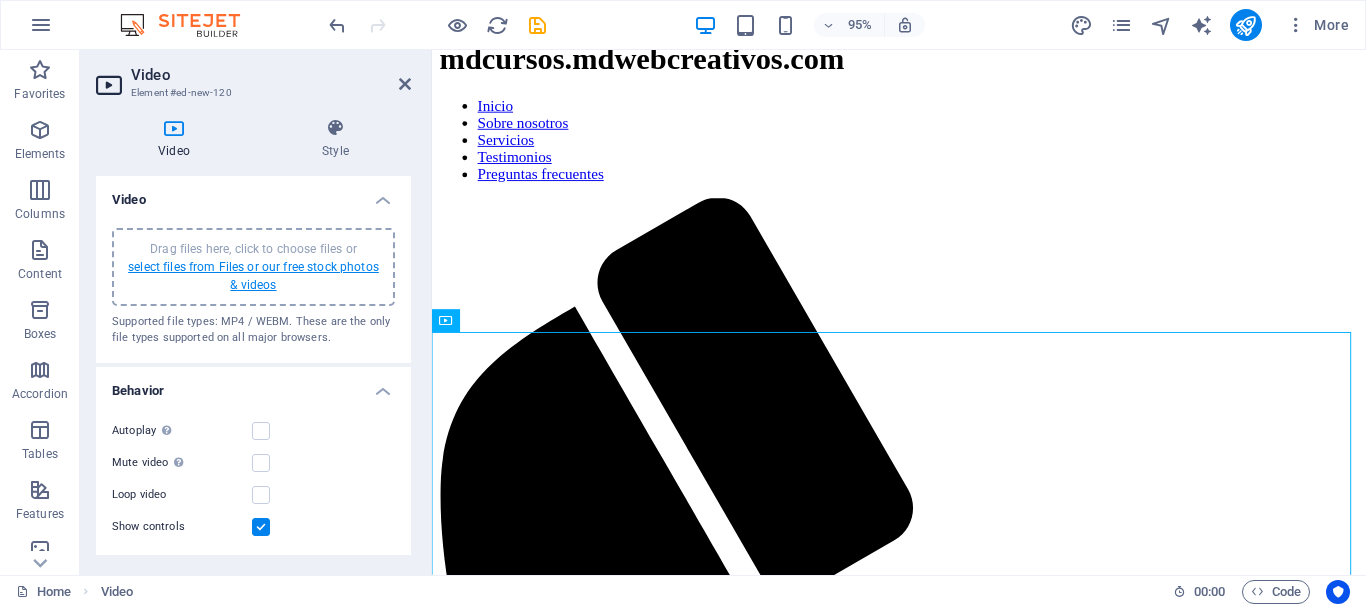 click on "select files from Files or our free stock photos & videos" at bounding box center [253, 276] 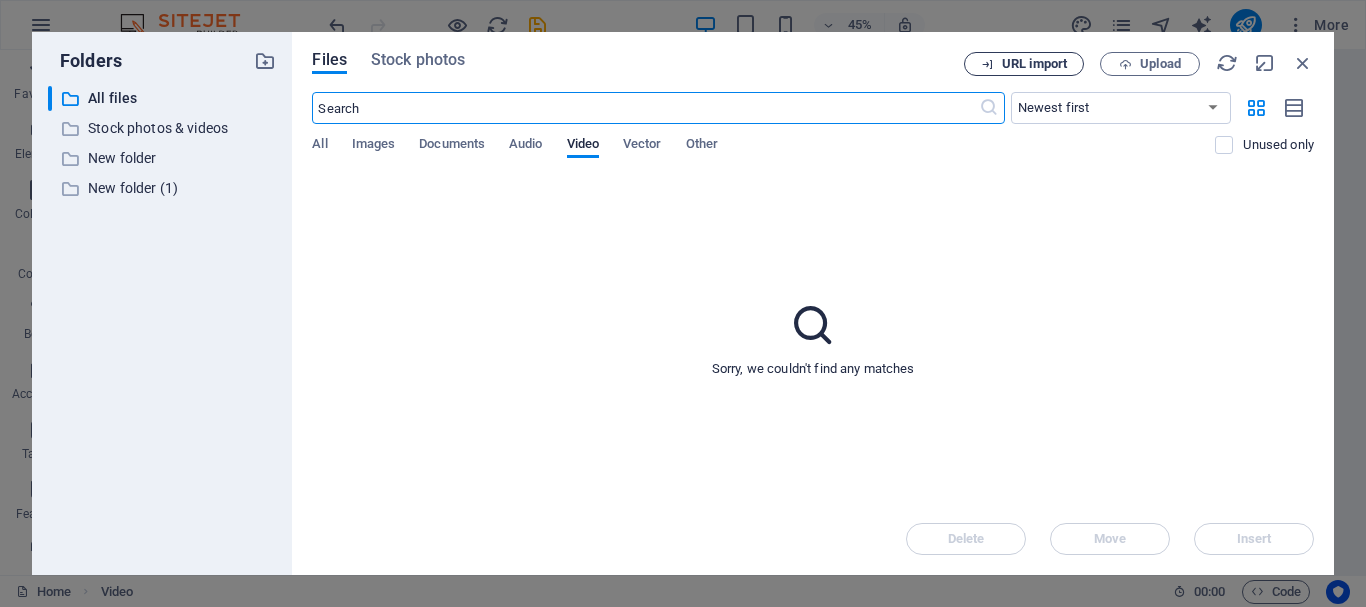 click on "URL import" at bounding box center (1034, 64) 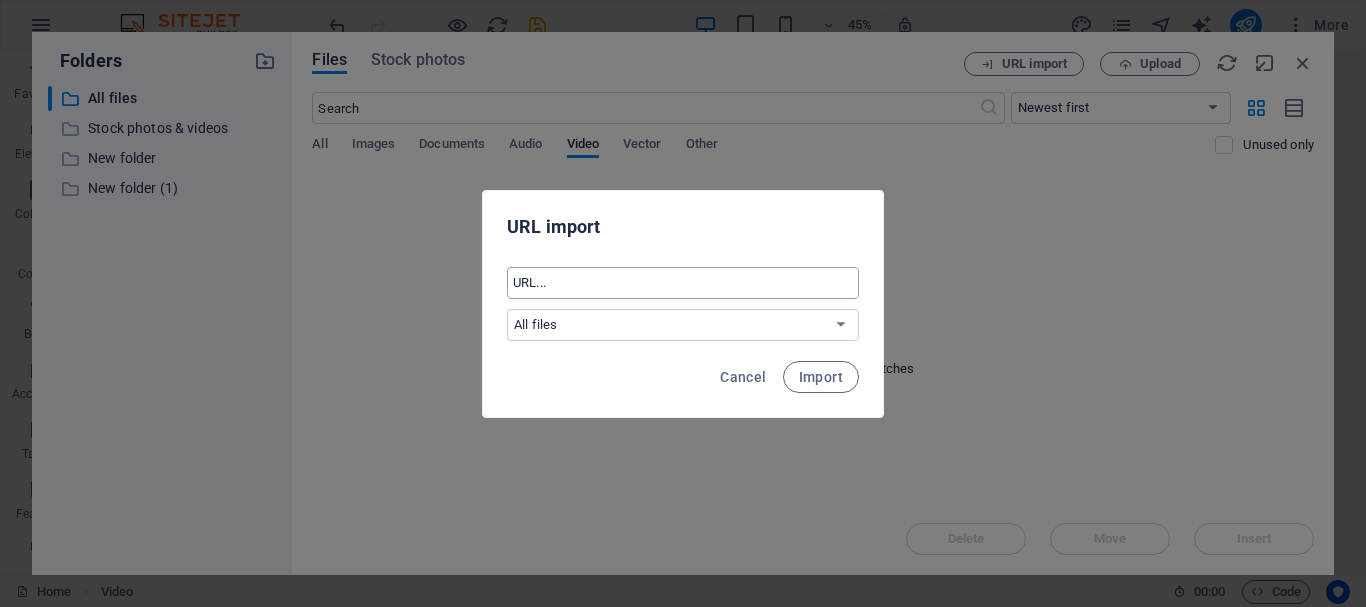 click at bounding box center [683, 283] 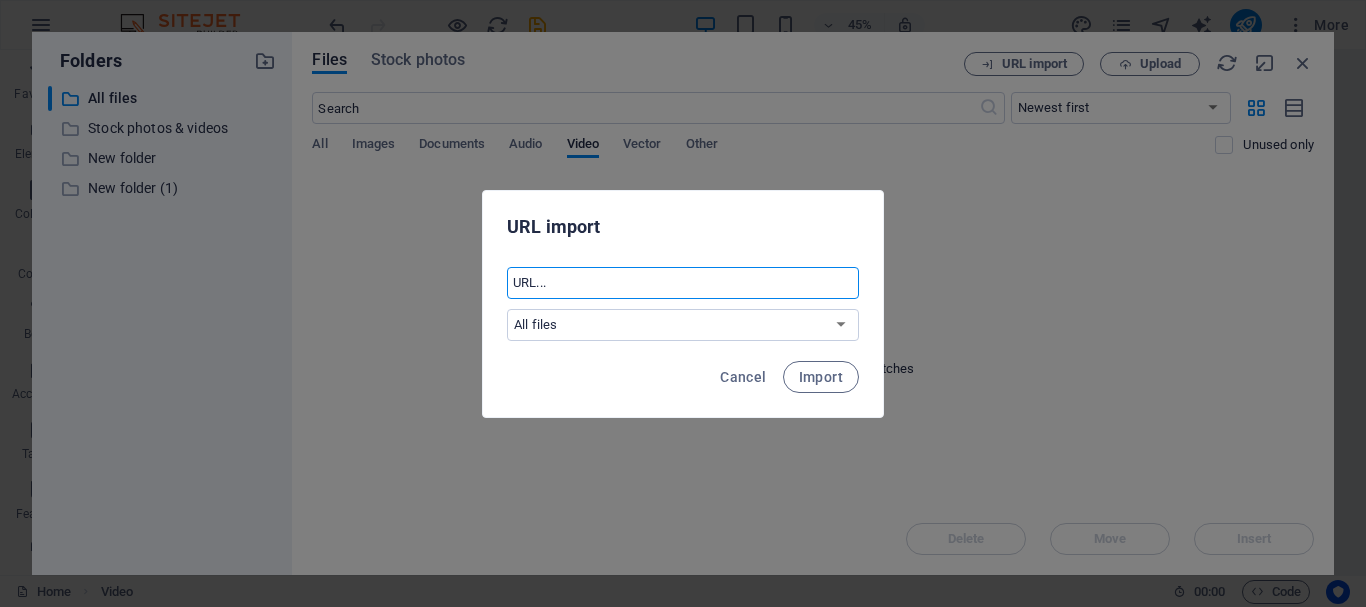 paste on "https://www.youtube.com/watch?v=KB6KpRC15yQ" 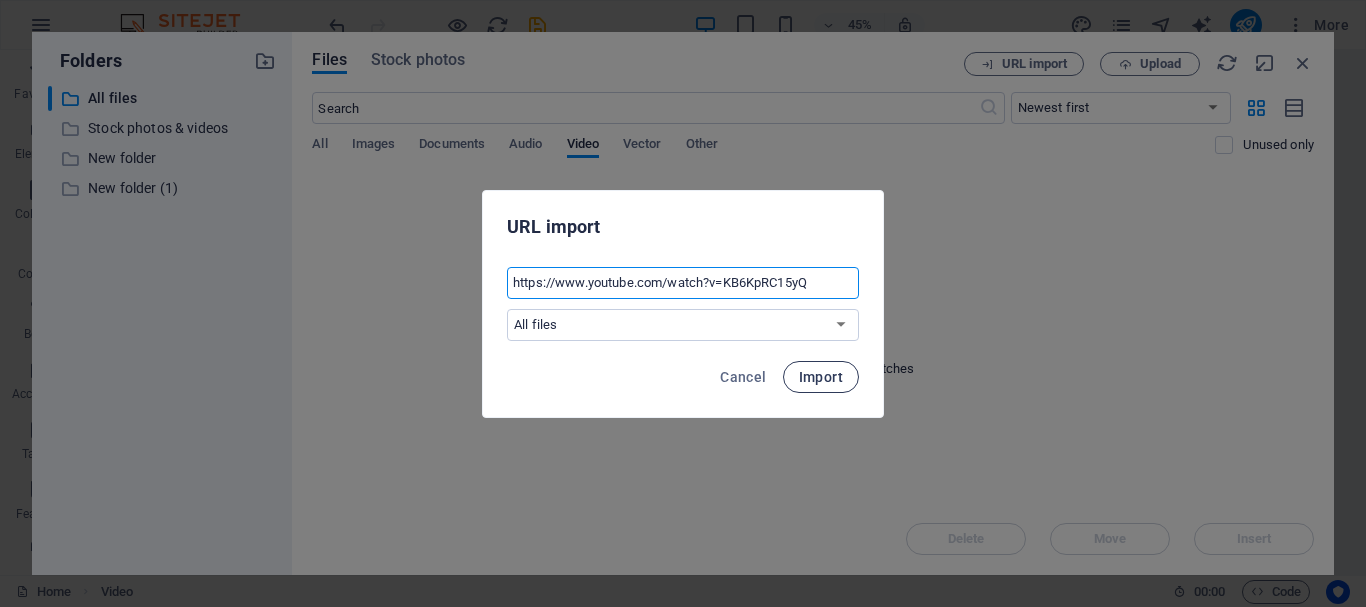 type on "https://www.youtube.com/watch?v=KB6KpRC15yQ" 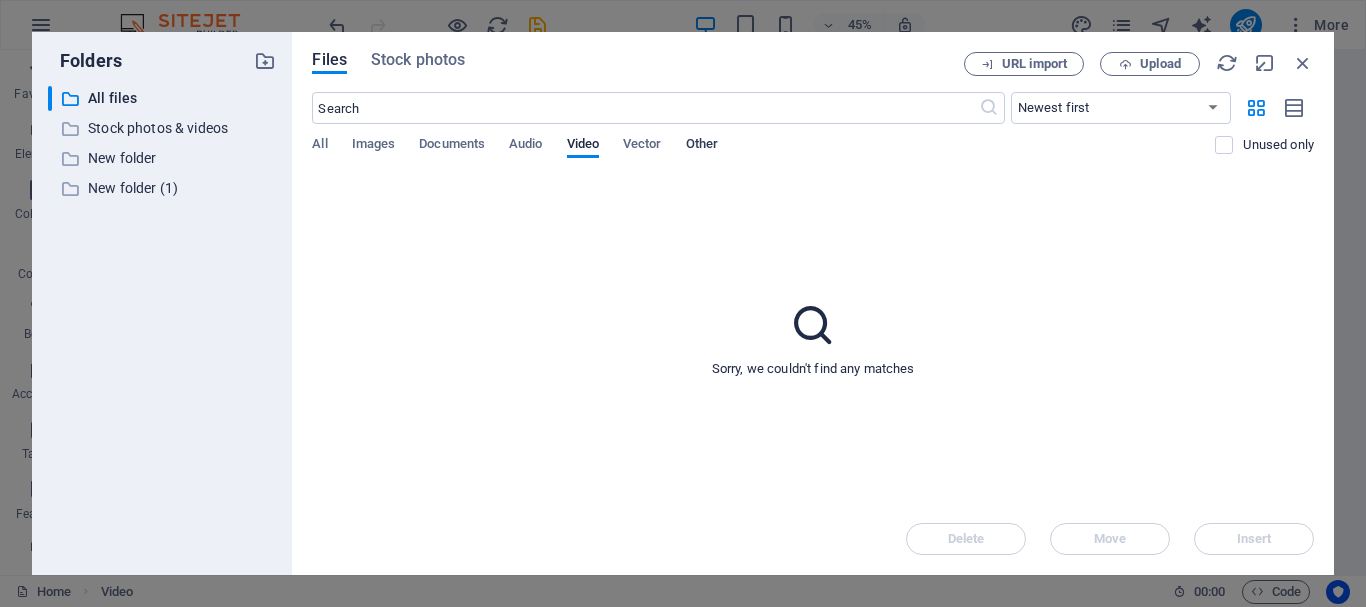 click on "Other" at bounding box center [702, 146] 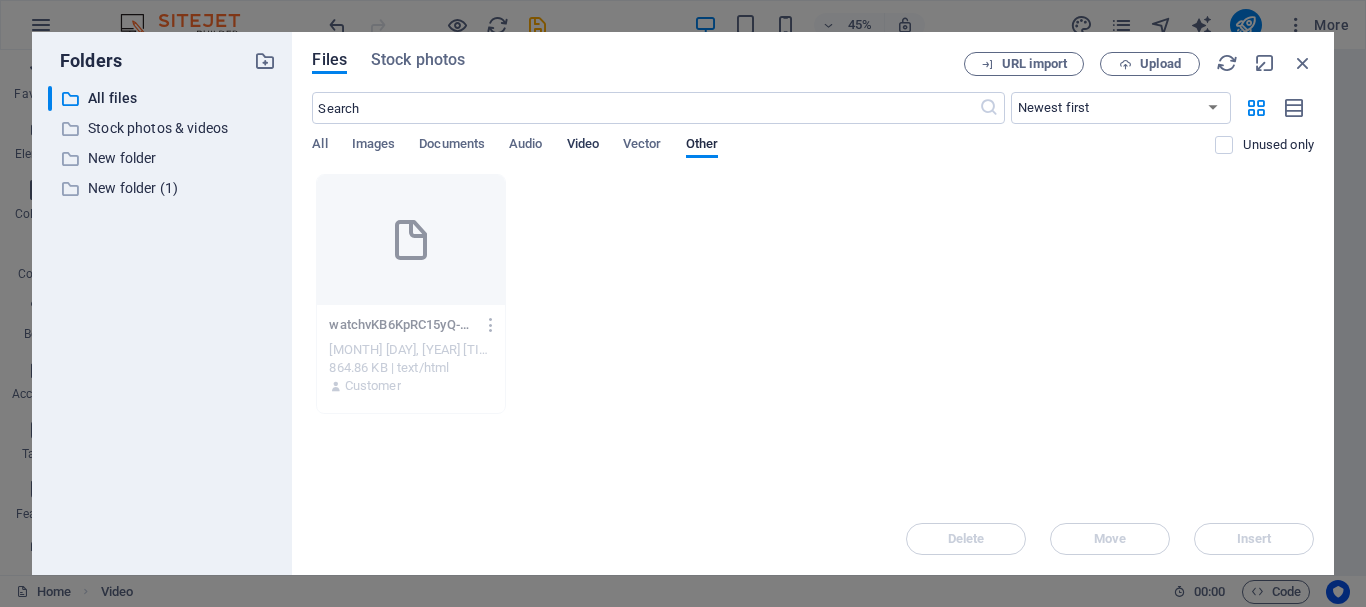 click on "Video" at bounding box center (583, 146) 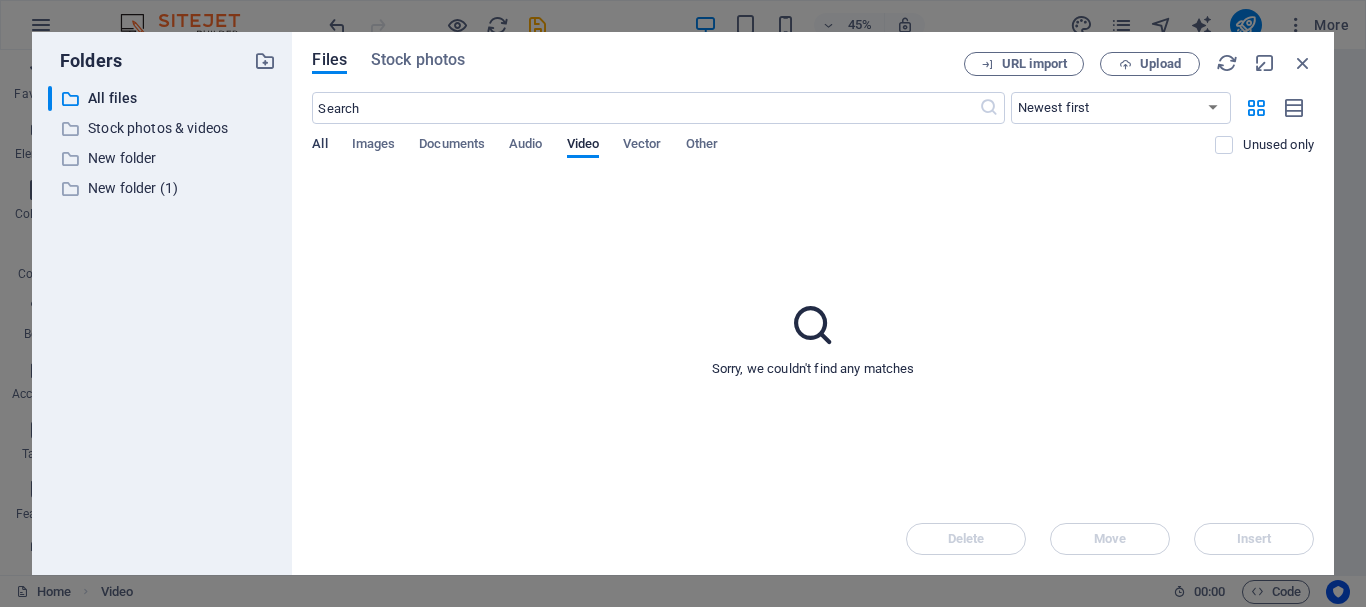 click on "All" at bounding box center (319, 146) 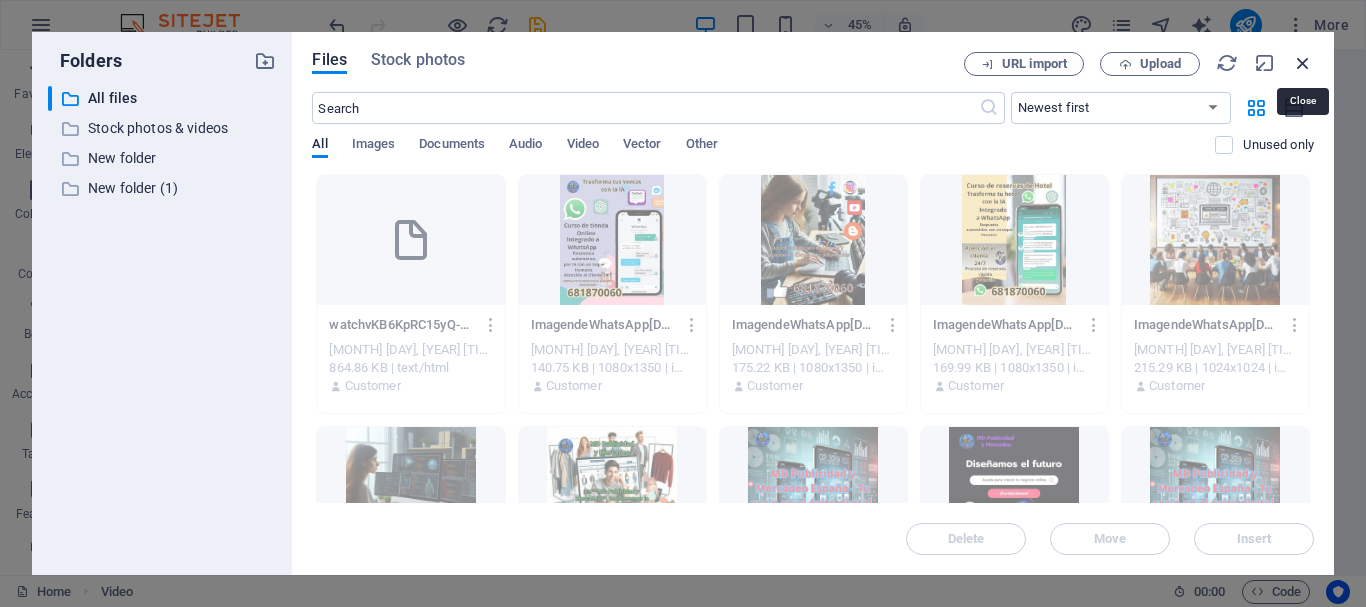 click at bounding box center (1303, 63) 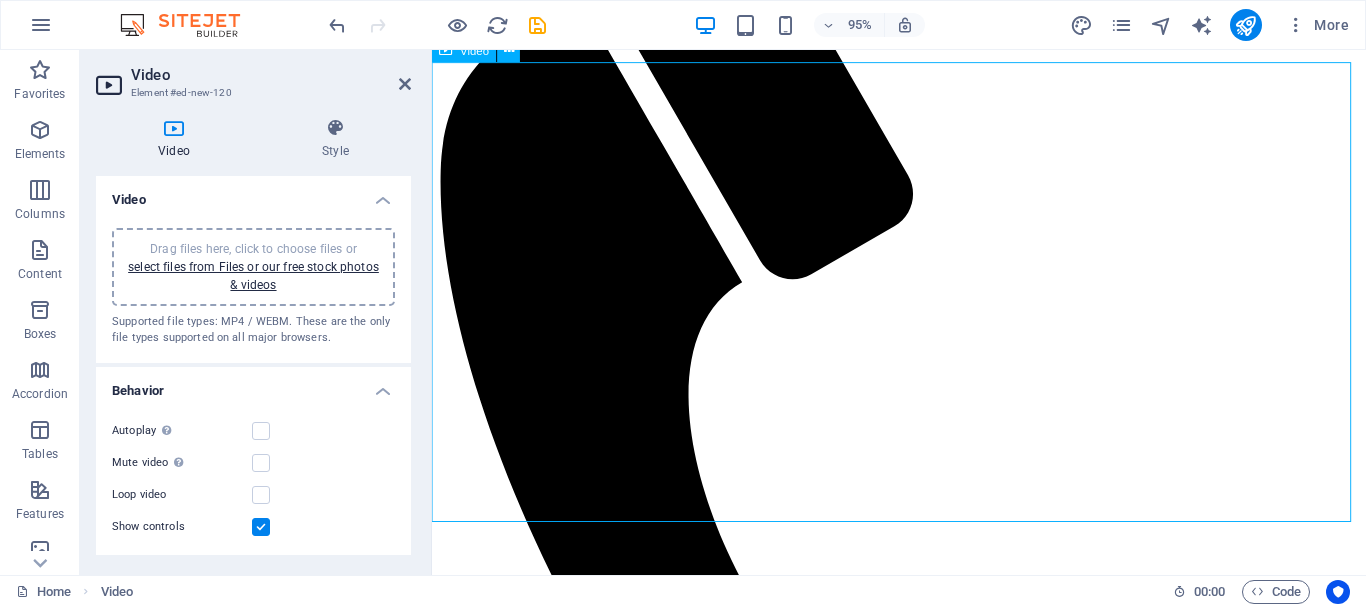 scroll, scrollTop: 941, scrollLeft: 0, axis: vertical 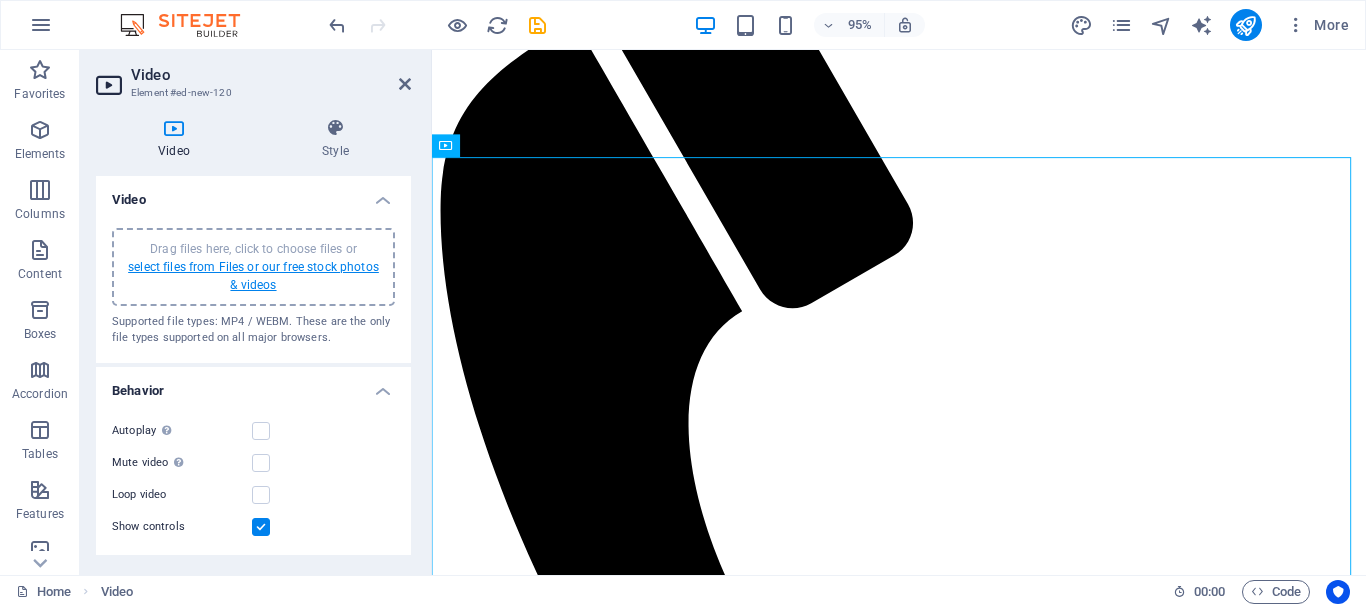 click on "select files from Files or our free stock photos & videos" at bounding box center (253, 276) 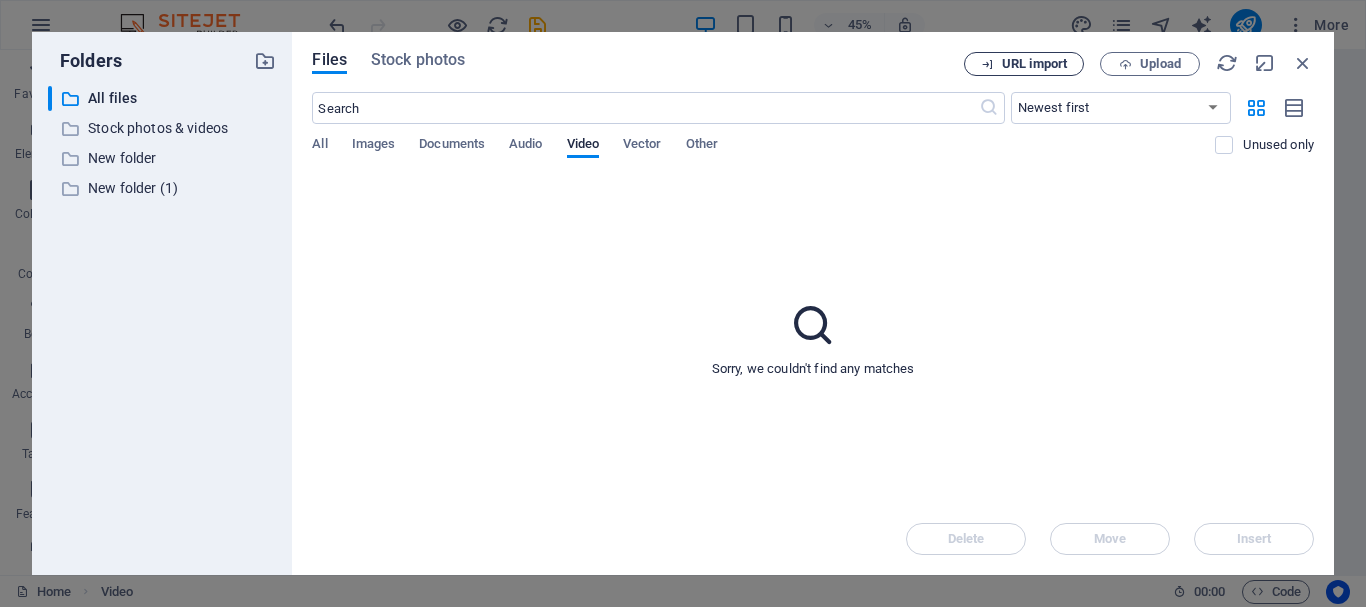 click on "URL import" at bounding box center [1034, 64] 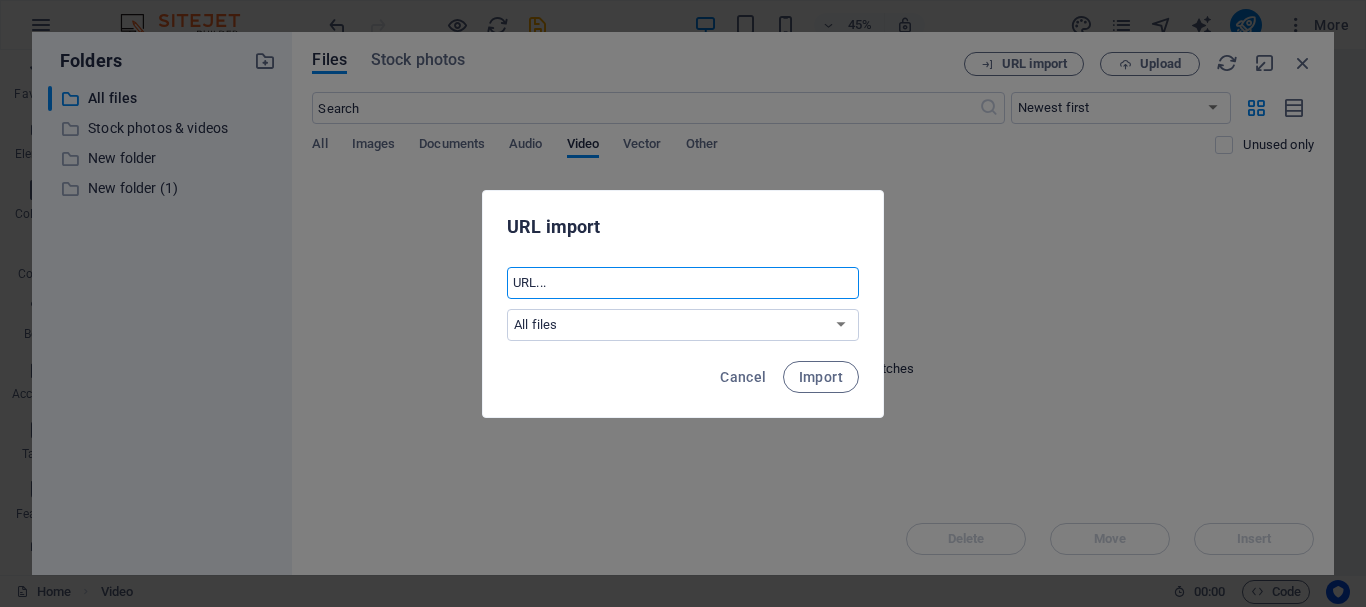 click at bounding box center [683, 283] 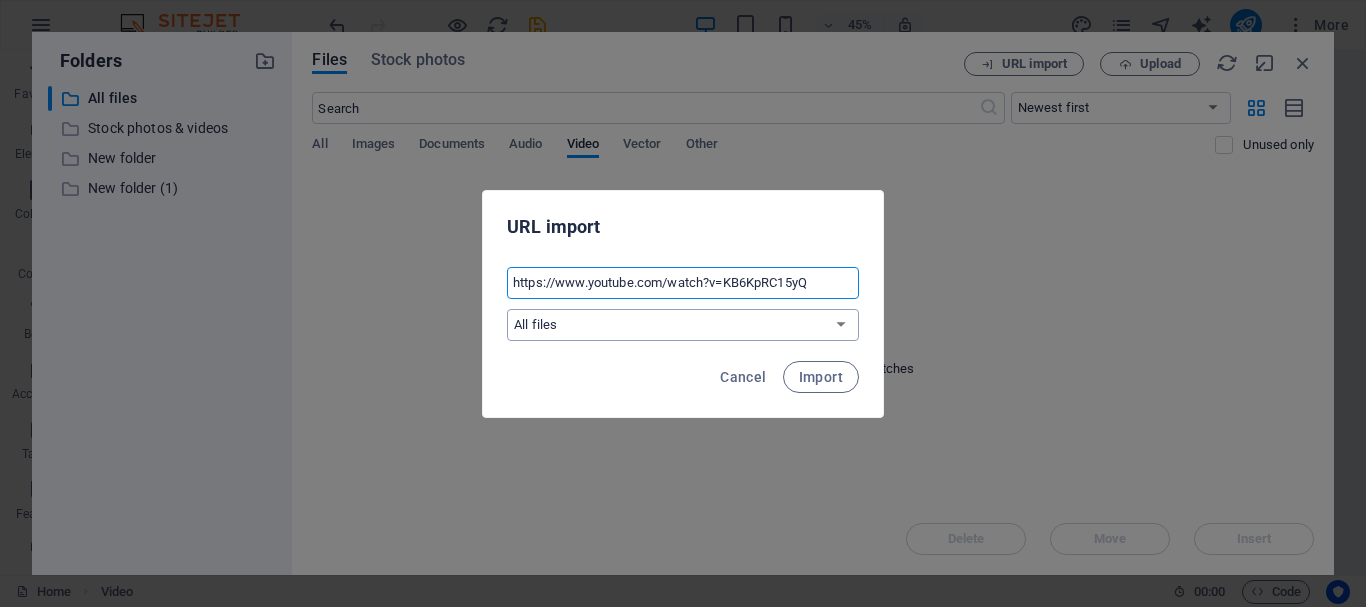 type on "https://www.youtube.com/watch?v=KB6KpRC15yQ" 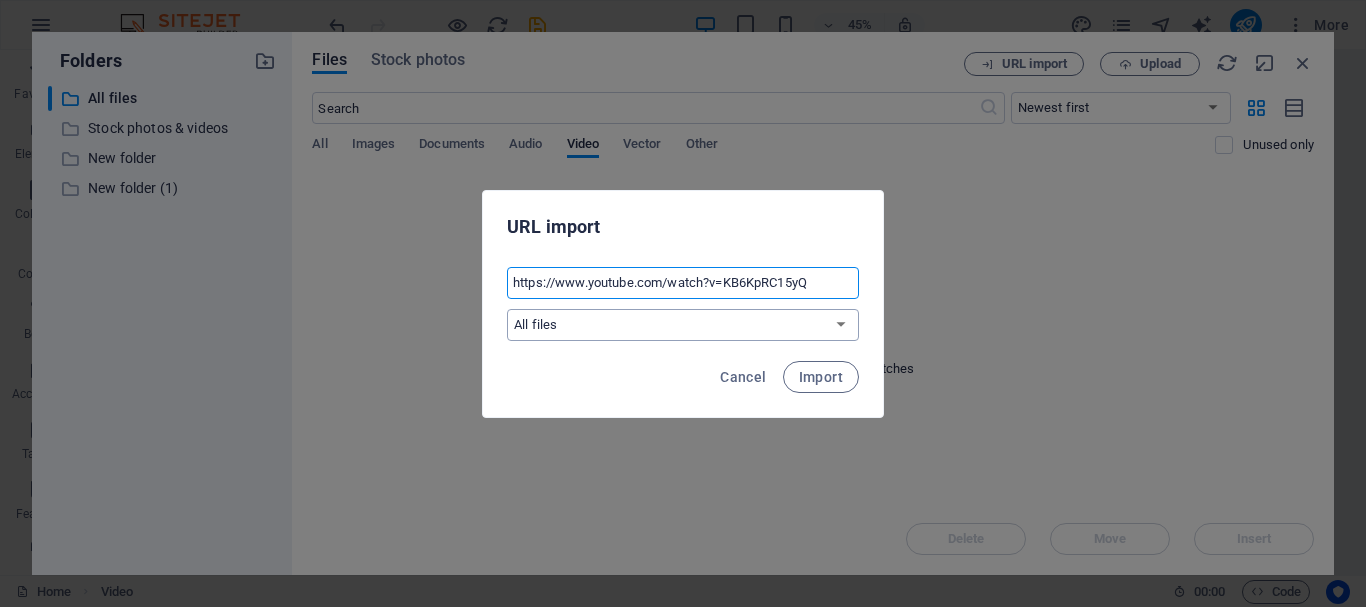 click on "All files Stock photos & videos New folder New folder (1)" at bounding box center [683, 325] 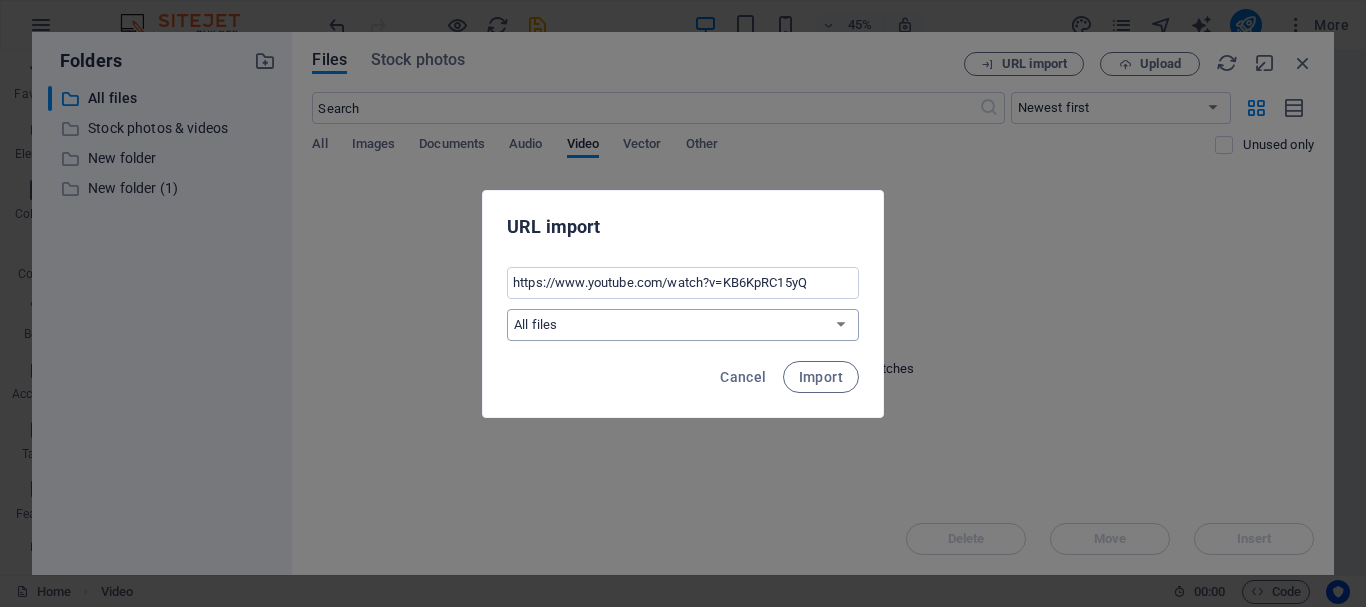 select on "Stock photos & videos" 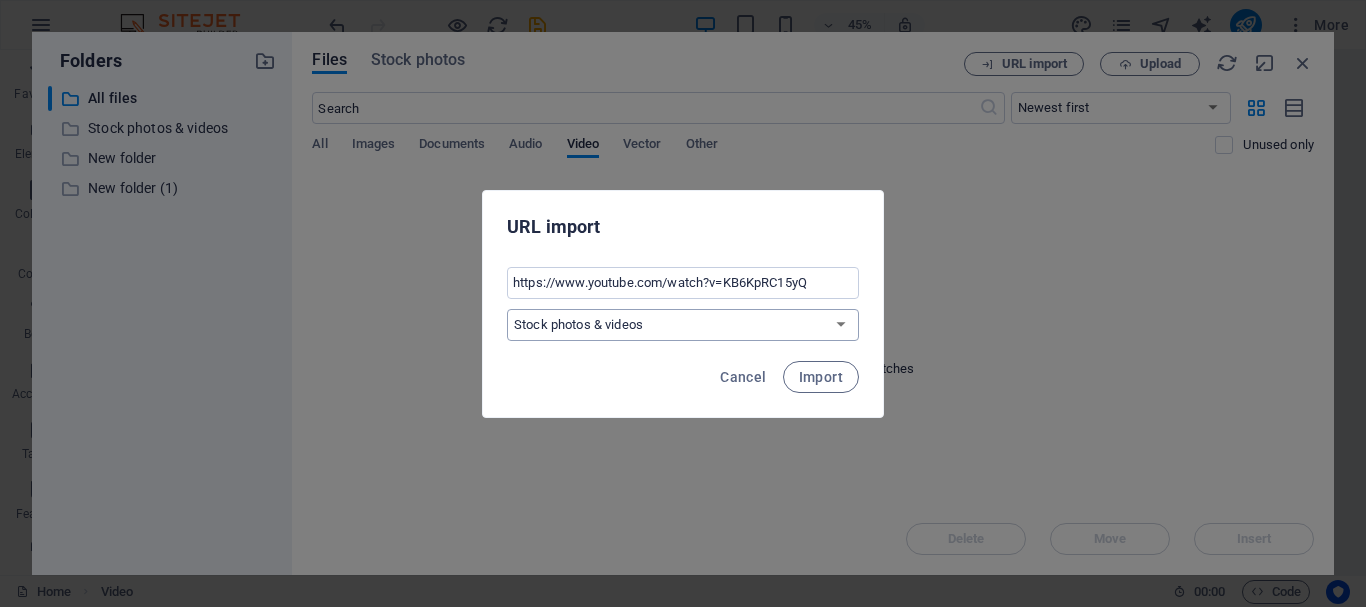 click on "All files Stock photos & videos New folder New folder (1)" at bounding box center [683, 325] 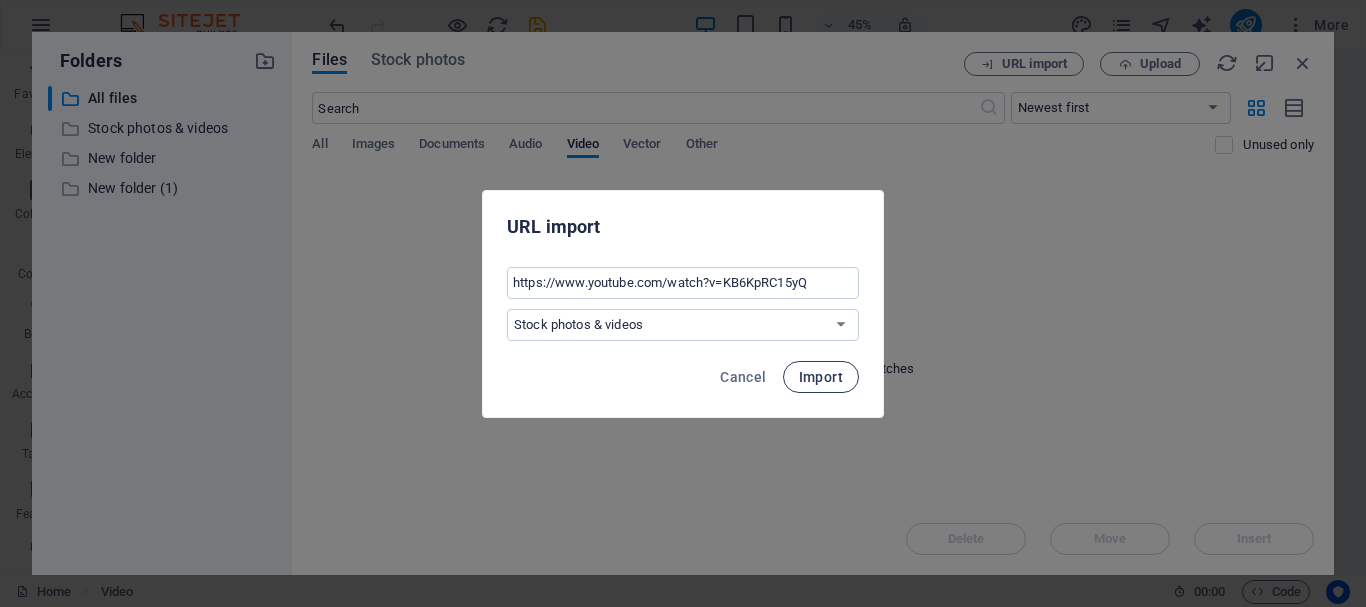 click on "Import" at bounding box center [821, 377] 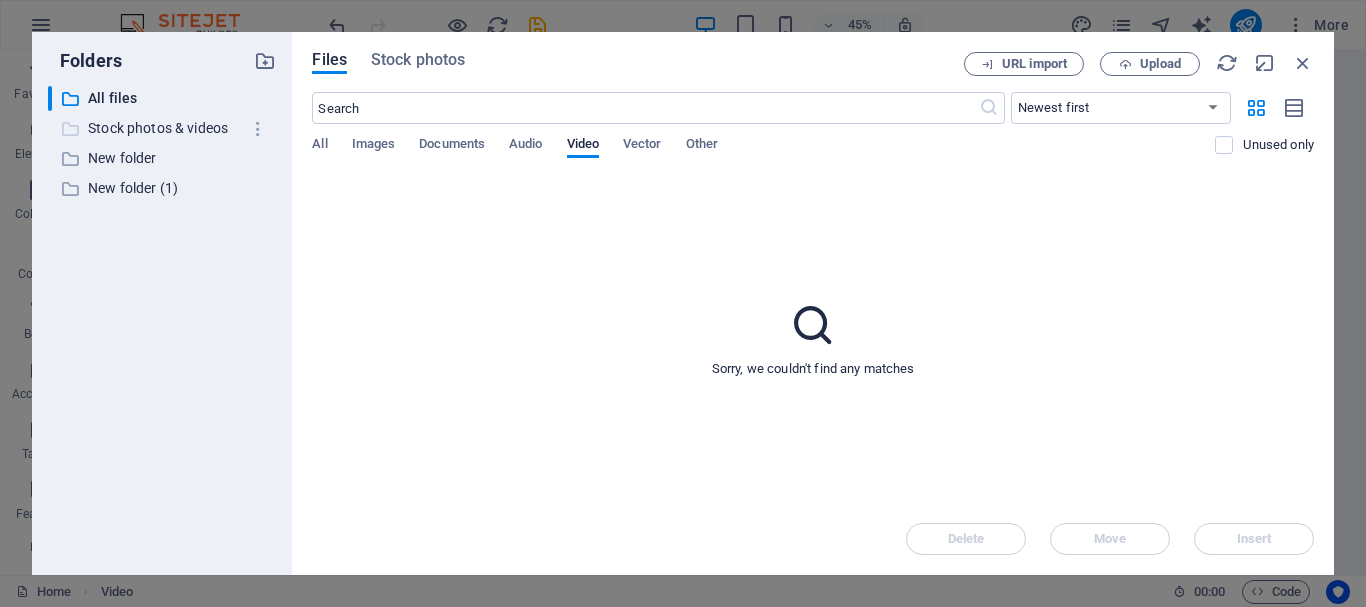 click on "Stock photos & videos" at bounding box center (164, 128) 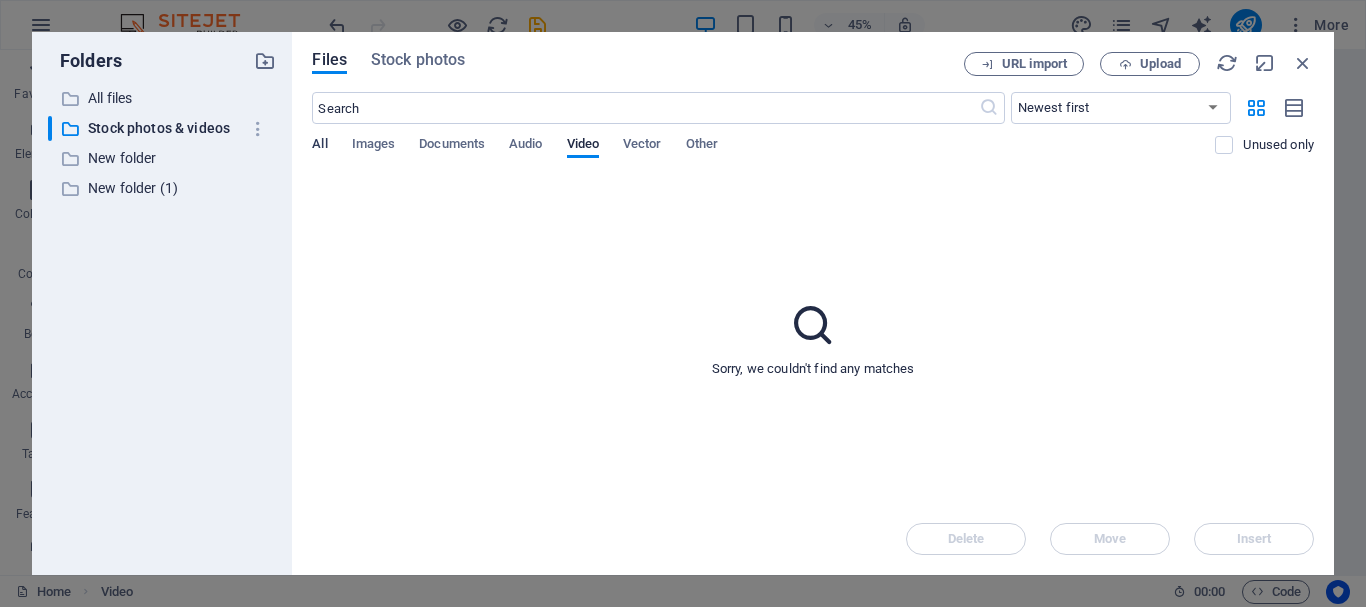 click on "All" at bounding box center (319, 146) 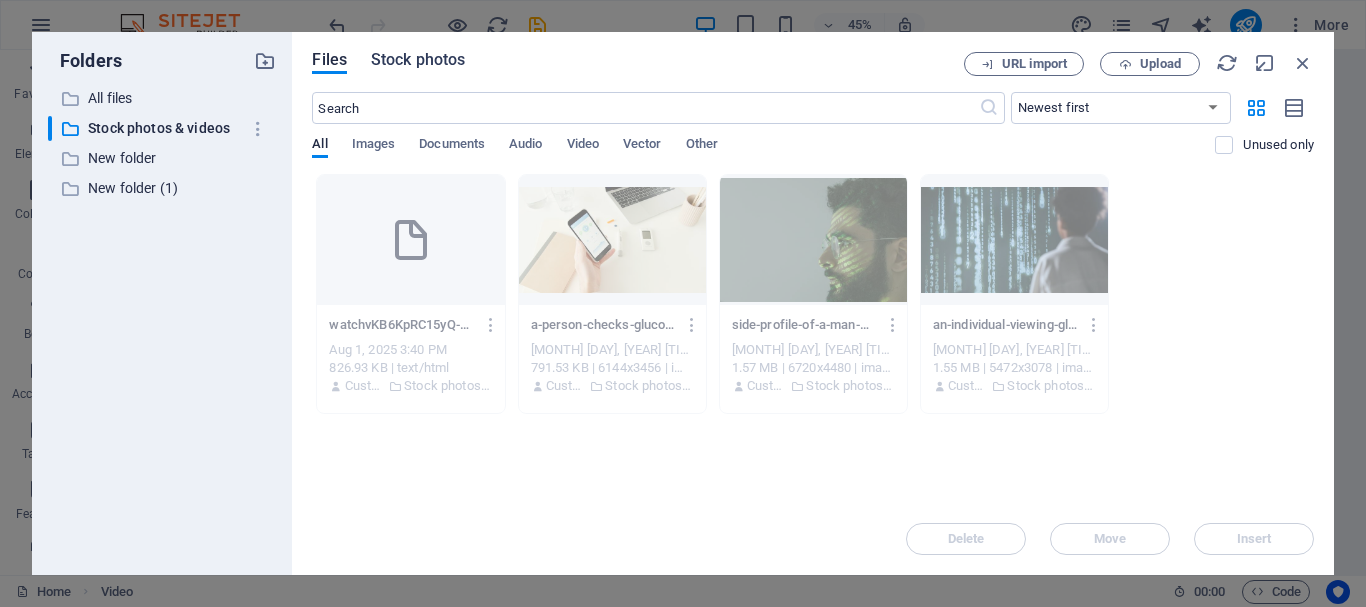 click on "Stock photos" at bounding box center (418, 60) 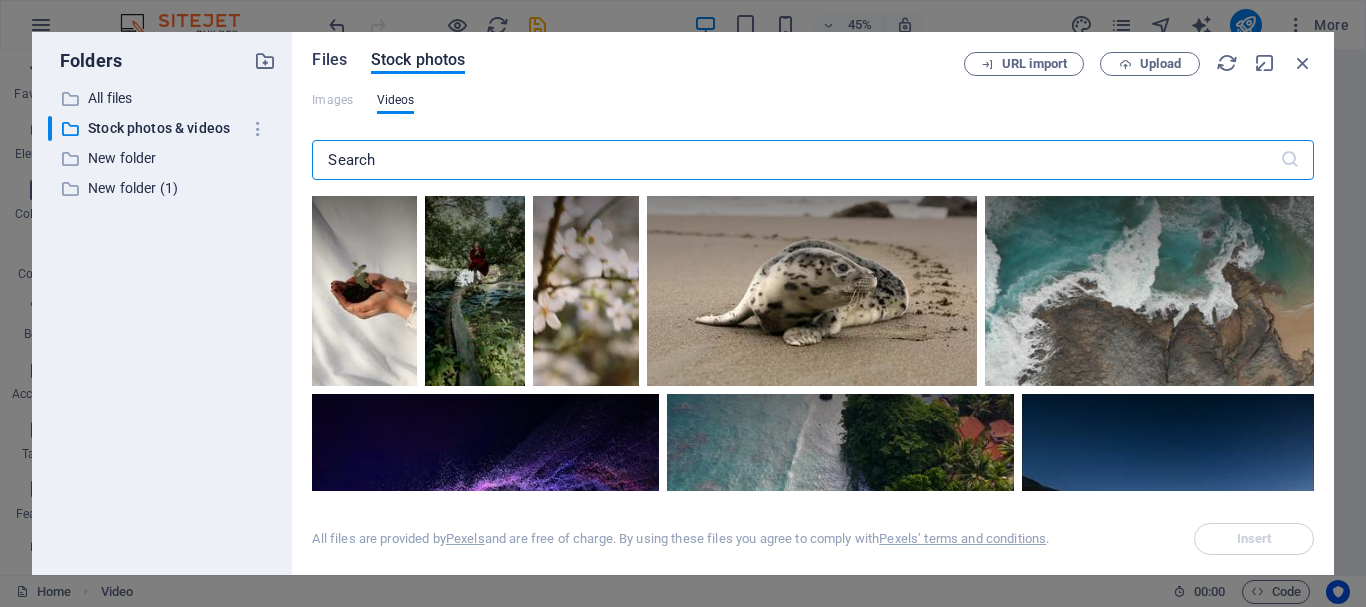 click on "Files" at bounding box center (329, 60) 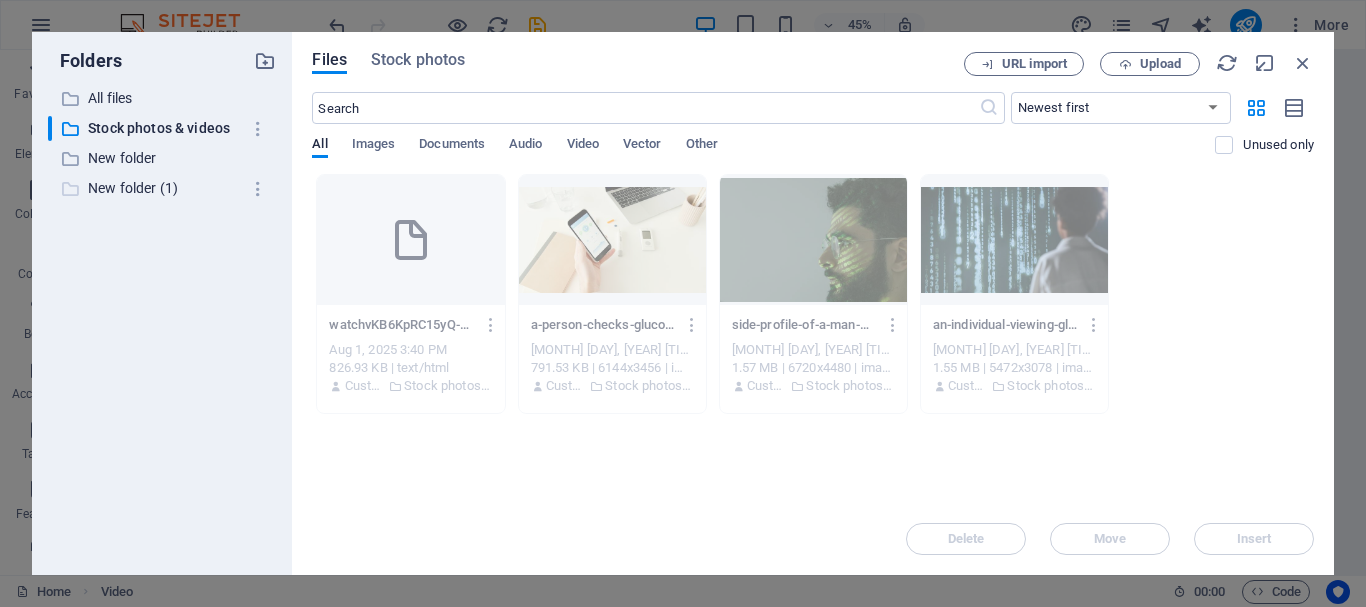 click on "New folder (1)" at bounding box center [164, 188] 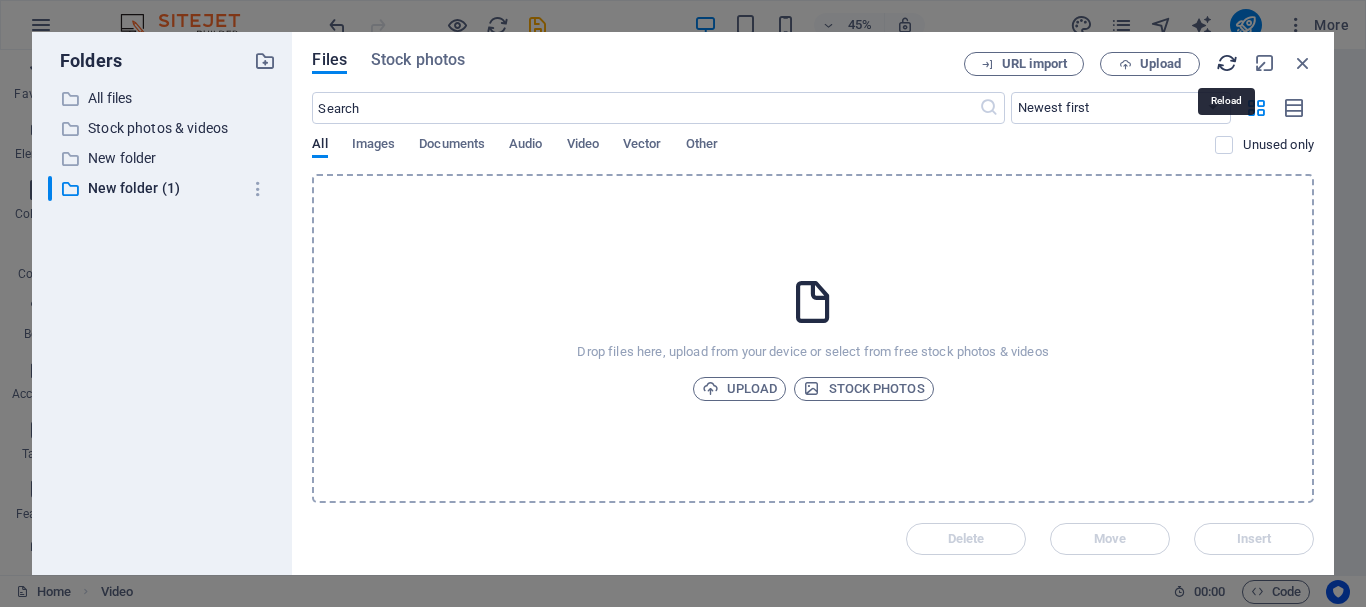 click at bounding box center (1227, 63) 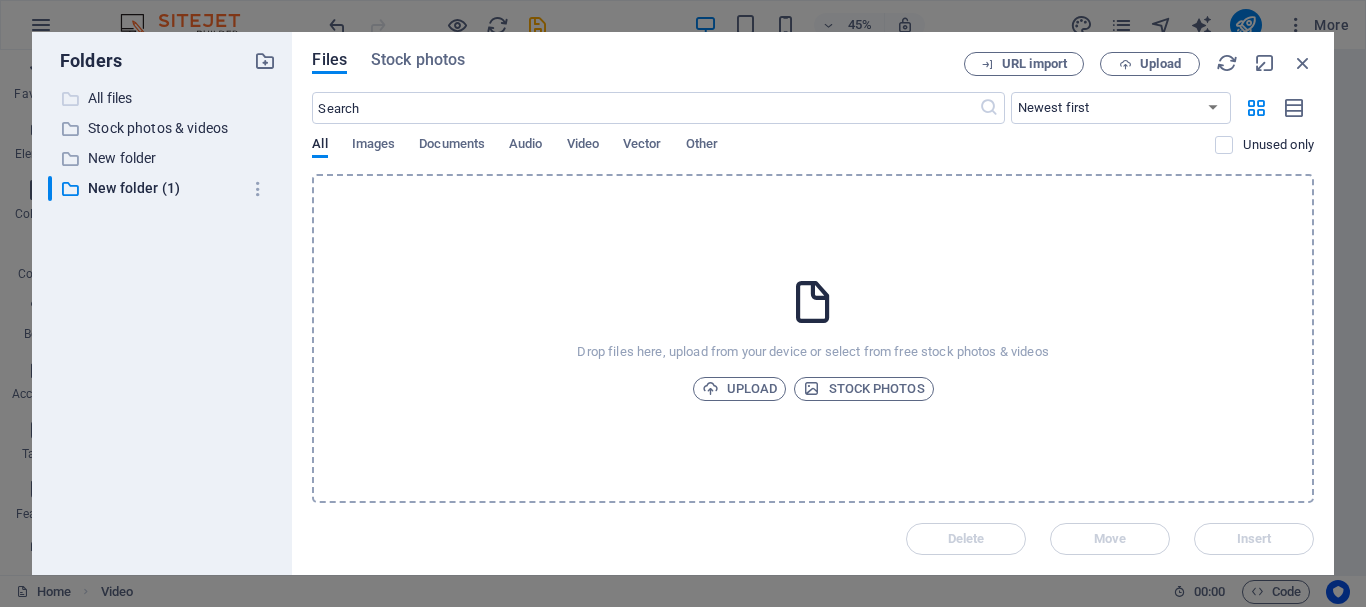 click on "All files" at bounding box center (164, 98) 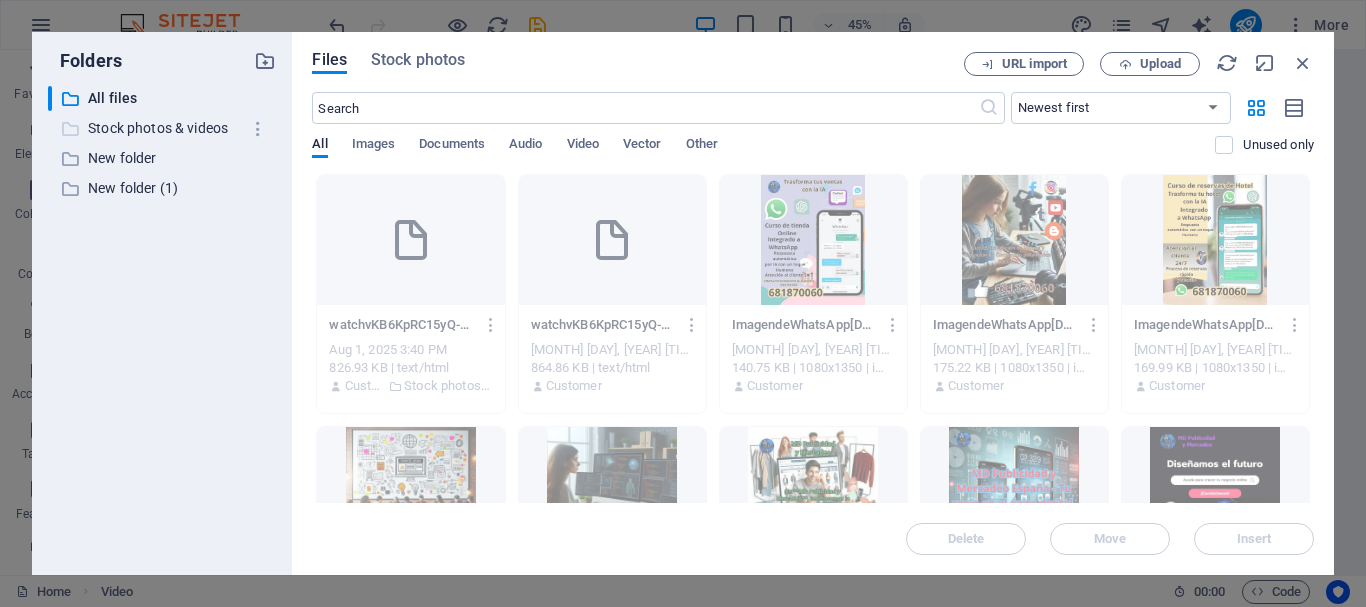 click on "Stock photos & videos" at bounding box center (164, 128) 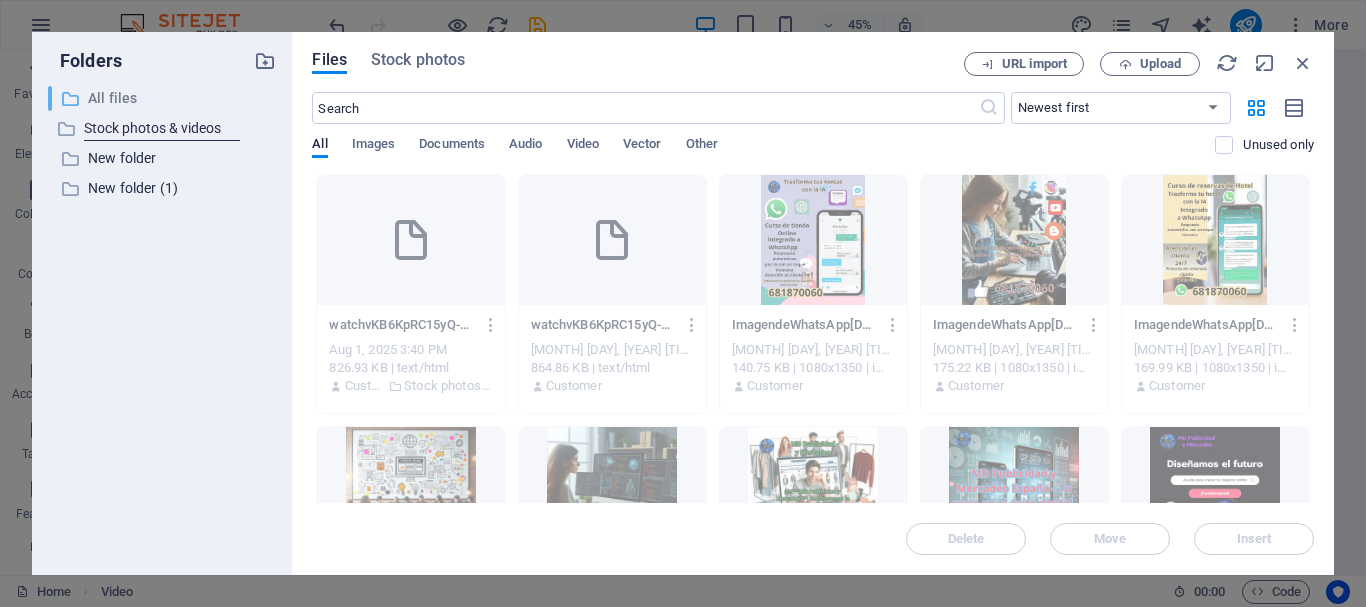 click on "All files" at bounding box center [164, 98] 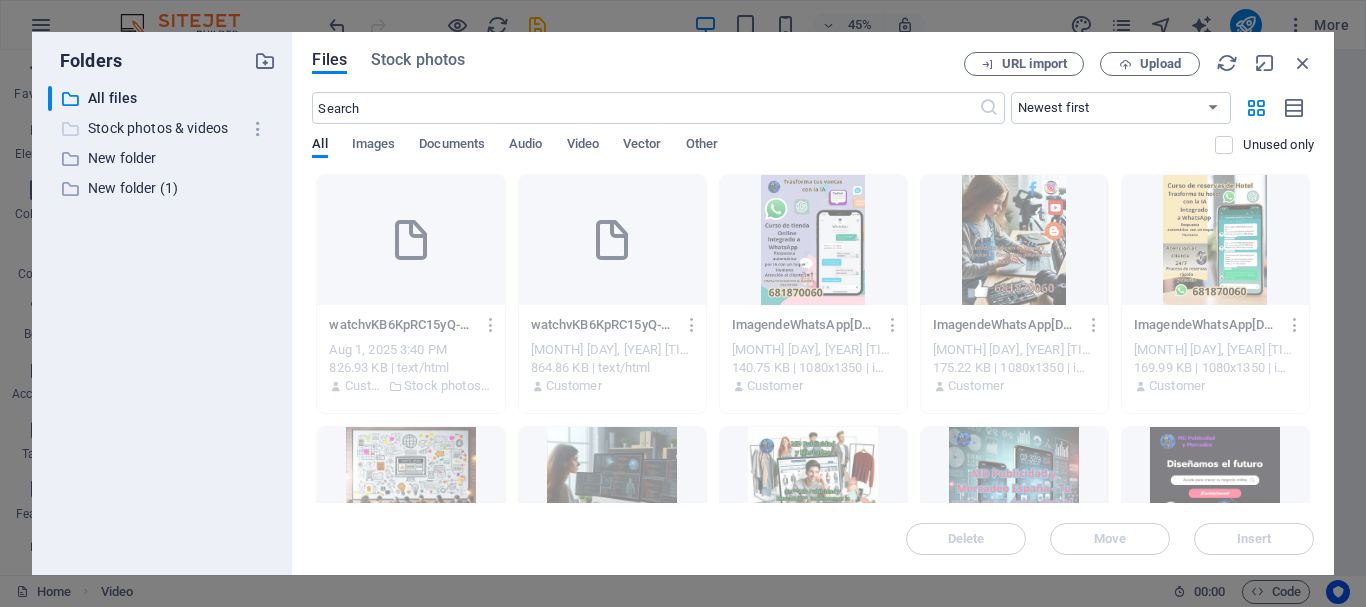 click on "Stock photos & videos" at bounding box center [164, 128] 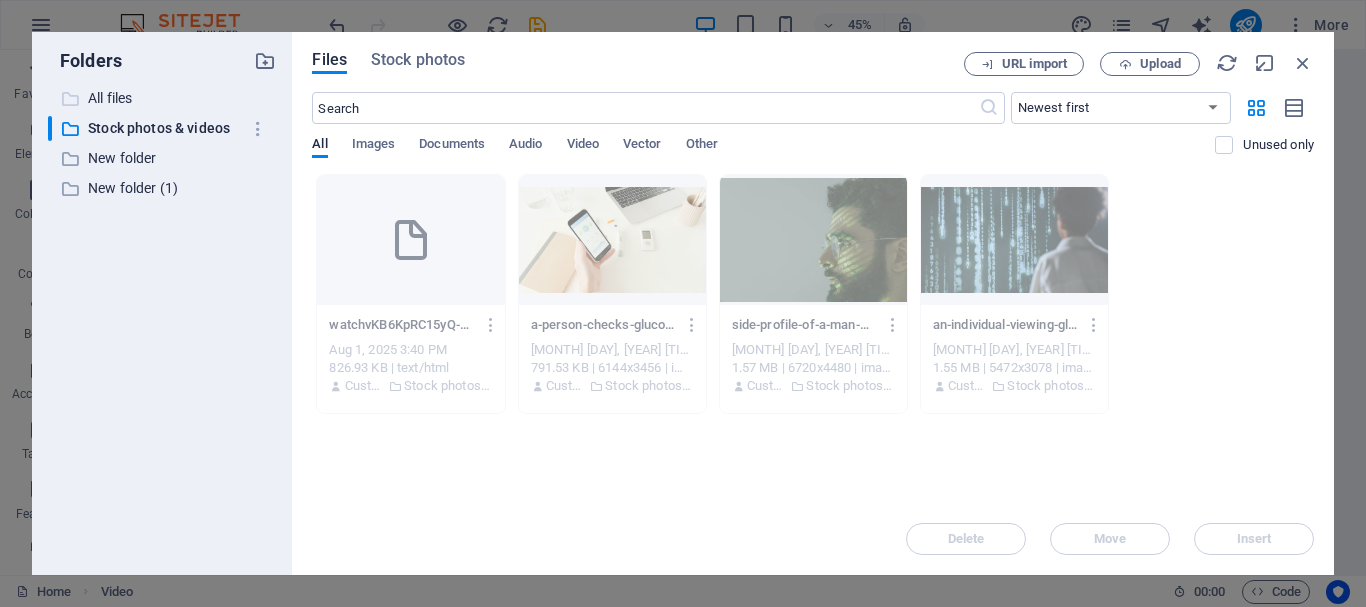 click on "All files" at bounding box center (164, 98) 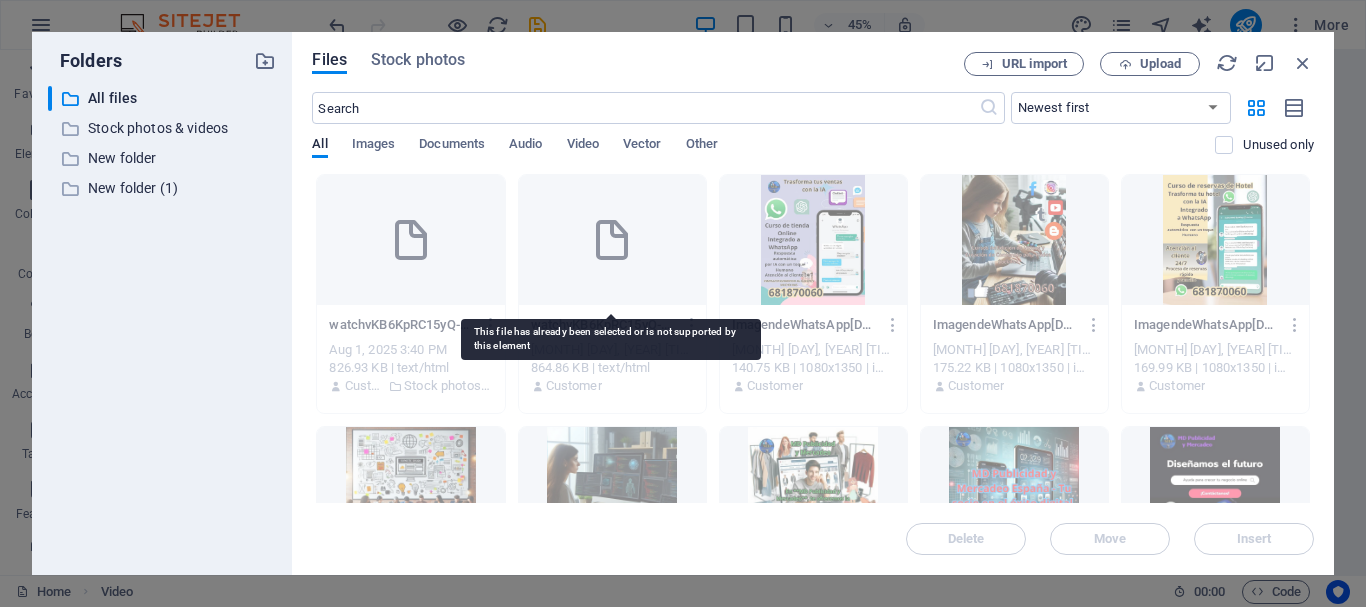 click at bounding box center (612, 240) 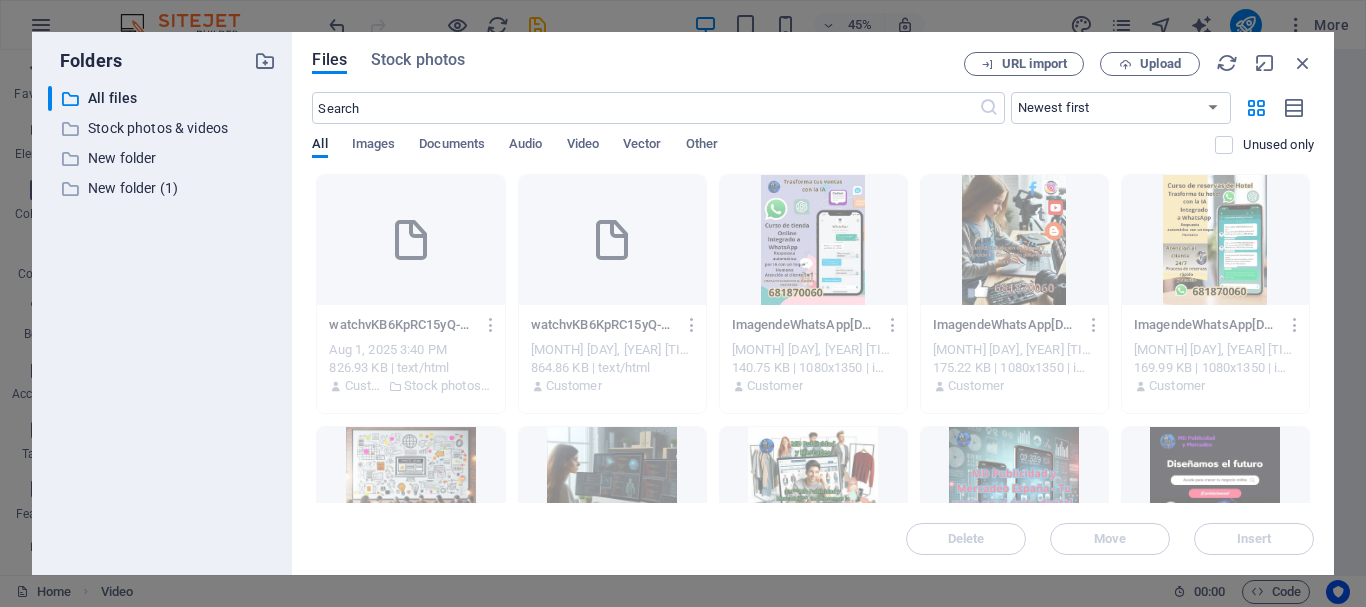 click on "Delete Move Insert" at bounding box center (813, 529) 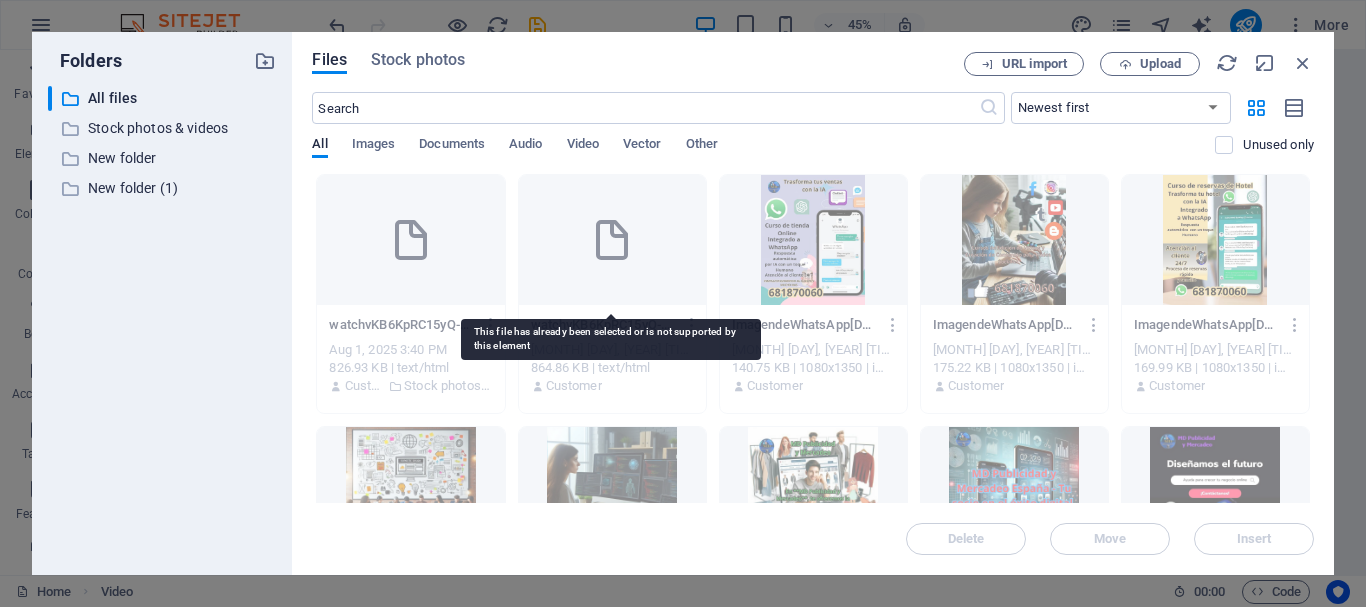 click at bounding box center [612, 240] 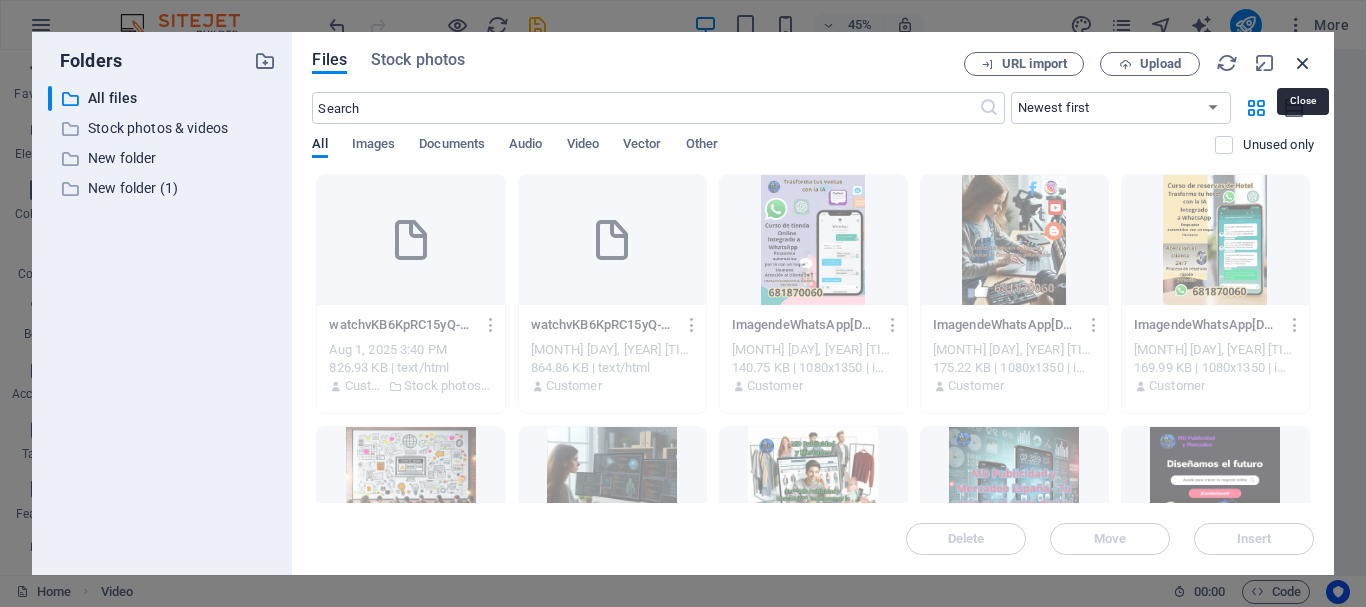 click at bounding box center (1303, 63) 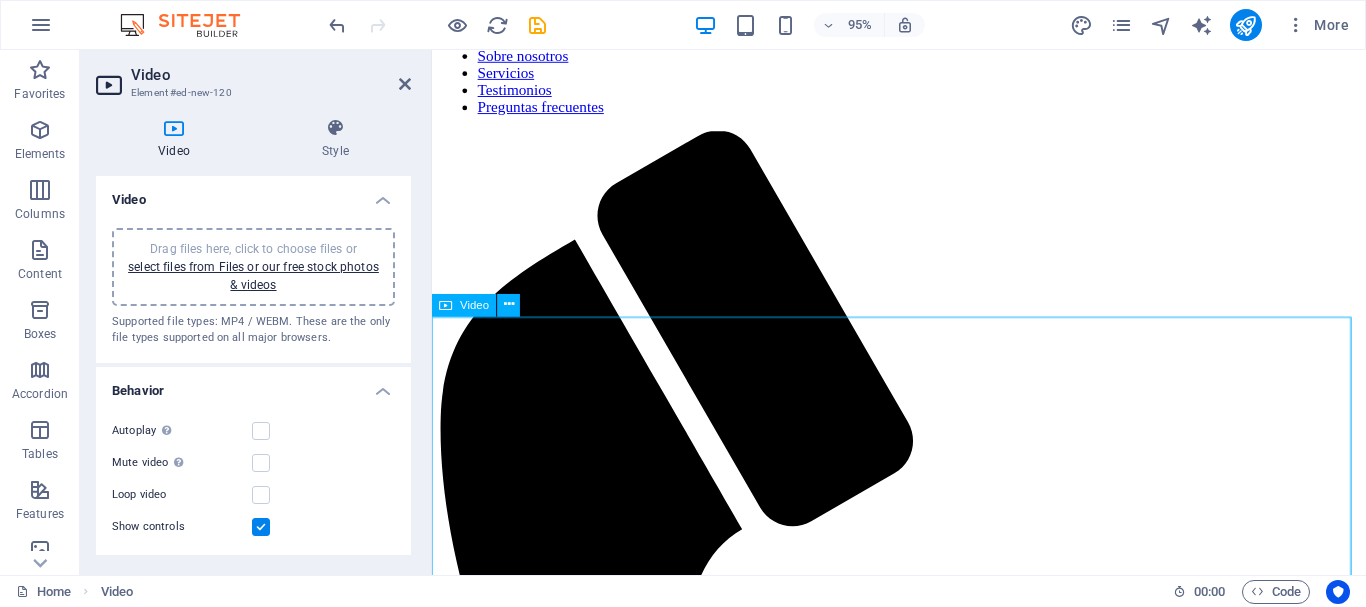 scroll, scrollTop: 641, scrollLeft: 0, axis: vertical 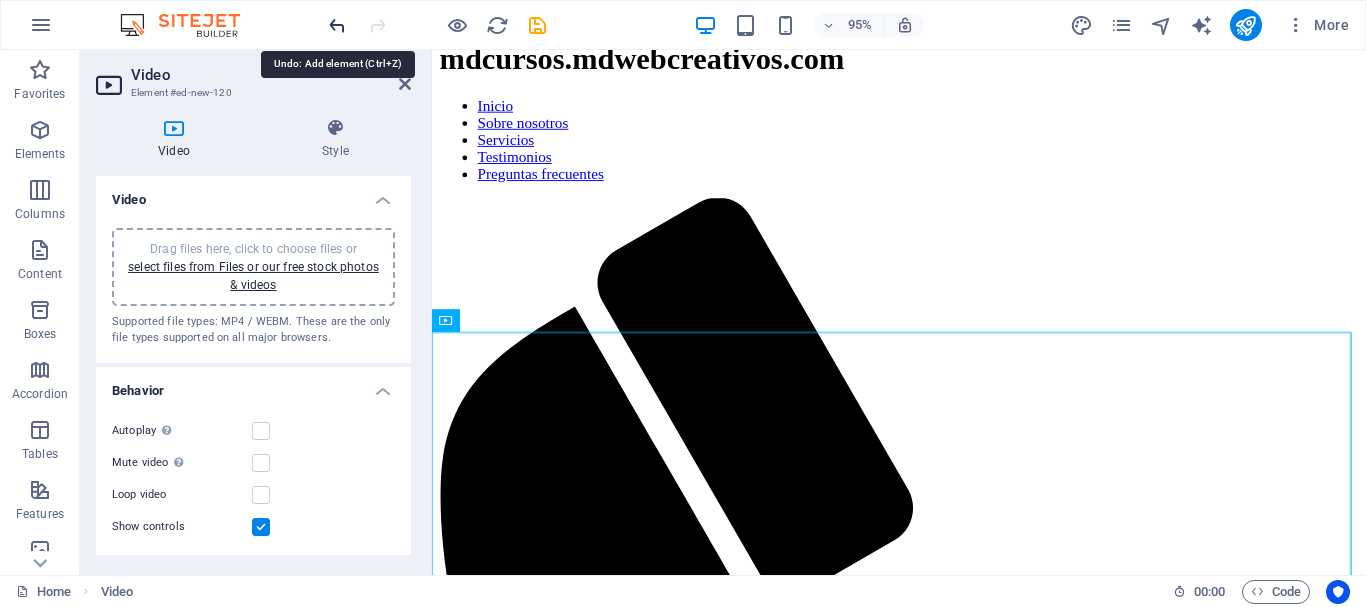 click at bounding box center (337, 25) 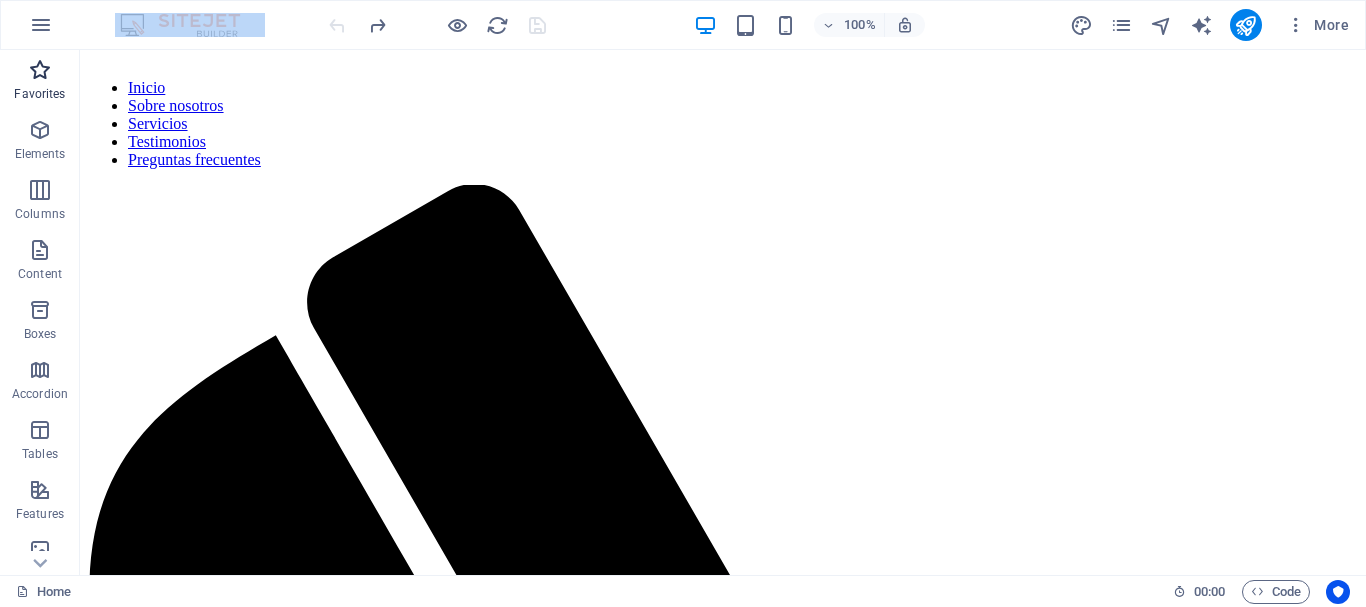 click on "Favorites" at bounding box center [40, 82] 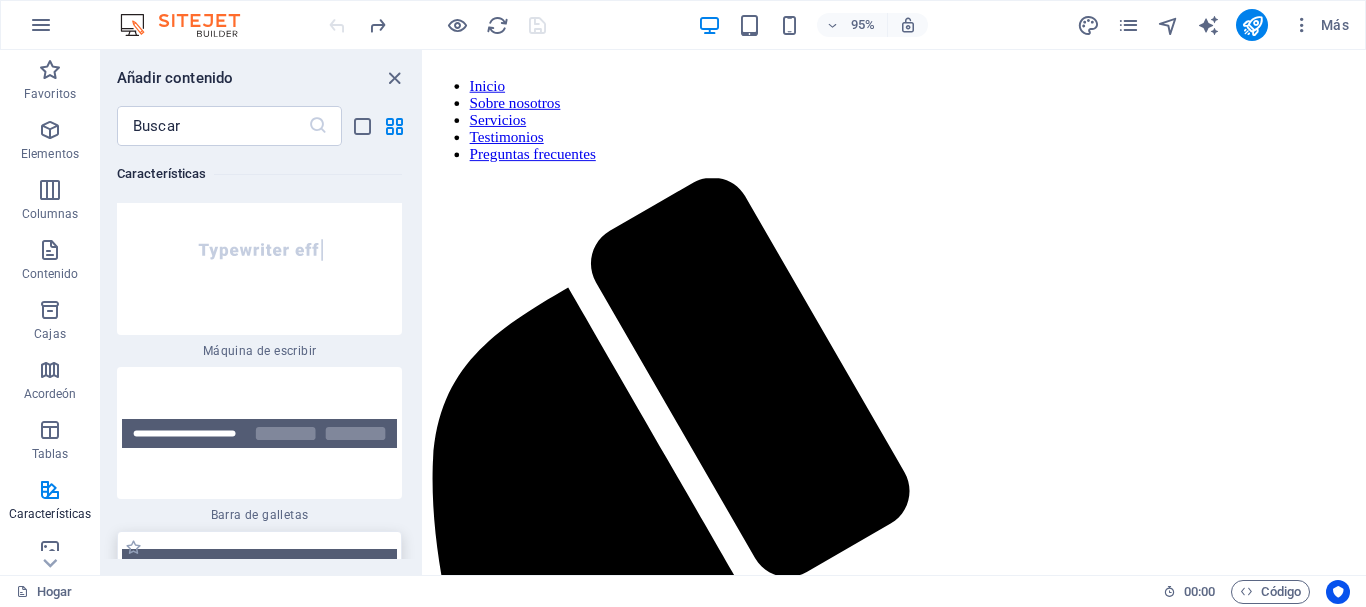 scroll, scrollTop: 15664, scrollLeft: 0, axis: vertical 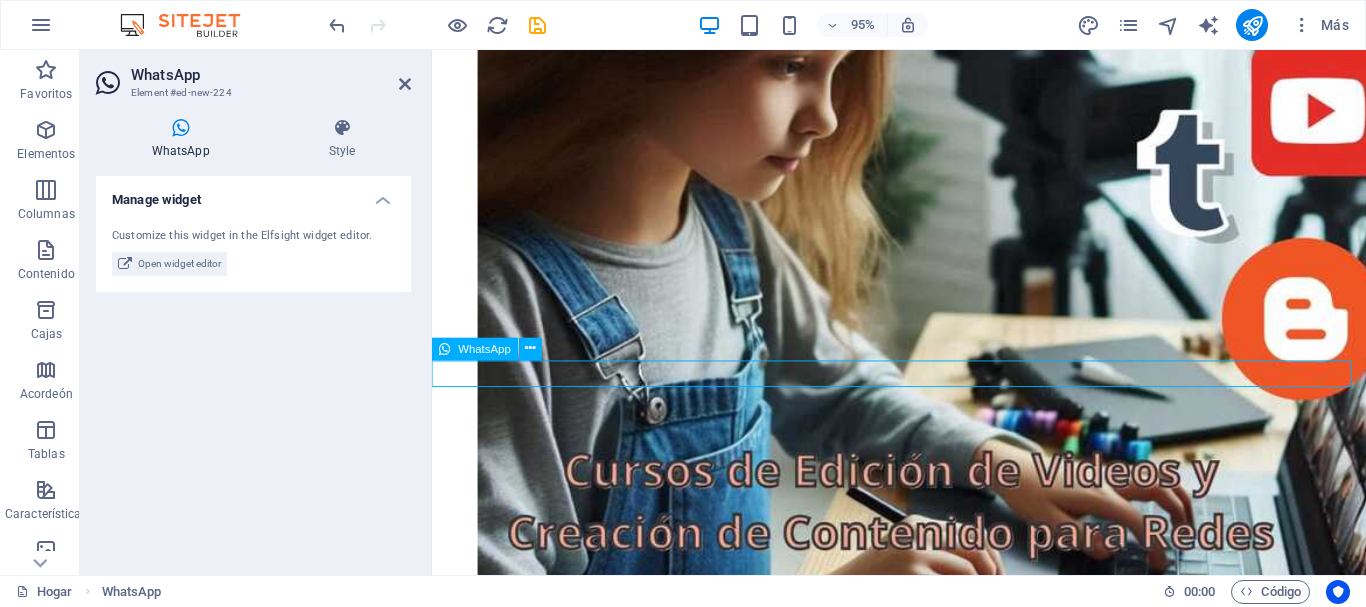 click at bounding box center [923, 17955] 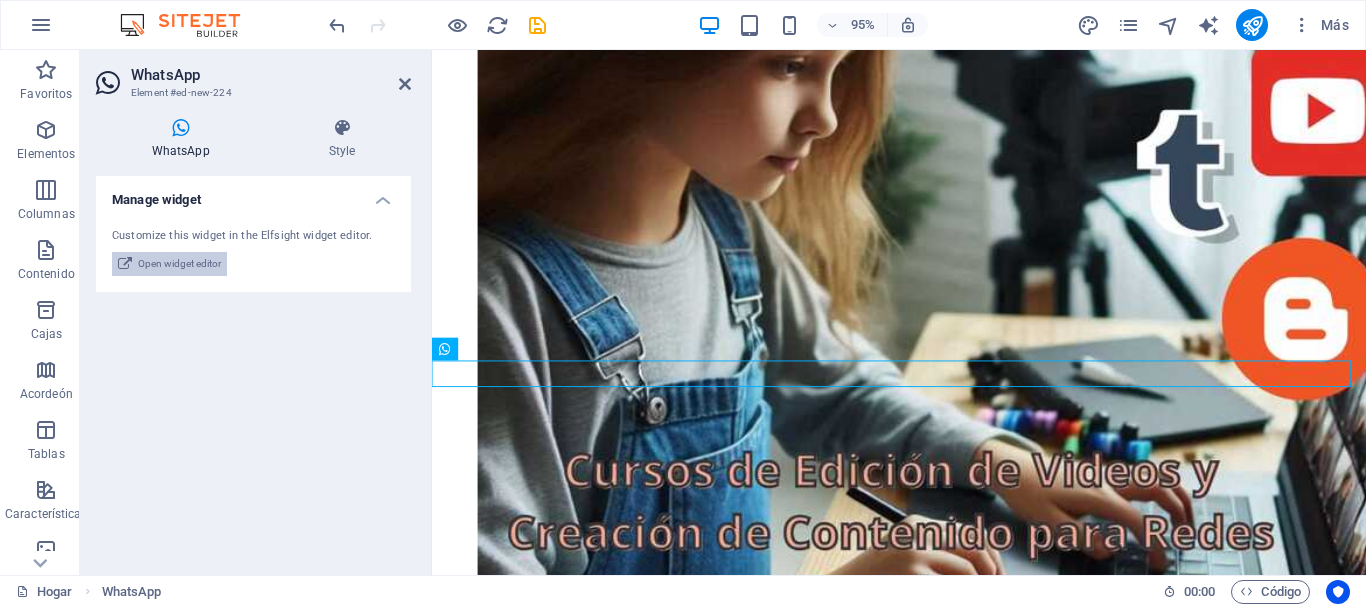 click on "Open widget editor" at bounding box center [179, 264] 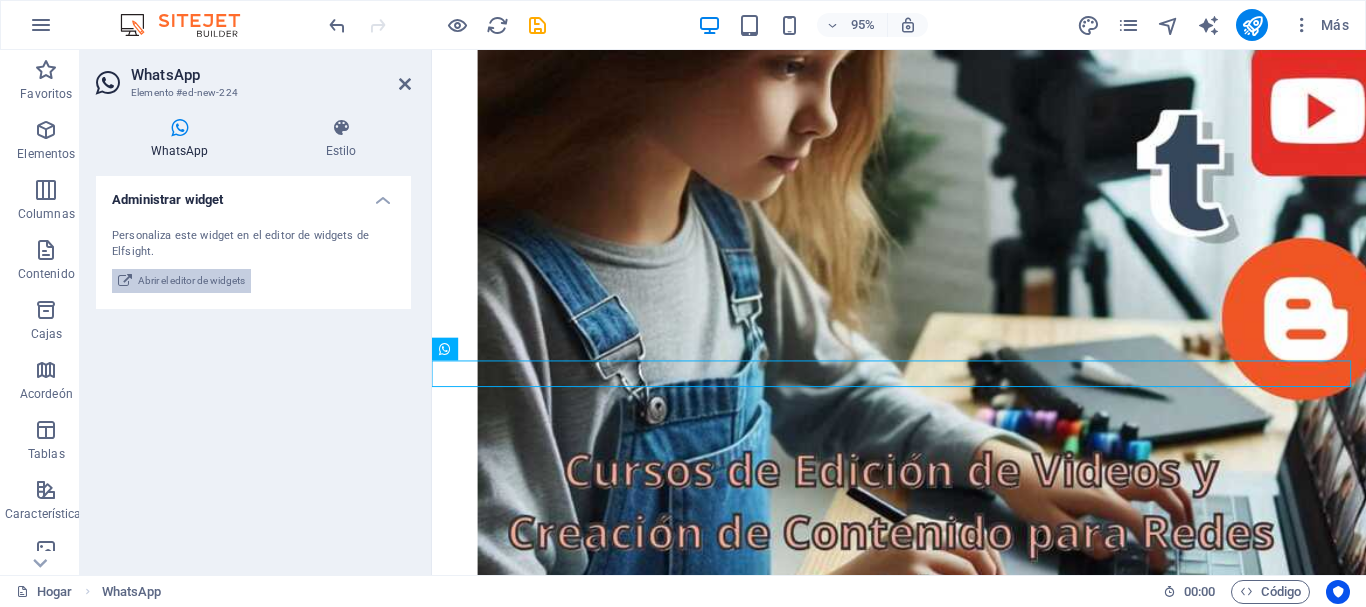click on "Abrir el editor de widgets" at bounding box center [191, 280] 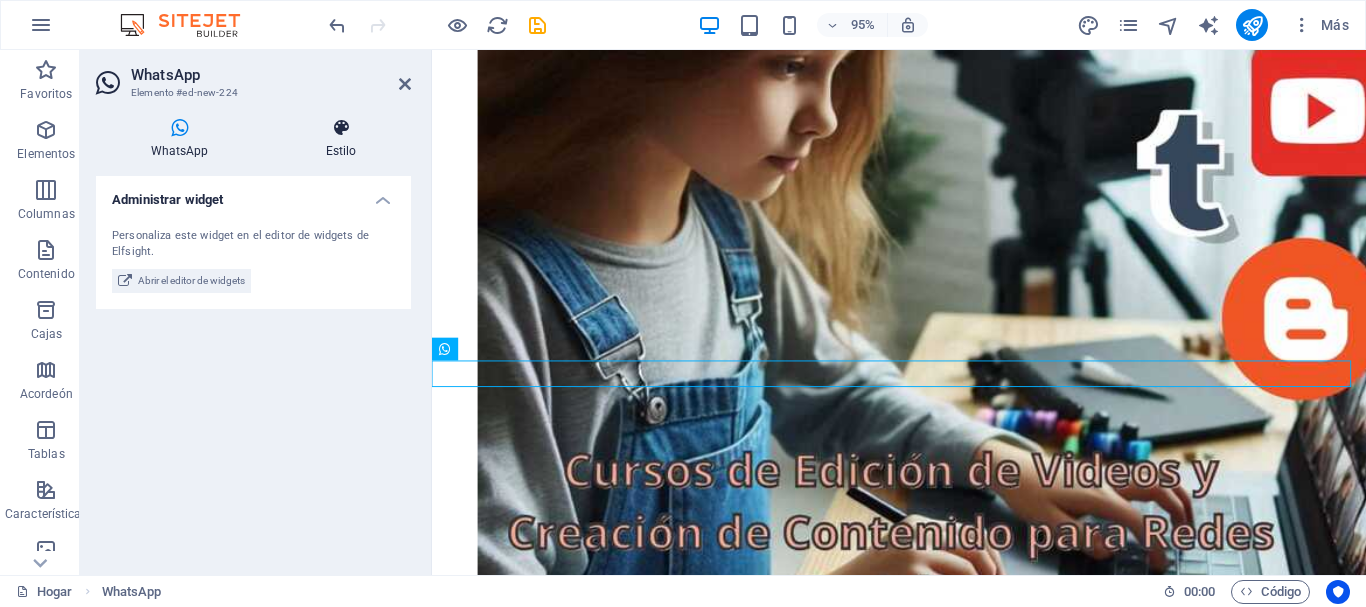 click at bounding box center (341, 128) 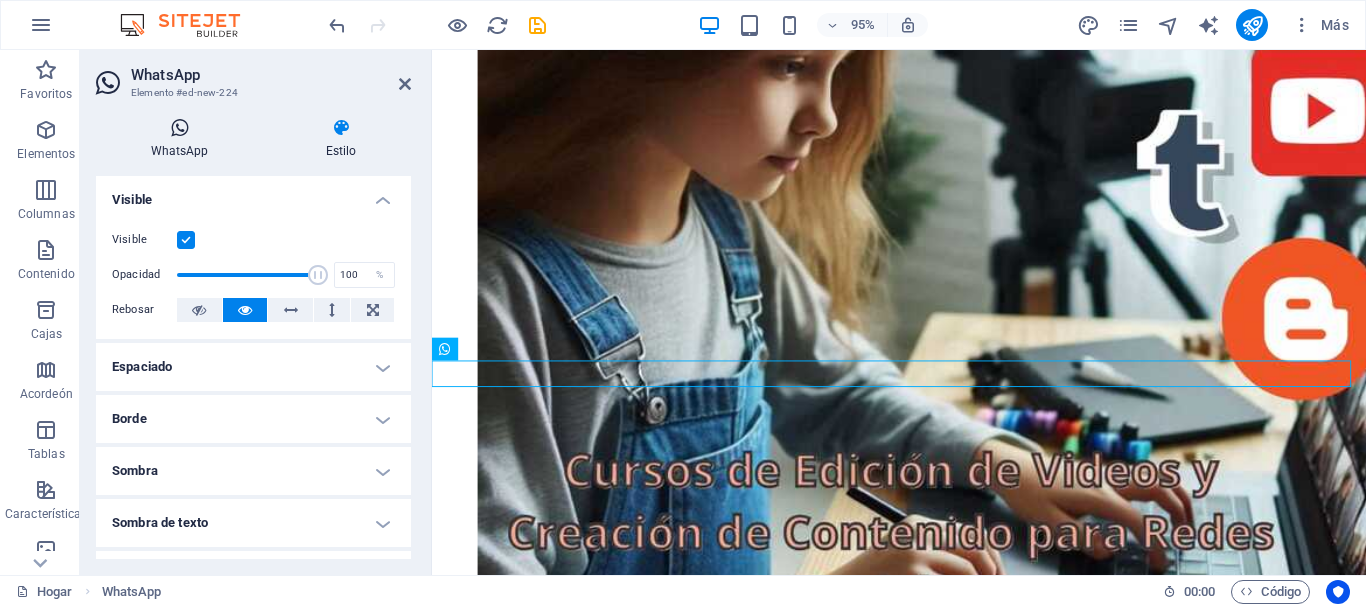 click on "WhatsApp" at bounding box center [183, 139] 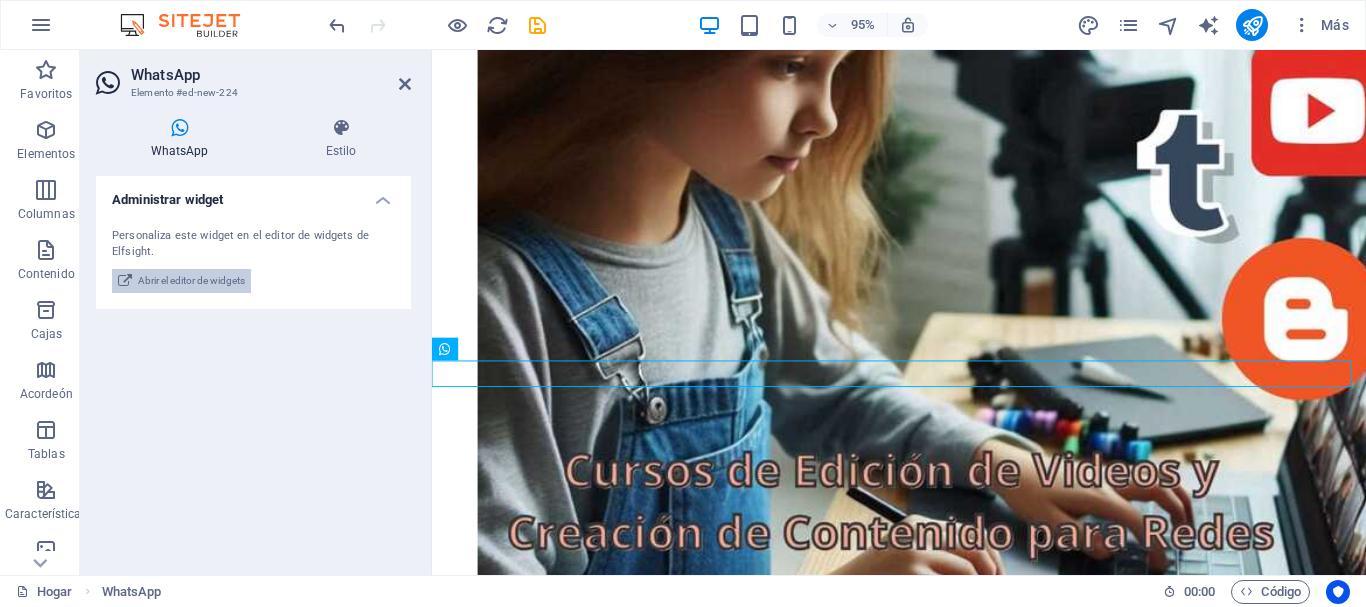 click on "Abrir el editor de widgets" at bounding box center [191, 280] 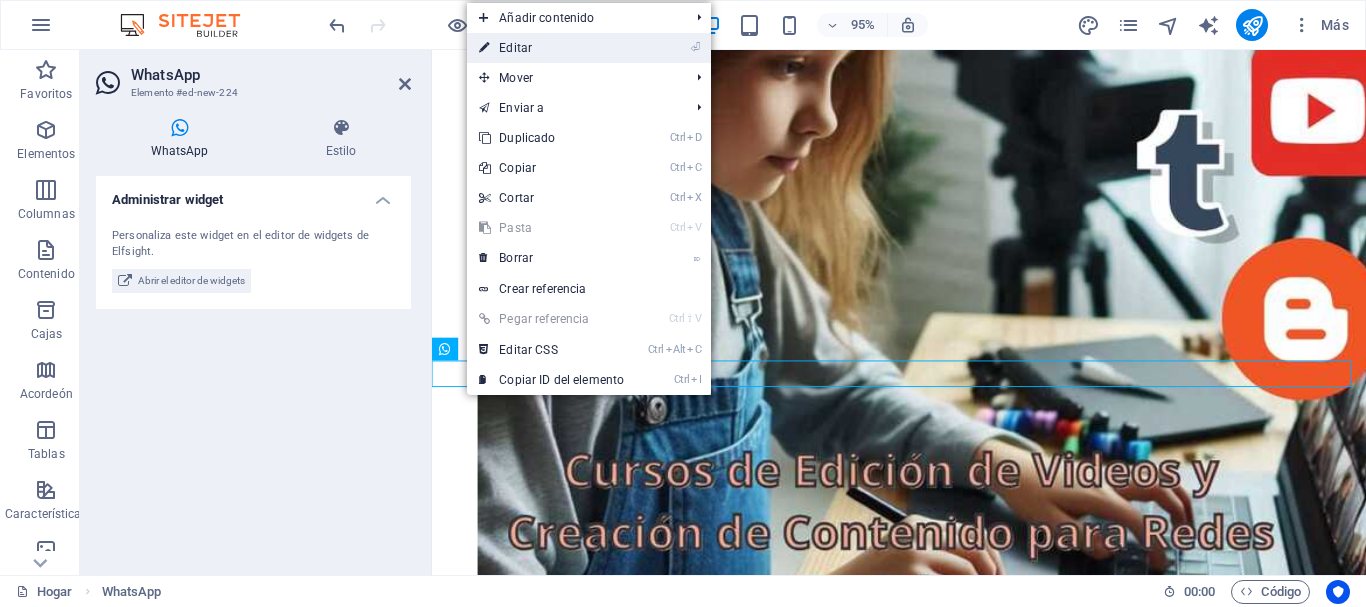 click on "⏎ Editar" at bounding box center [551, 48] 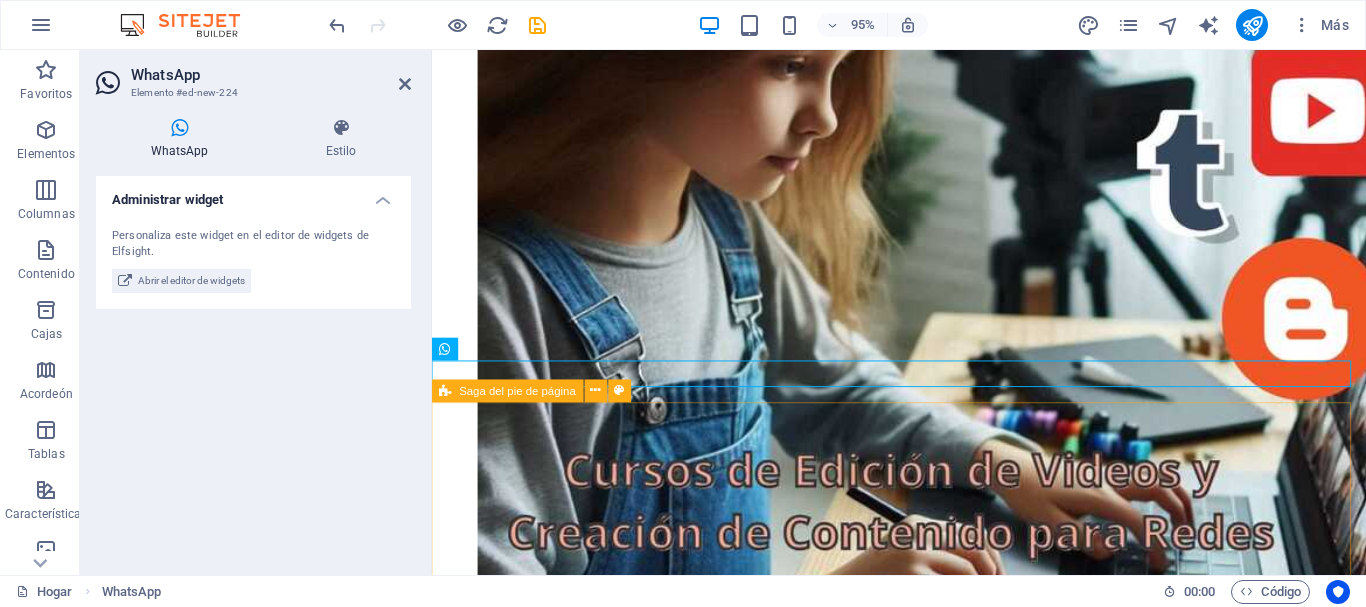 click on "mdCursos - Tu aliado en la formación en marketing digital. Con cursos completamente online, te ayudamos a adquirir las habilidades del futuro. Contáctanos y da el primer paso hacia tu éxito profesional. Contacto Malvarrosa 46011  Valencia  Valencia  Valencia  Valencia  Valencia  Valencia  Valencia  Valencia  Valencia  Valencia   Teléfono:  +34 681870060 Móvil:  +34 681870060 Correo electrónico: marketing@mdwebcreativos.com Navegación Inicio Sobre nosotros Servicios Testimonios Preguntas frecuentes Aviso legal política de privacidad Redes sociales Facebook Instagram WhatsApp mdwebcreativos.com" at bounding box center [923, 20337] 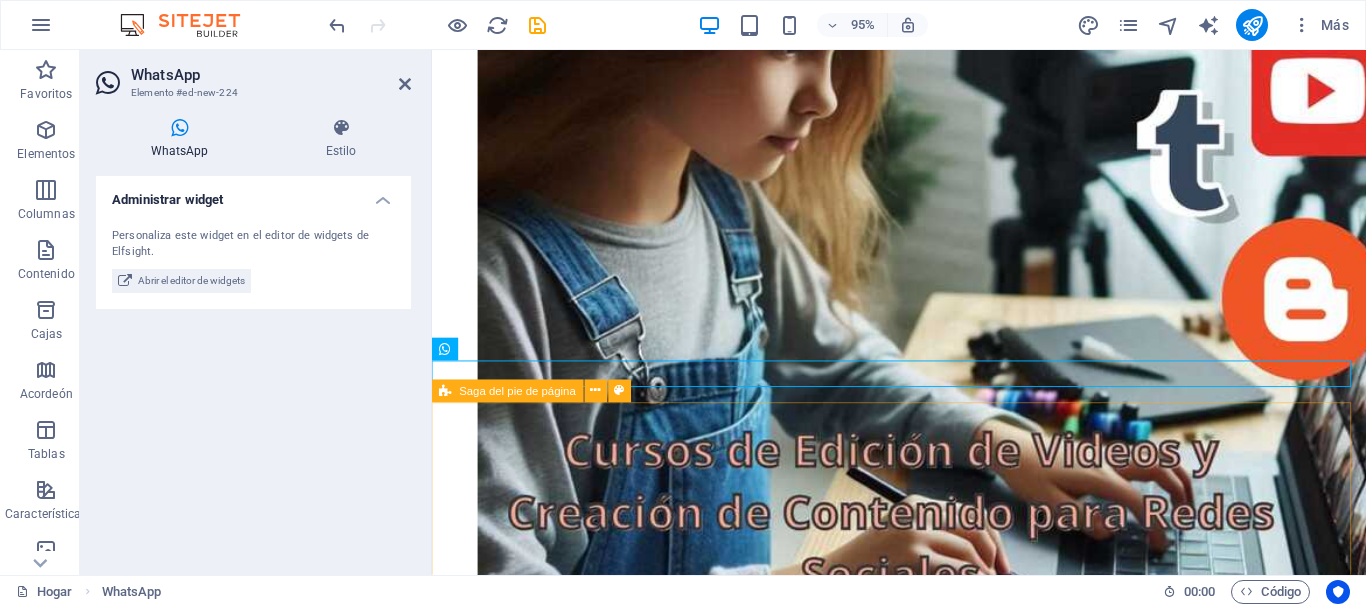 select on "footer" 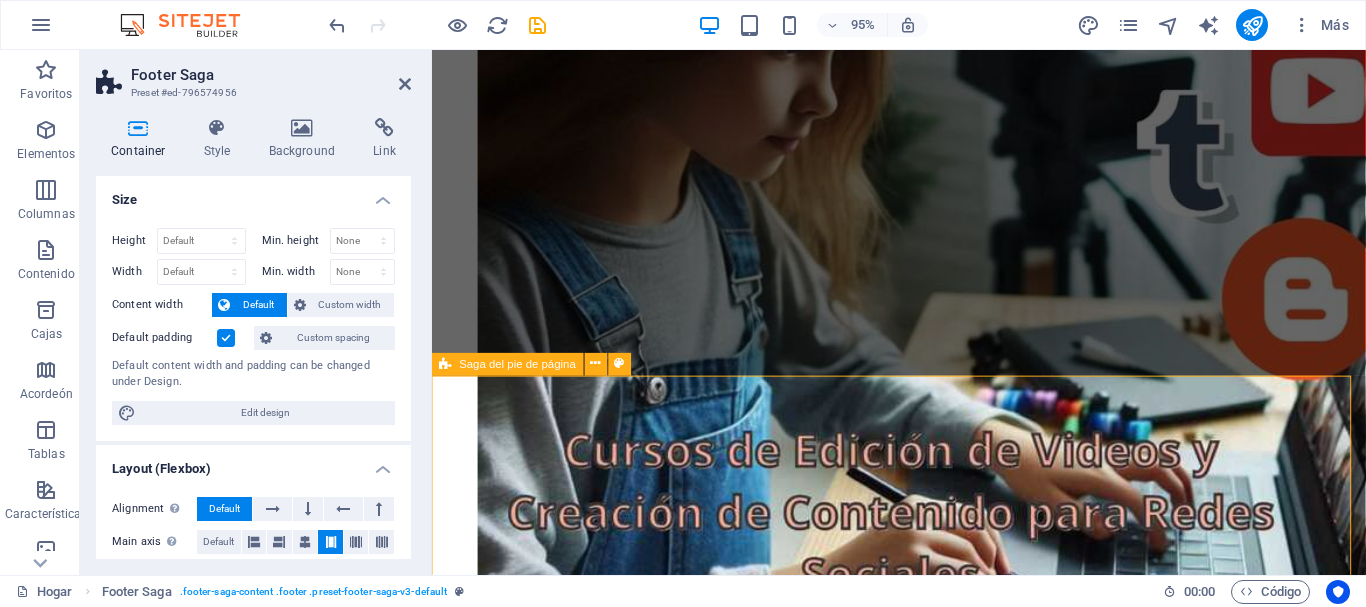 click on "mdCursos - Tu aliado en la formación en marketing digital. Con cursos completamente online, te ayudamos a adquirir las habilidades del futuro. Contáctanos y da el primer paso hacia tu éxito profesional. Contacto Malvarrosa 46011  Valencia  Valencia  Valencia  Valencia  Valencia  Valencia  Valencia  Valencia  Valencia  Valencia   Teléfono:  +34 681870060 Móvil:  +34 681870060 Correo electrónico: marketing@mdwebcreativos.com Navegación Inicio Sobre nosotros Servicios Testimonios Preguntas frecuentes Aviso legal política de privacidad Redes sociales Facebook Instagram WhatsApp mdwebcreativos.com" at bounding box center [923, 20316] 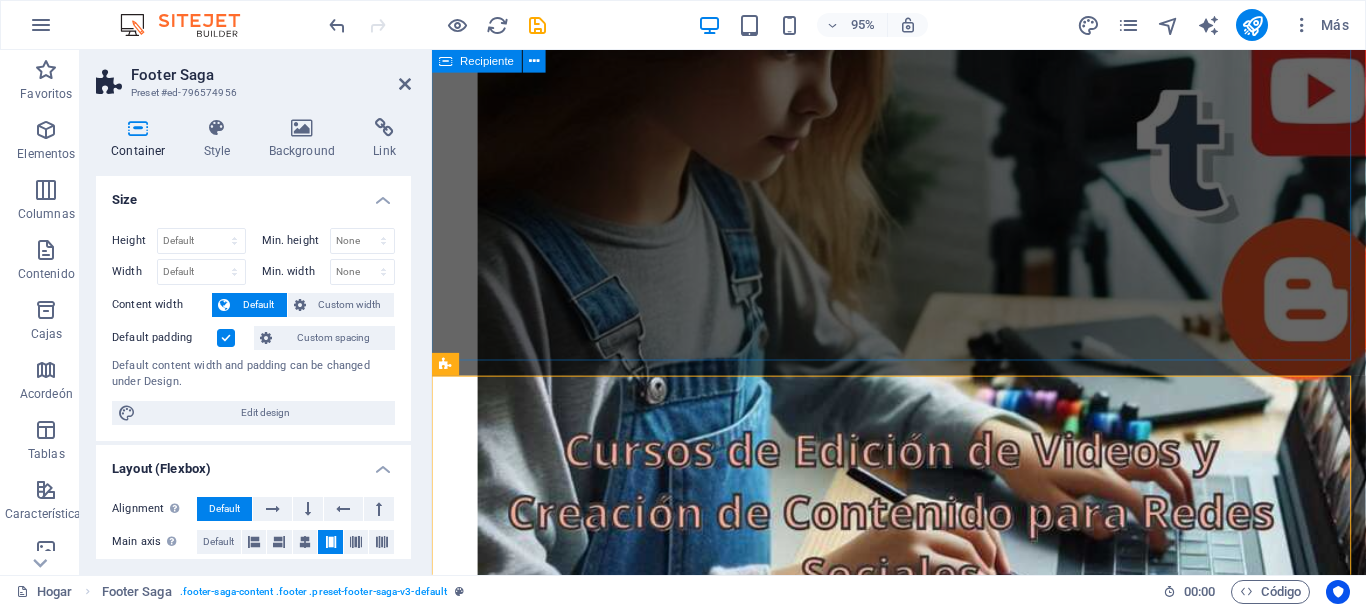 click on "Preguntas frecuentes ¿Cómo me inscribo en un curso  ? Puedes inscribirte a través de nuestro sitio web, seleccionando el curso que deseas y siguiendo el proceso de registro. ¿Ofrecen certificación al finalizar un curso? Sí, al completar cualquier curso, recibirás un certificado que acreditará tus conocimientos. ¿Son los cursos en vivo o grabados? Ofrecemos ambos tipos. Puedes elegir entre cursos en vivo para interacción o cursos grabados para seguir a tu propio ritmo. ¿Qué métodos de pago aceptan? Aceptamos pagos con transferencias, Bizum y PayPal. ¿Puedo acceder a los cursos en cualquier momento? Sí, todos nuestros cursos están disponibles las 24 horas del día, los 7 días de la semana una vez que se inscribe. ¿Tienen un período de prueba? Sí, ofrecemos un período de prueba de 7 días para que puedas explorar nuestros cursos." at bounding box center (923, 17647) 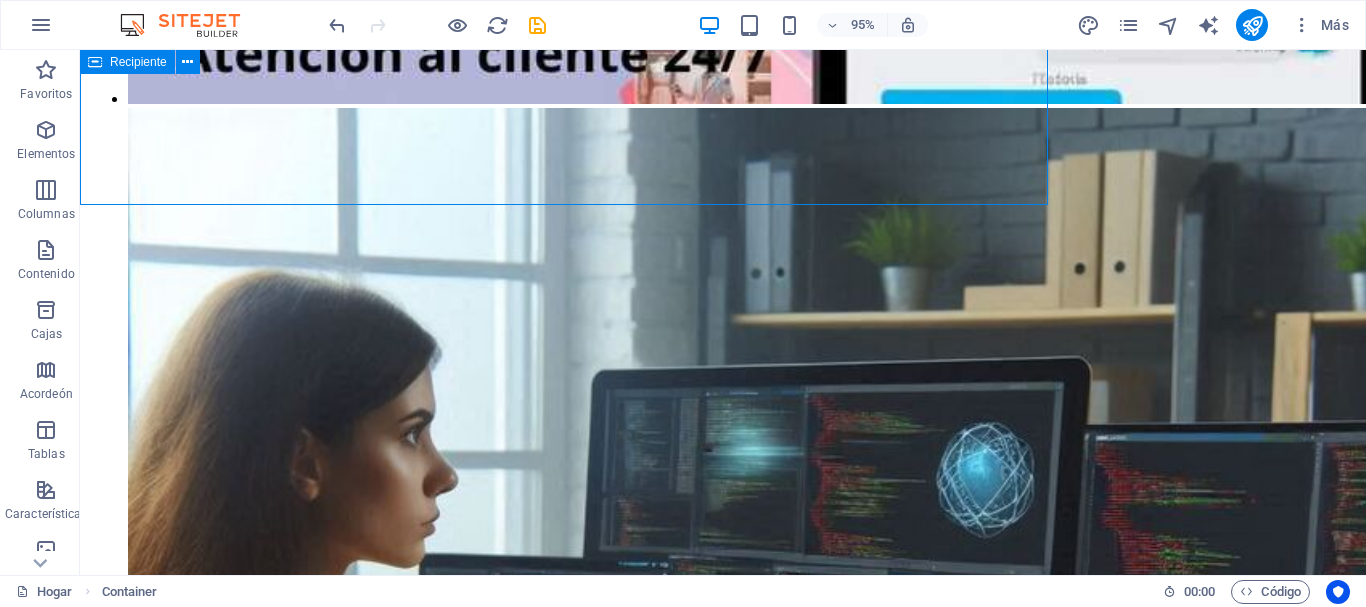 scroll, scrollTop: 8365, scrollLeft: 0, axis: vertical 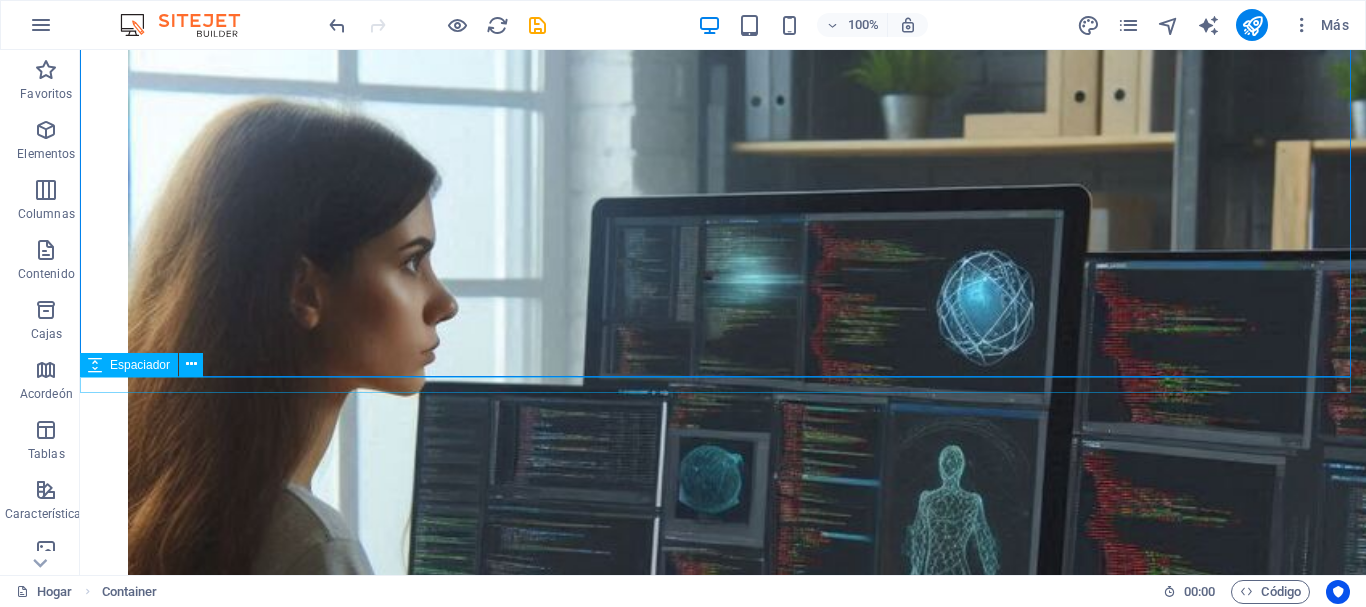 click at bounding box center [723, 23084] 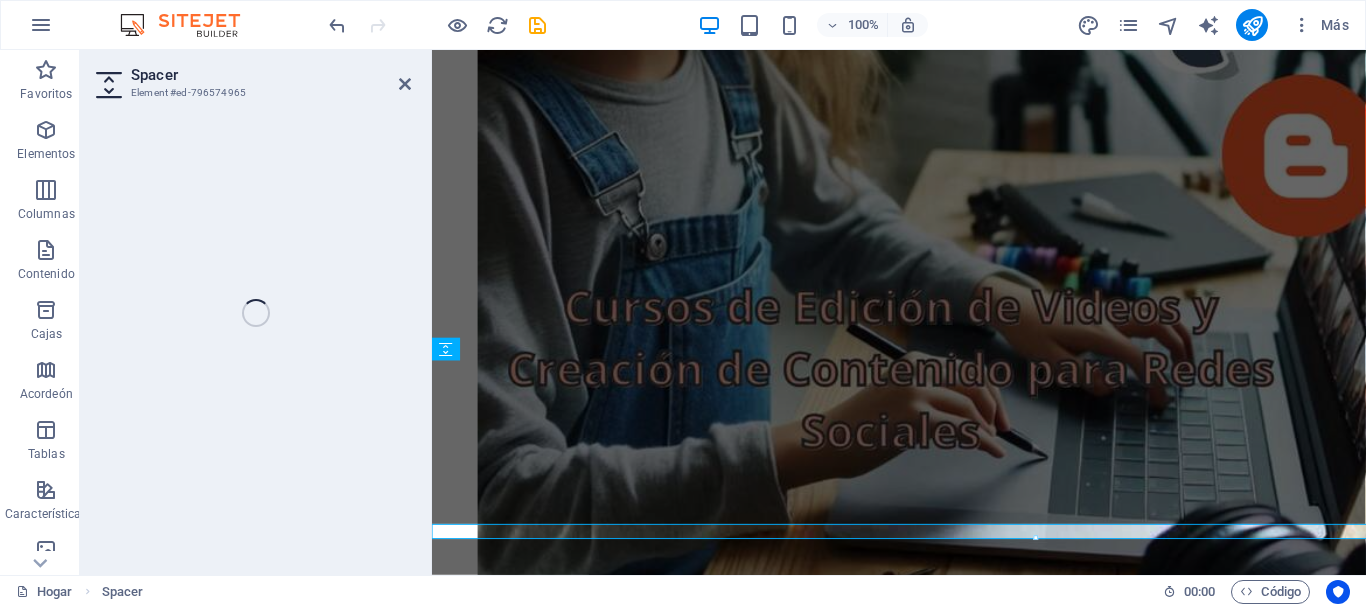 scroll, scrollTop: 8185, scrollLeft: 0, axis: vertical 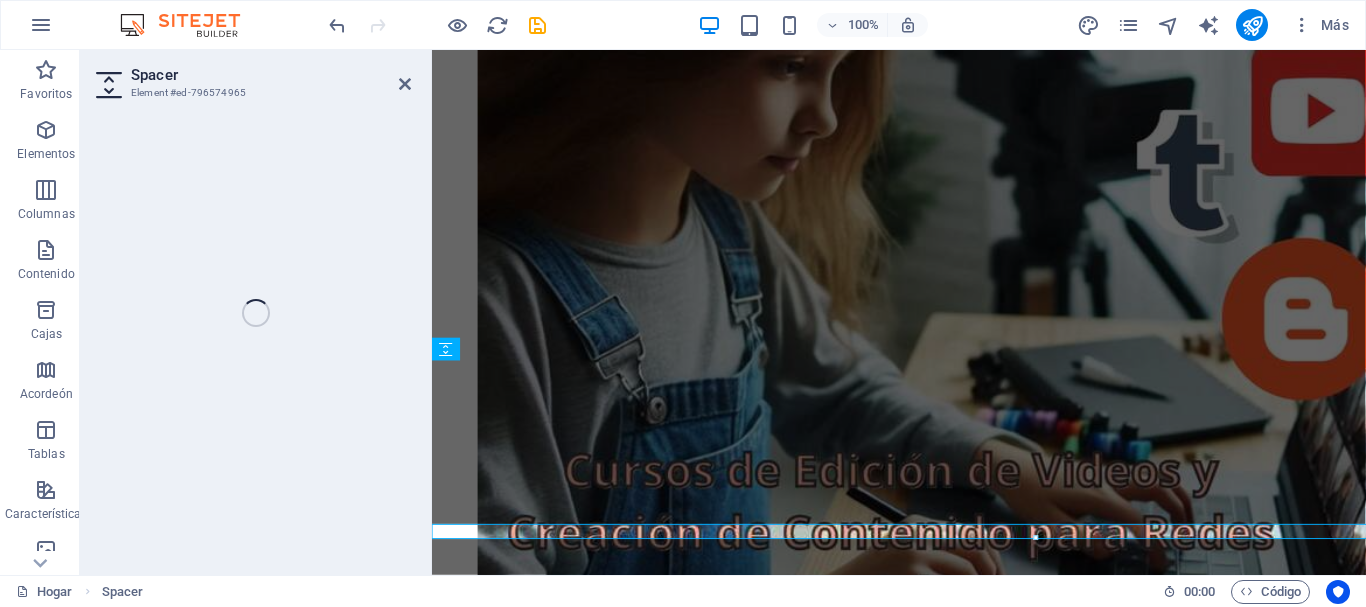 select on "px" 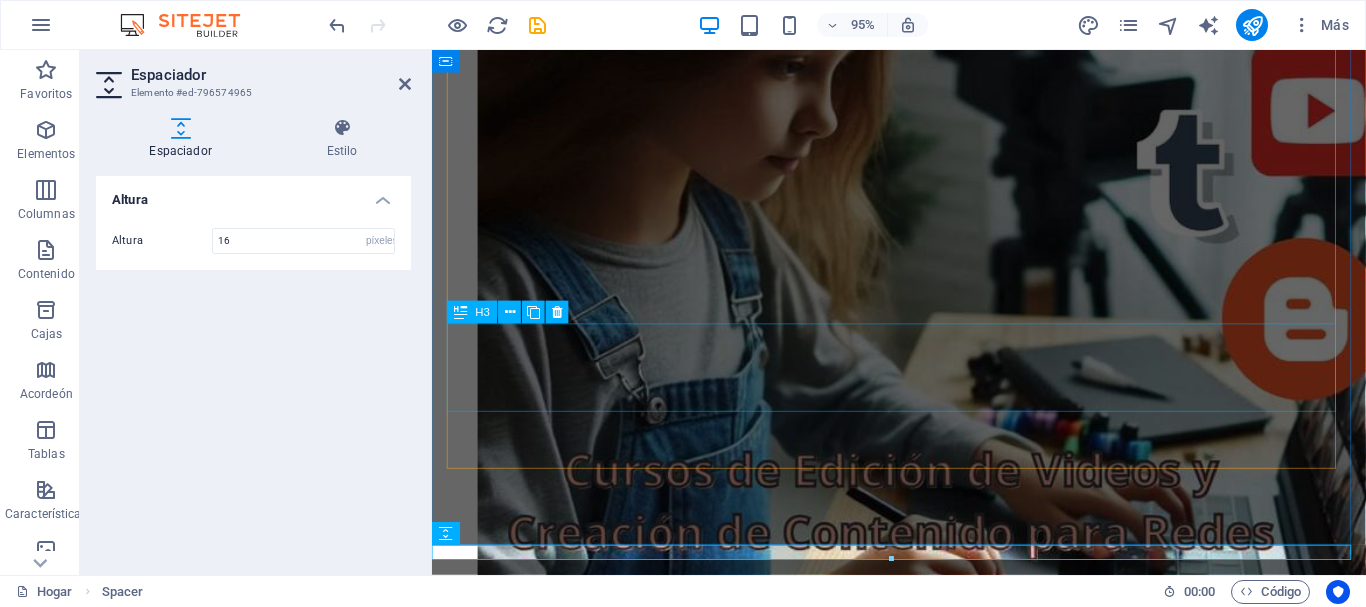 scroll, scrollTop: 7885, scrollLeft: 0, axis: vertical 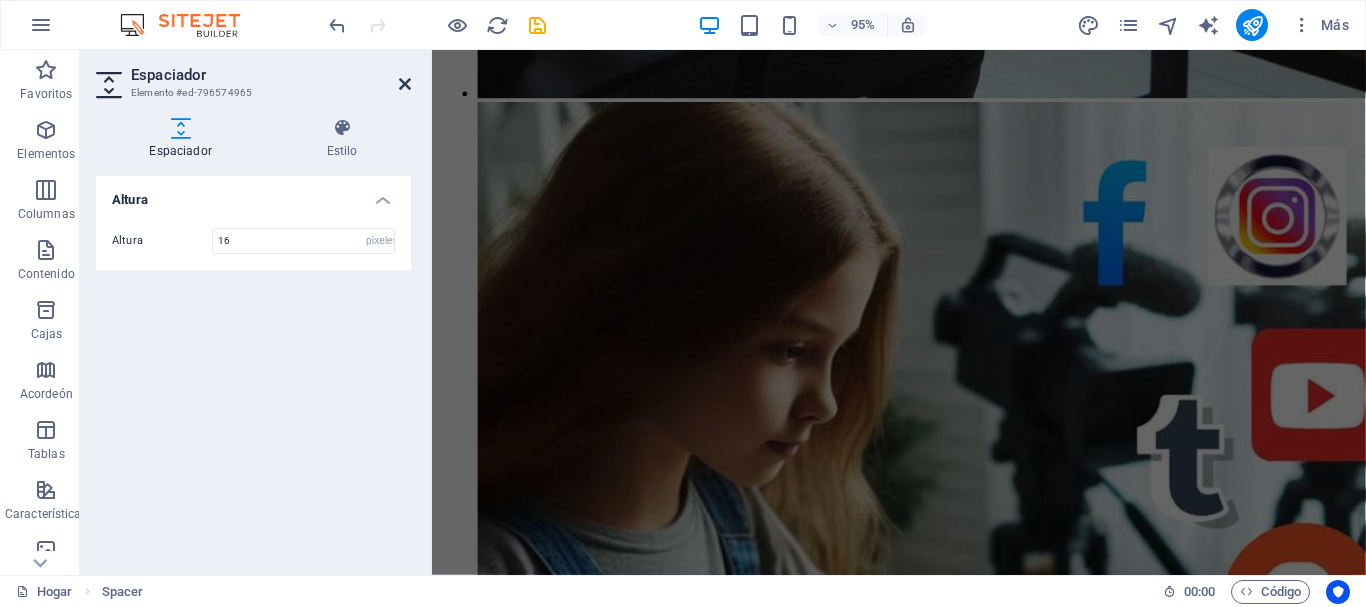 click at bounding box center [405, 84] 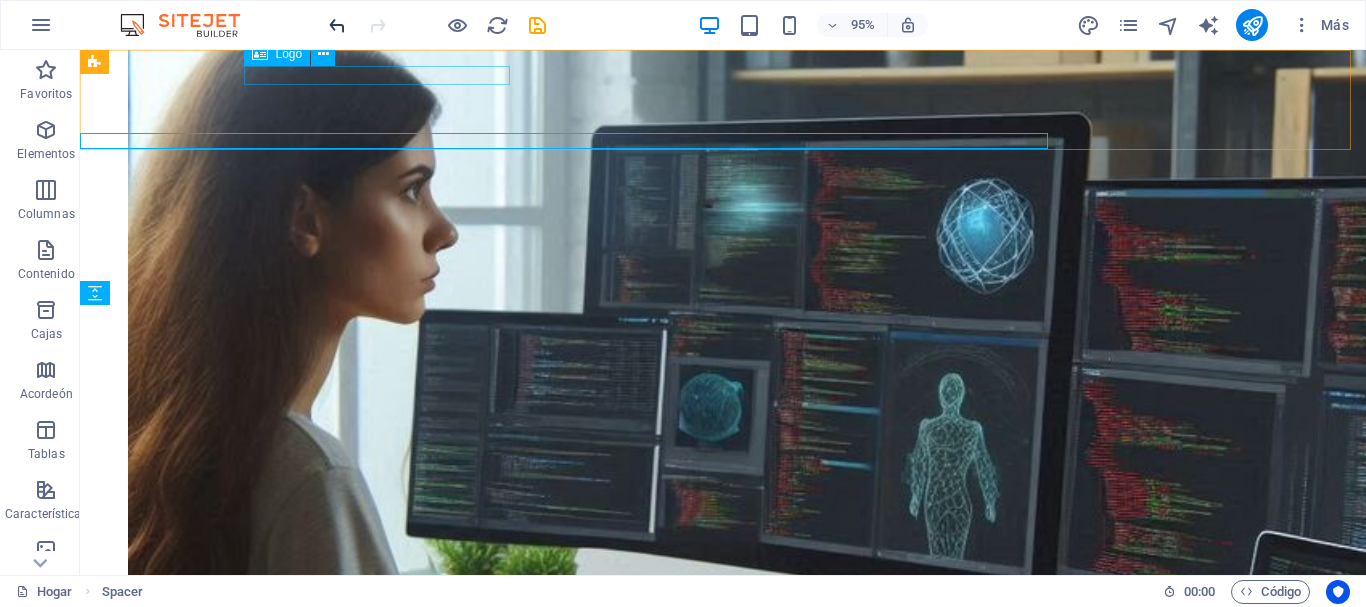 scroll, scrollTop: 8437, scrollLeft: 0, axis: vertical 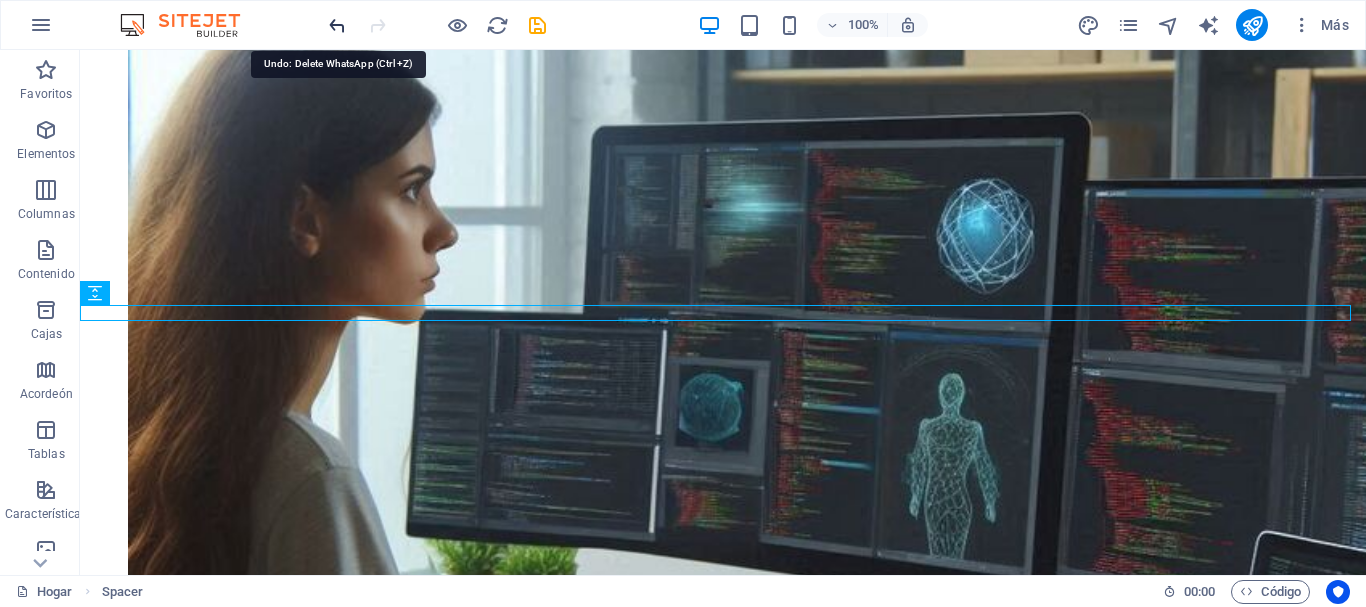 click at bounding box center [337, 25] 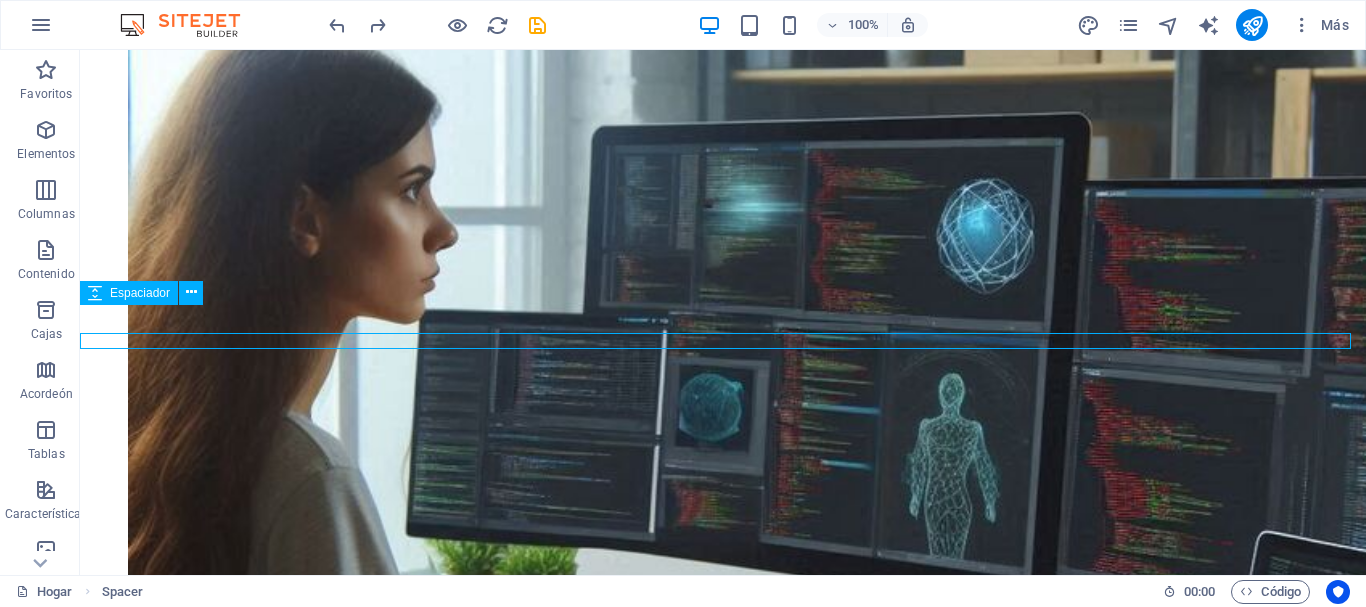 click at bounding box center [723, 23012] 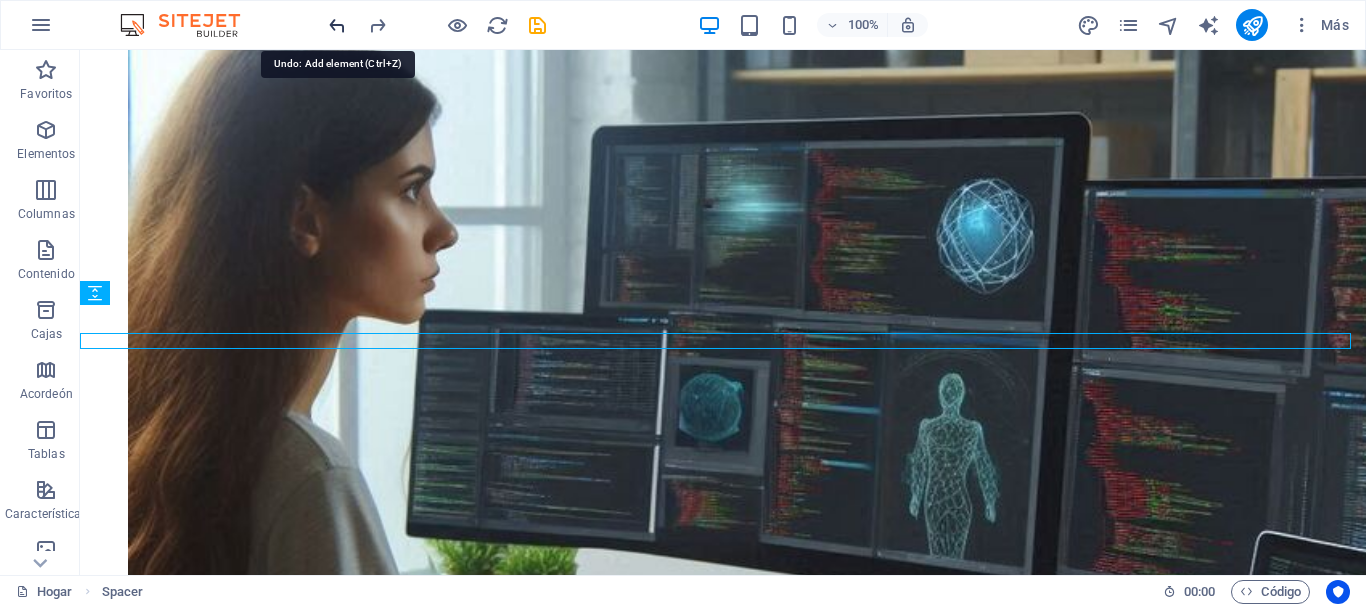 click at bounding box center [337, 25] 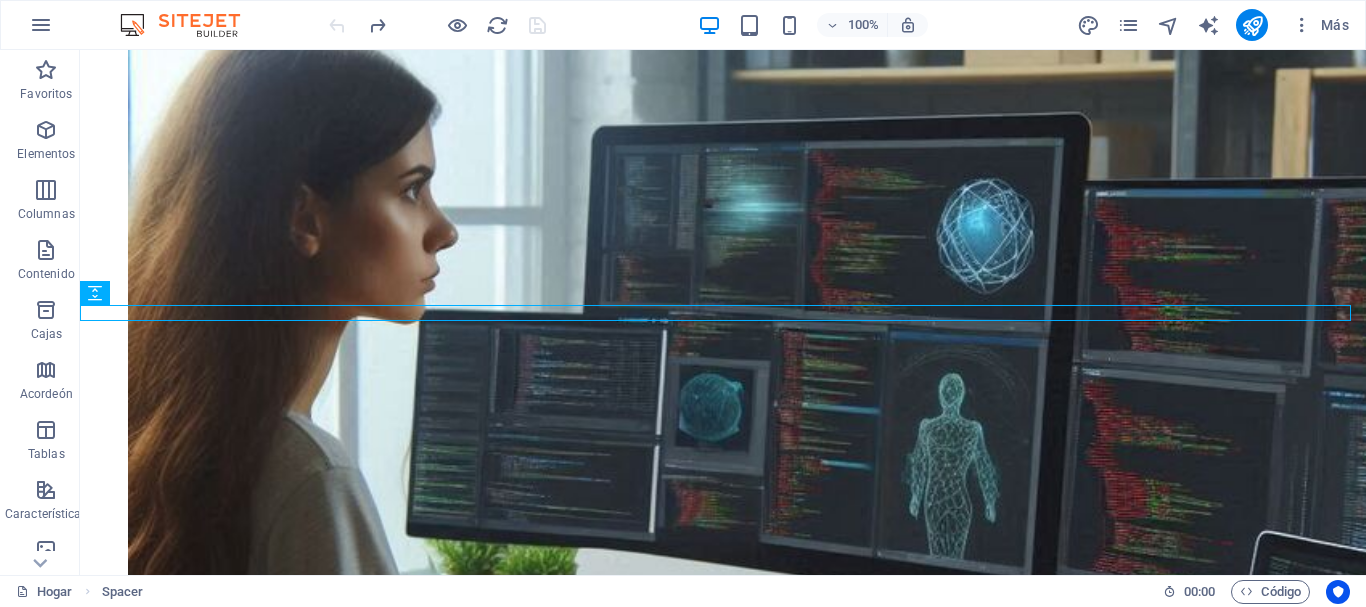 click at bounding box center [437, 25] 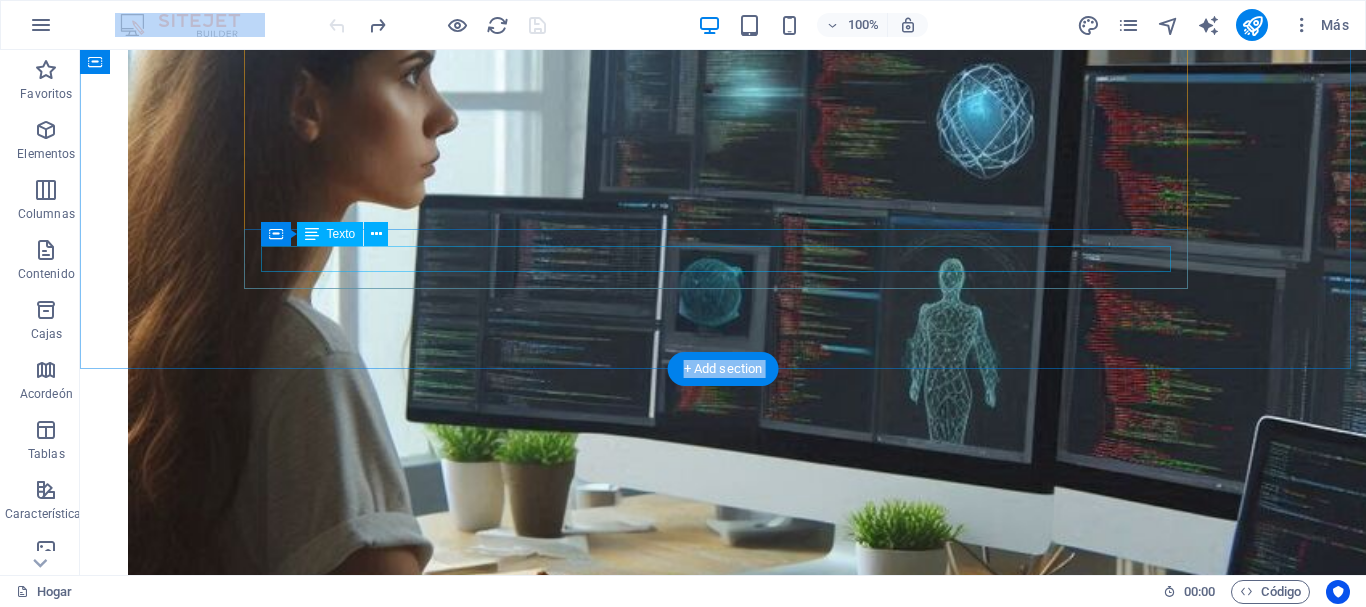 scroll, scrollTop: 8373, scrollLeft: 0, axis: vertical 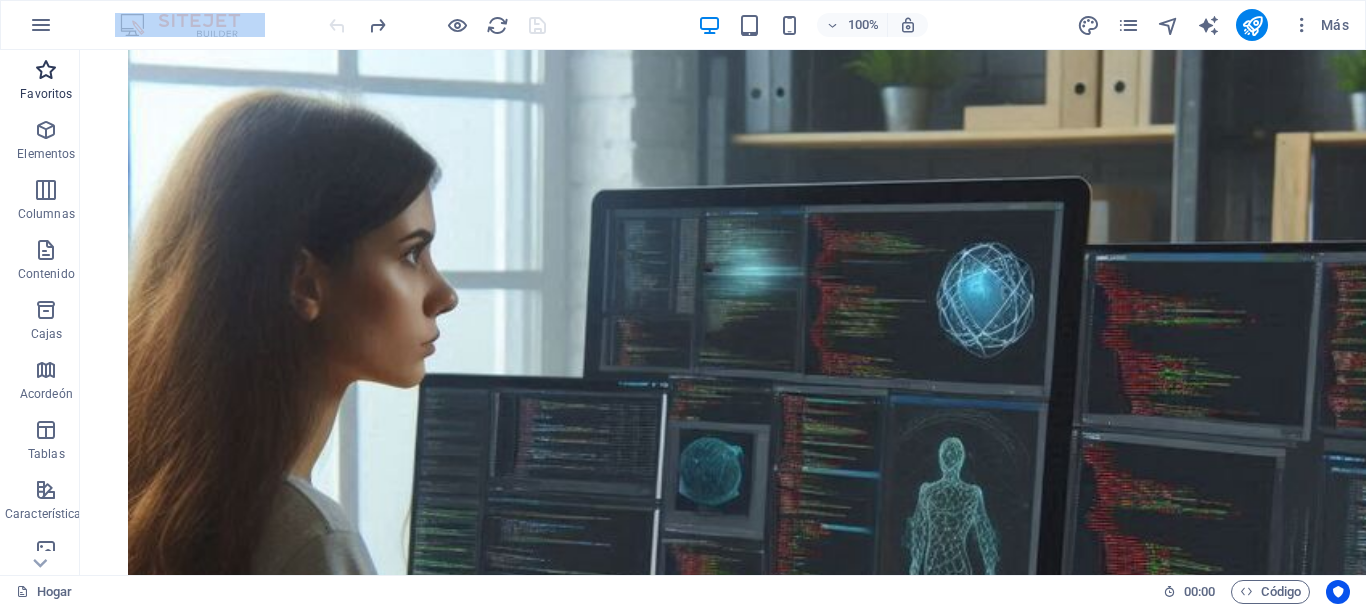 click at bounding box center (46, 70) 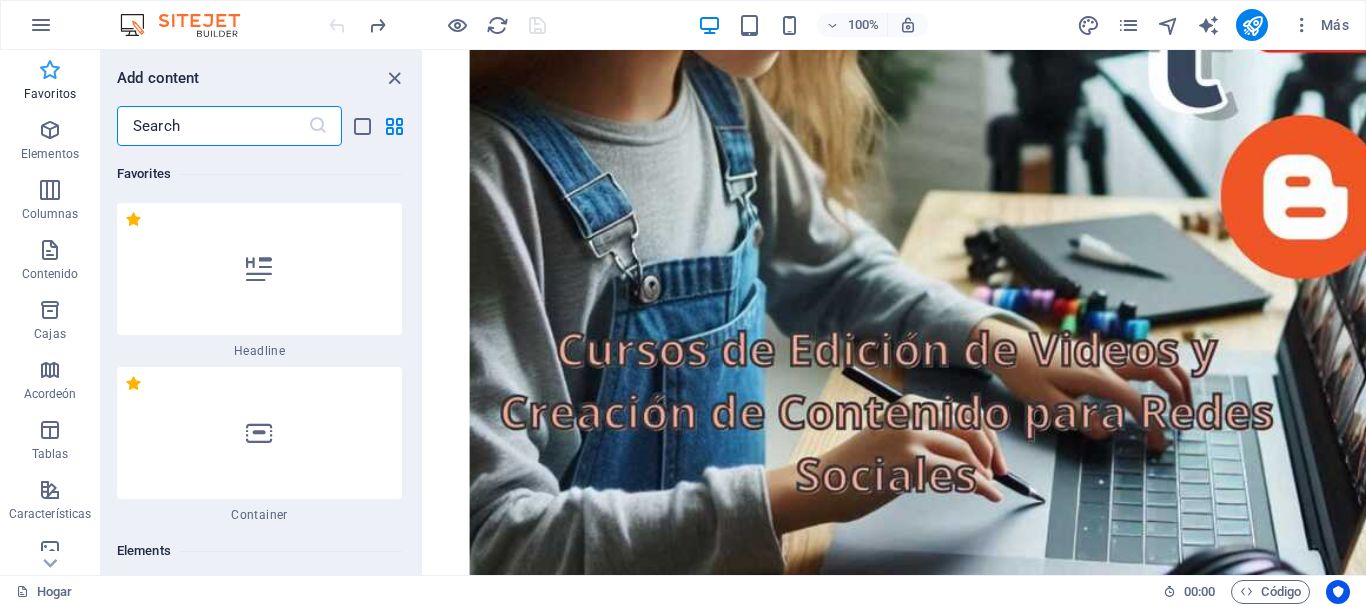 scroll, scrollTop: 8149, scrollLeft: 0, axis: vertical 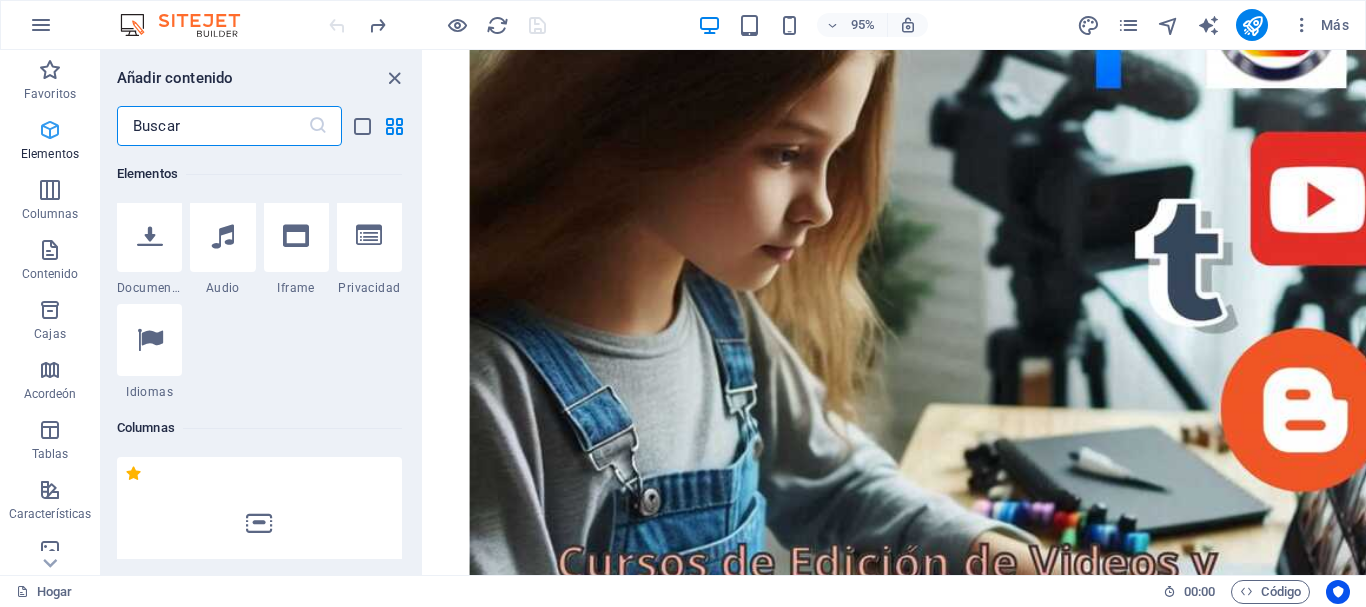 click at bounding box center (50, 130) 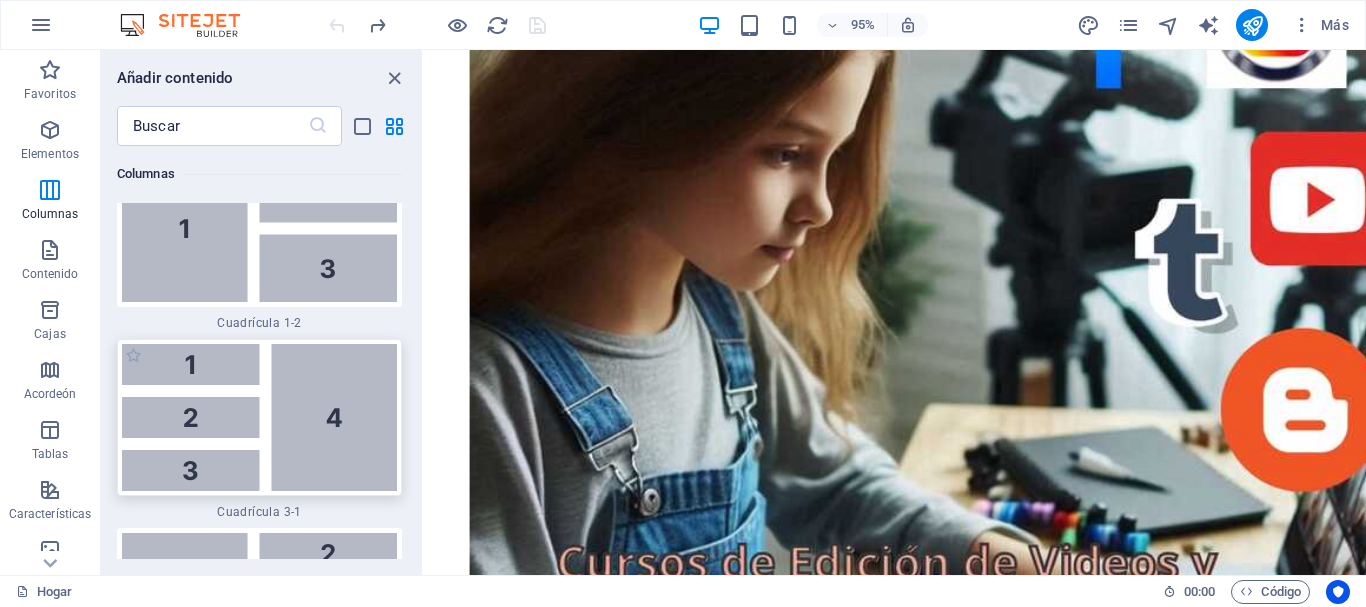 scroll, scrollTop: 4800, scrollLeft: 0, axis: vertical 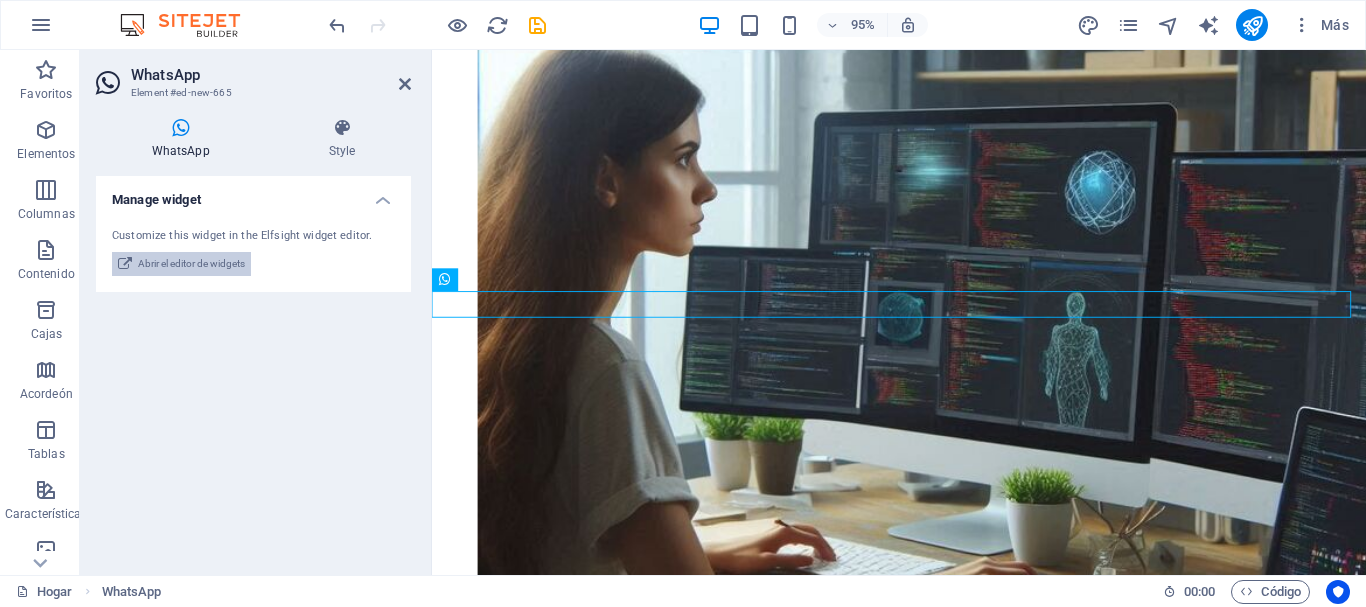 click on "Abrir el editor de widgets" at bounding box center [191, 263] 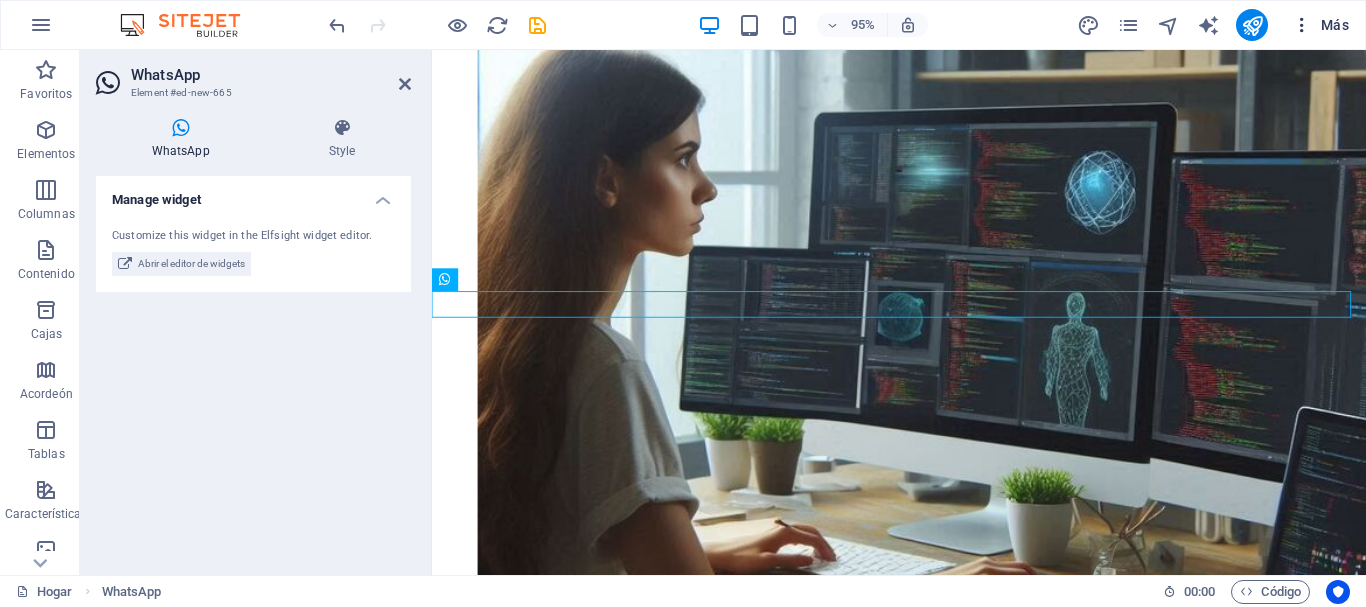 click at bounding box center (1302, 25) 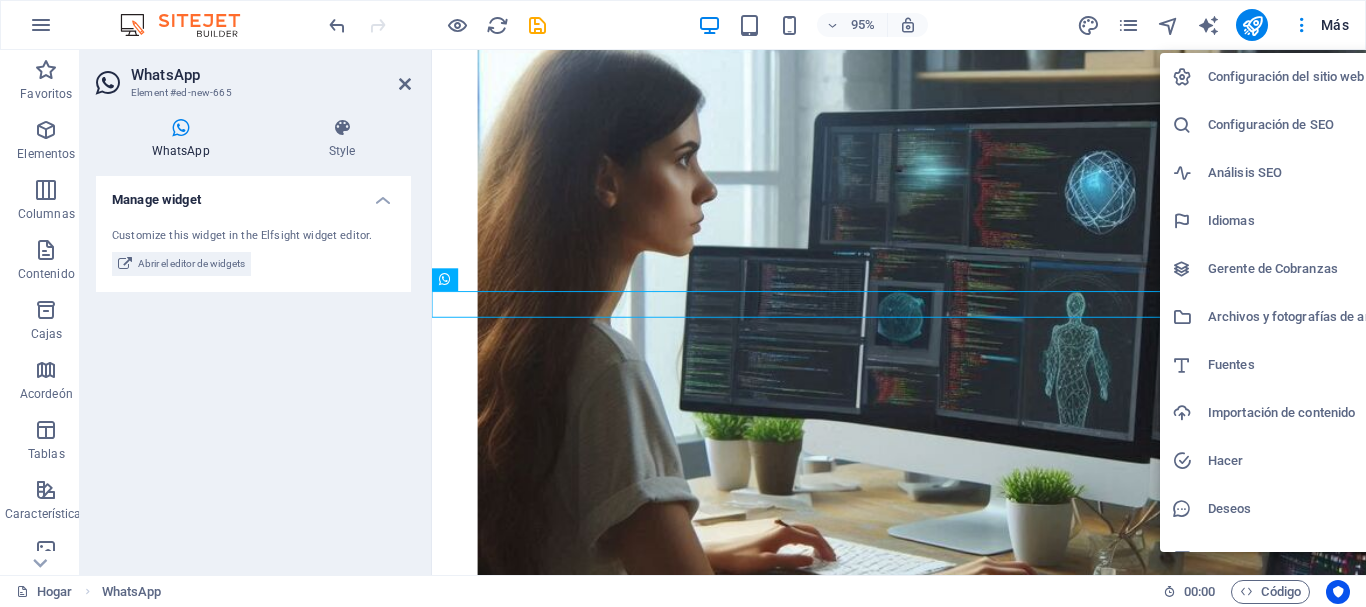 click at bounding box center [683, 303] 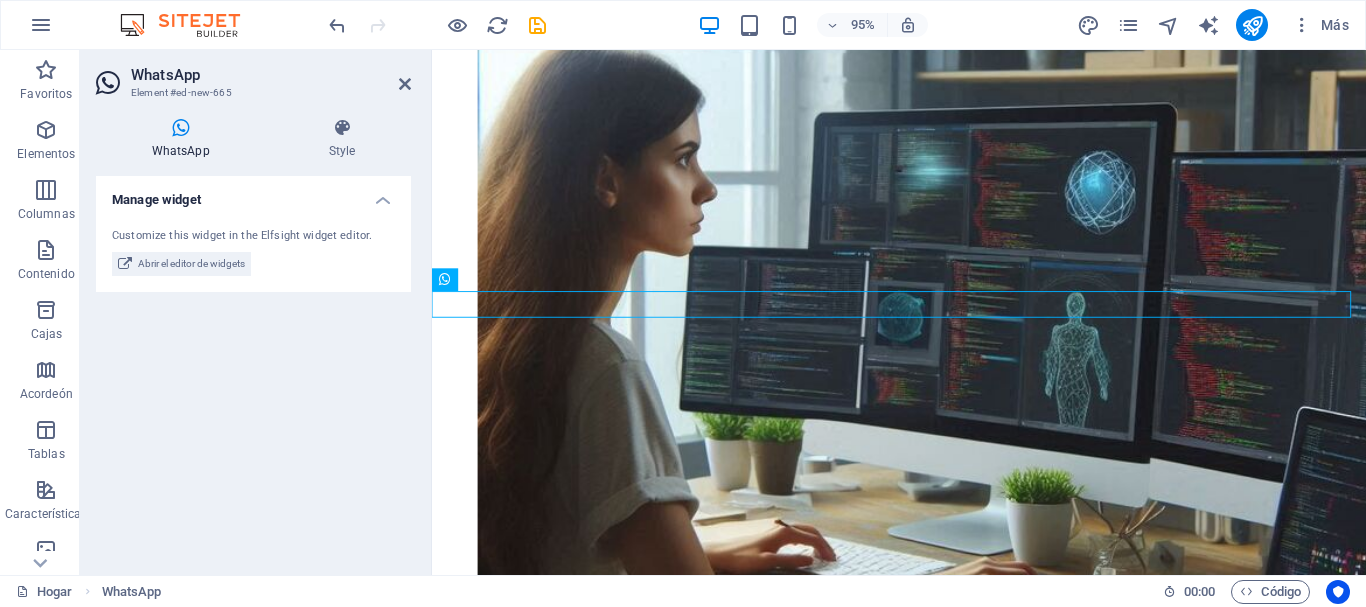 click on "Manage widget" at bounding box center (253, 194) 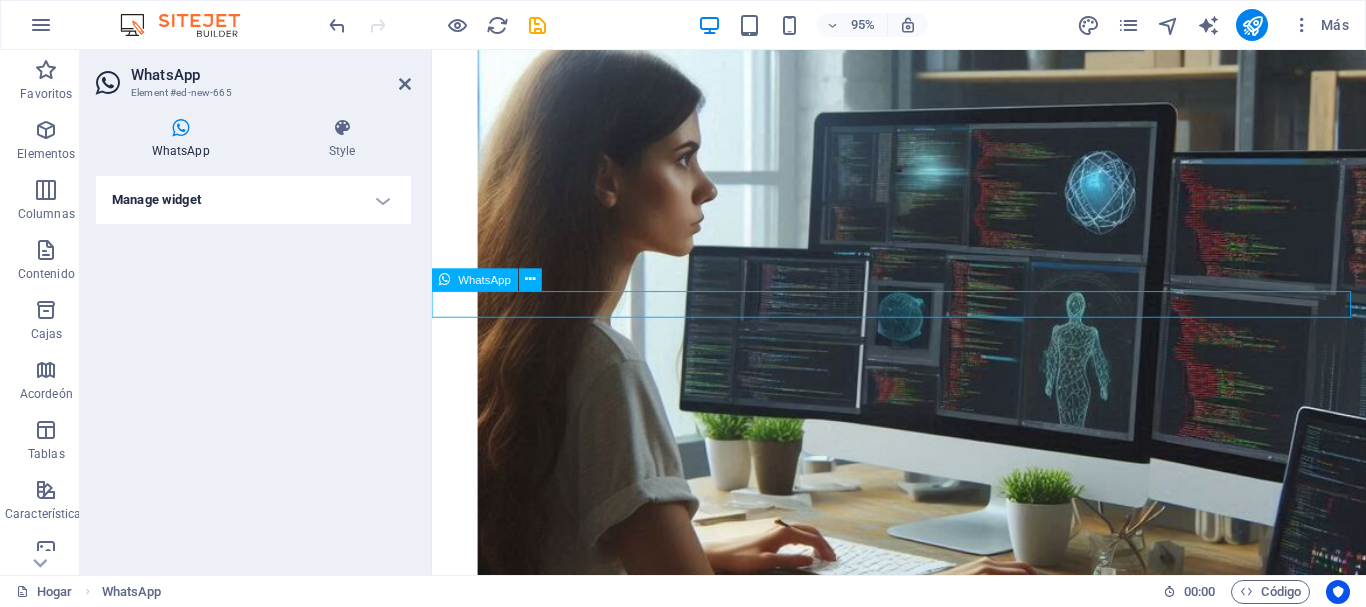 click at bounding box center [923, 18475] 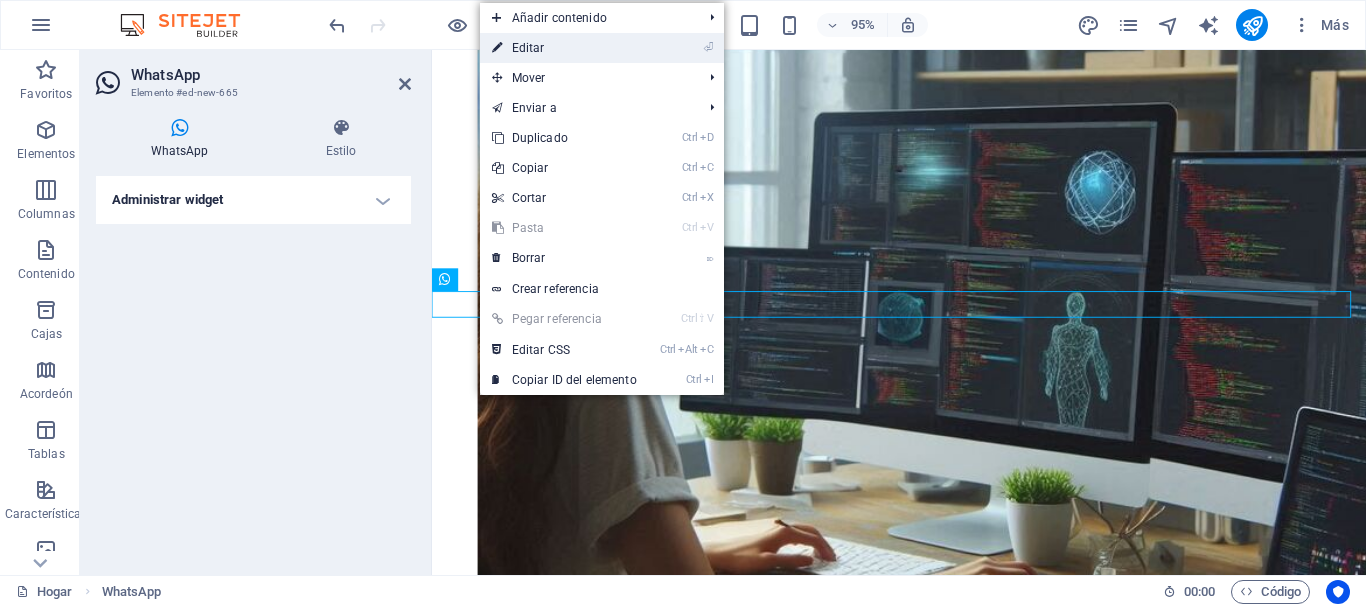 click on "⏎ Editar" at bounding box center [564, 48] 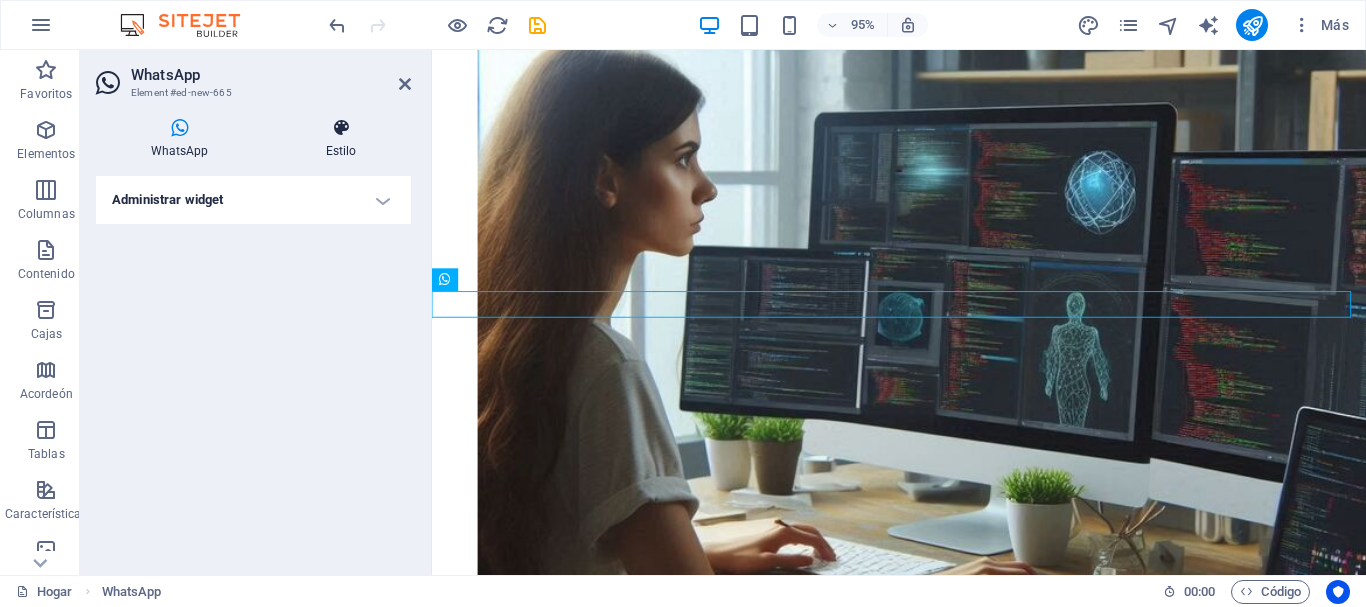 click at bounding box center (341, 128) 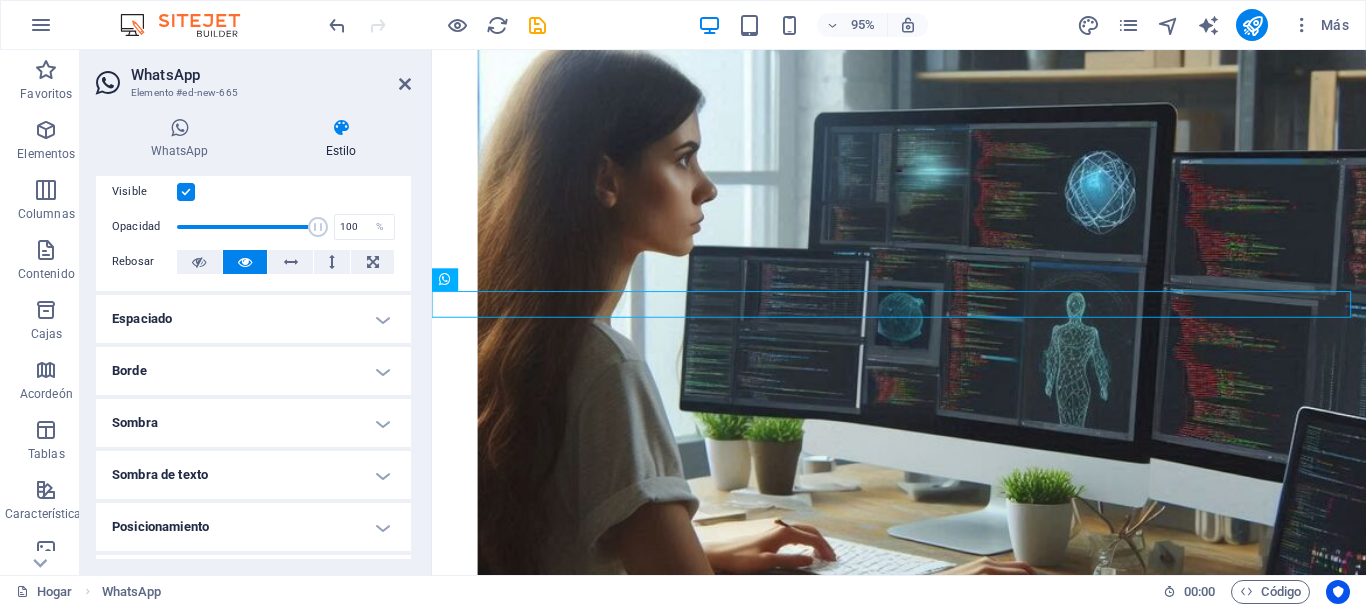 scroll, scrollTop: 0, scrollLeft: 0, axis: both 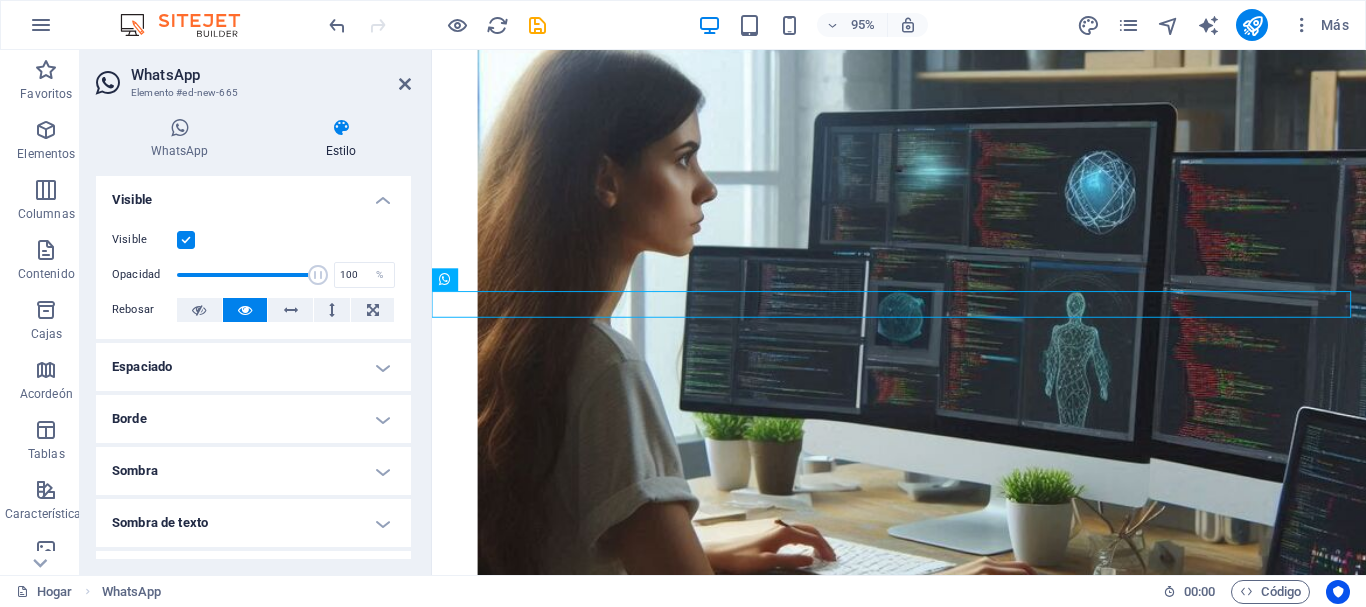 click on "Espaciado" at bounding box center (253, 367) 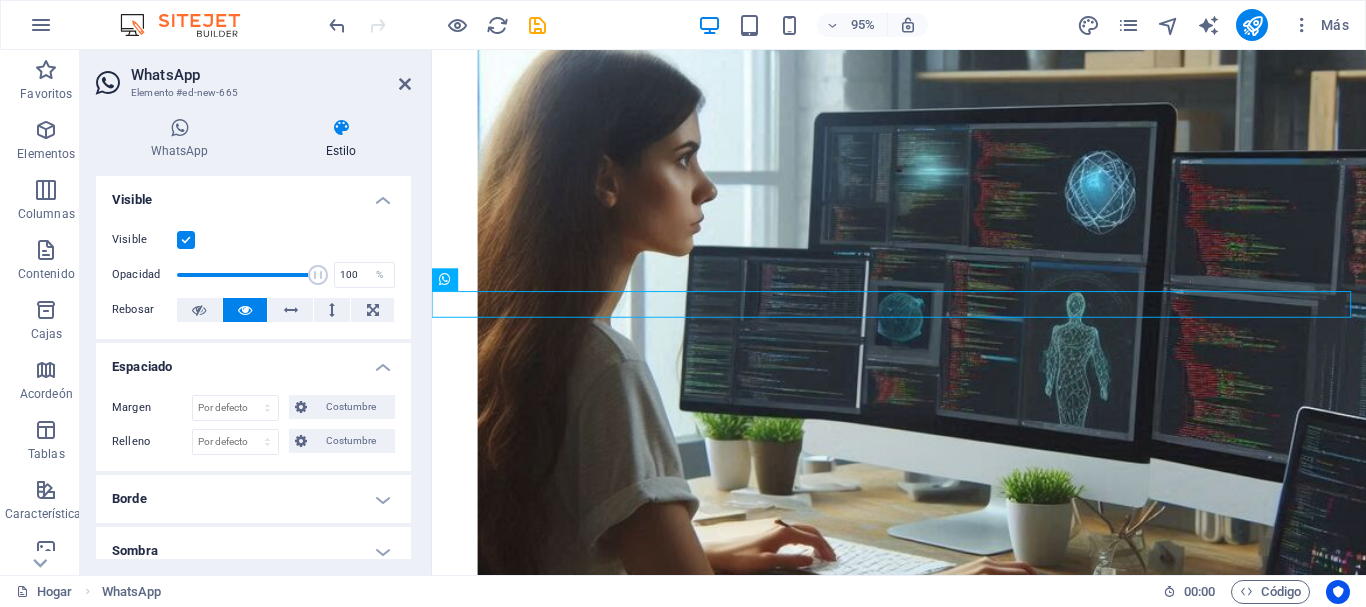 click on "Espaciado" at bounding box center [253, 361] 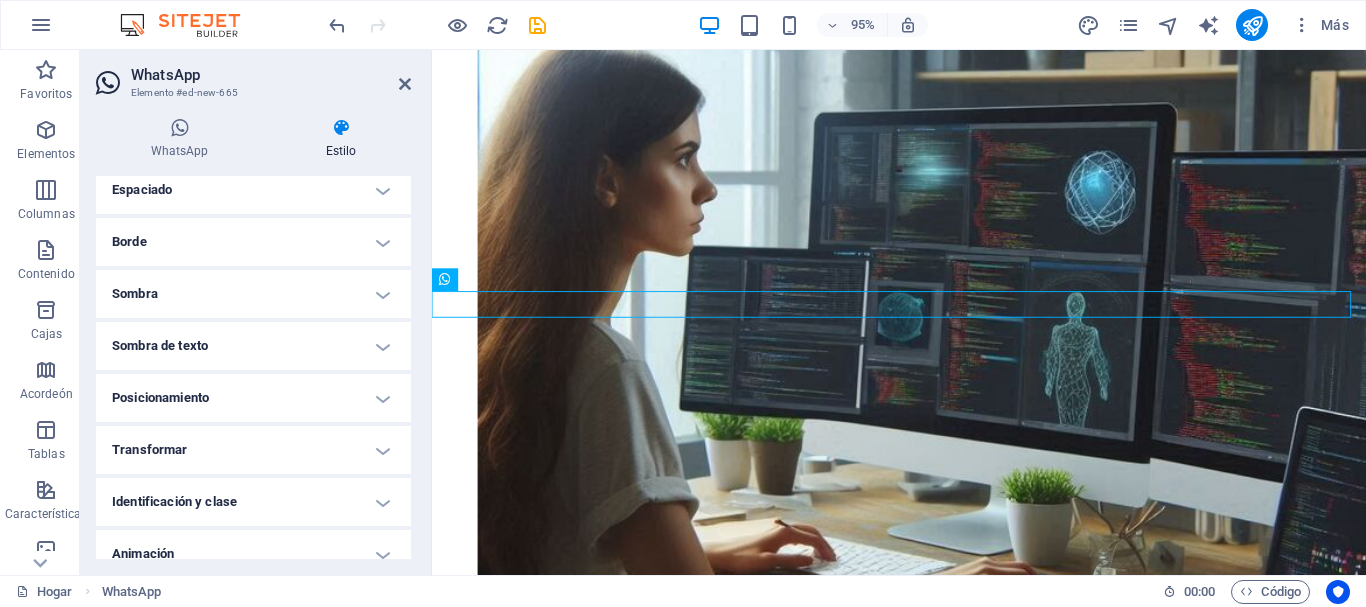 scroll, scrollTop: 200, scrollLeft: 0, axis: vertical 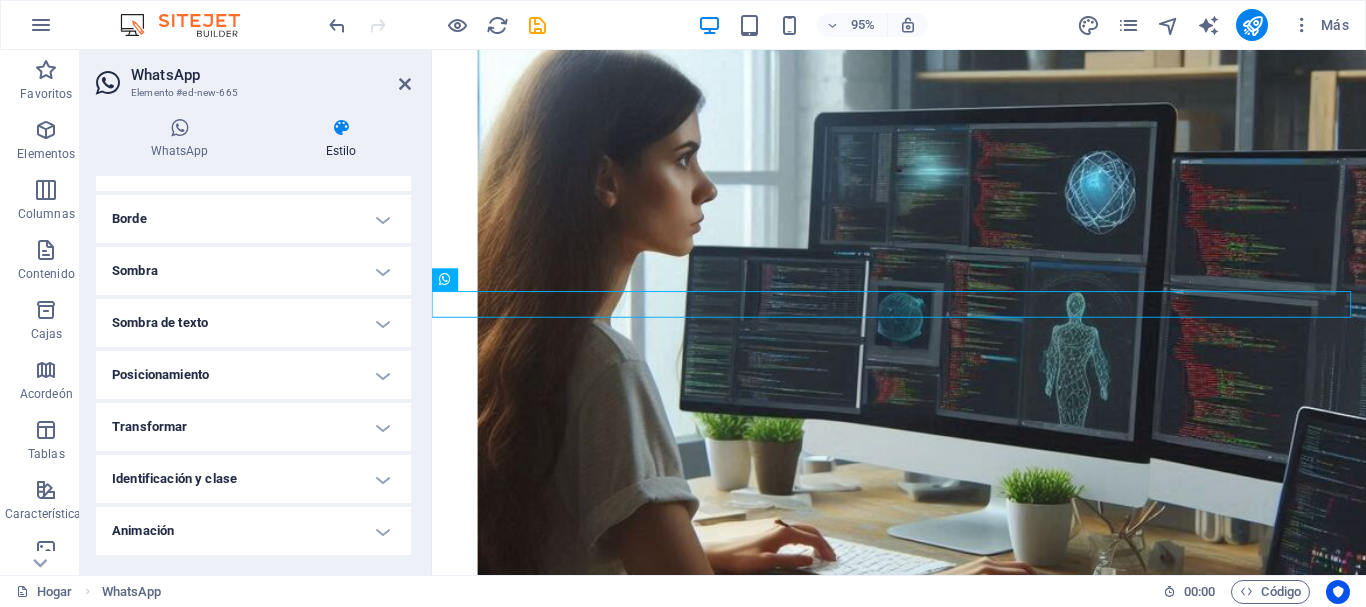 click on "Identificación y clase" at bounding box center (253, 479) 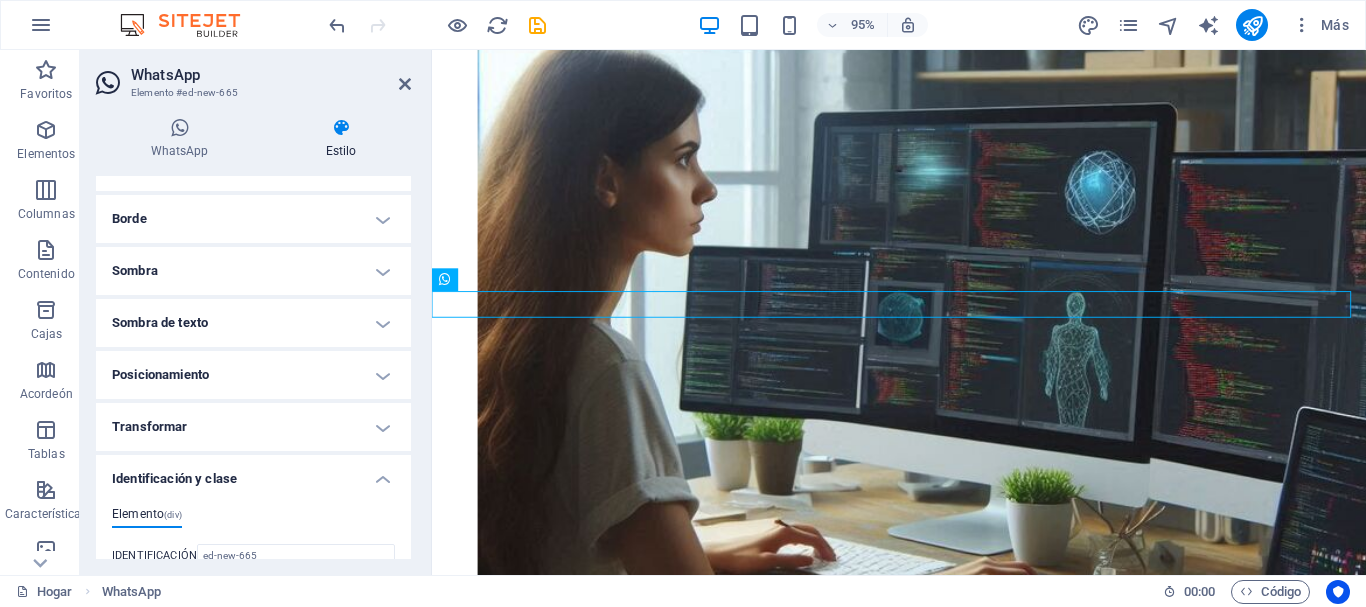 scroll, scrollTop: 300, scrollLeft: 0, axis: vertical 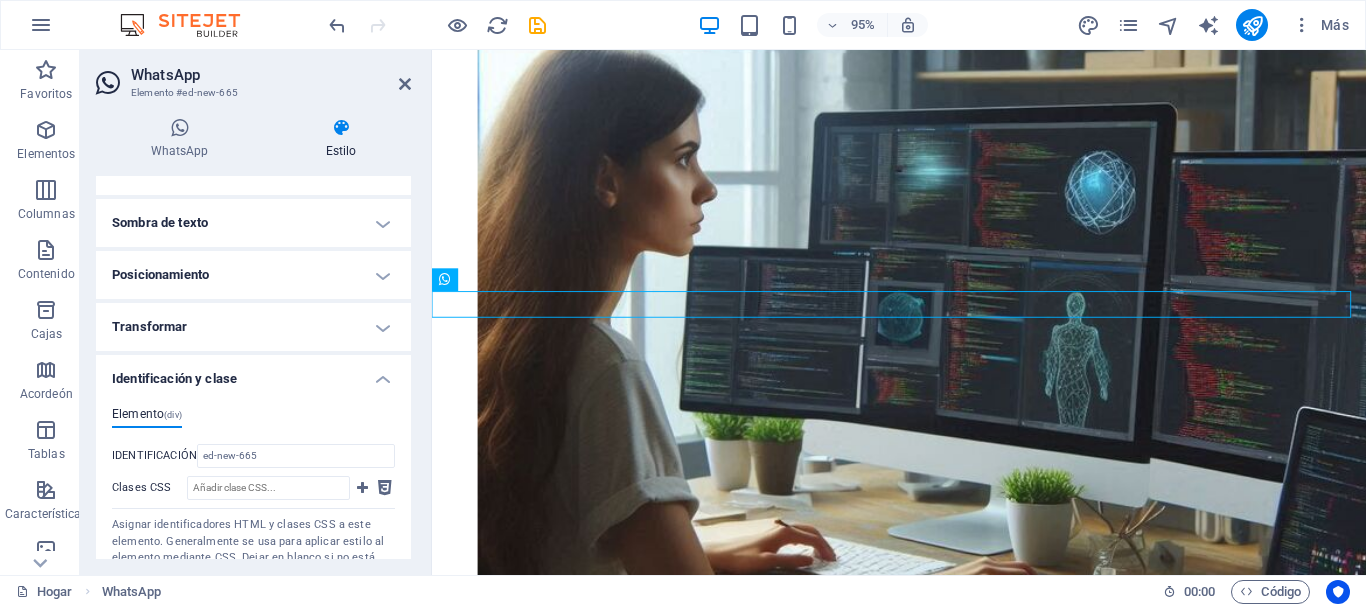 click on "Identificación y clase" at bounding box center [253, 373] 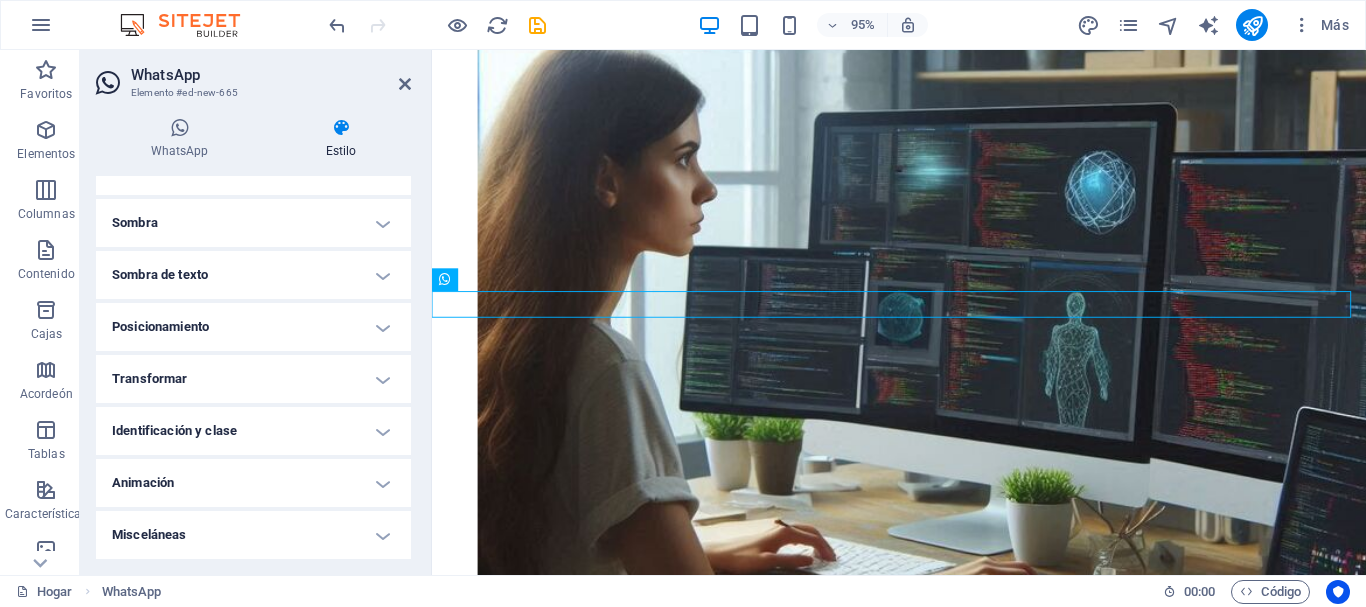 scroll, scrollTop: 248, scrollLeft: 0, axis: vertical 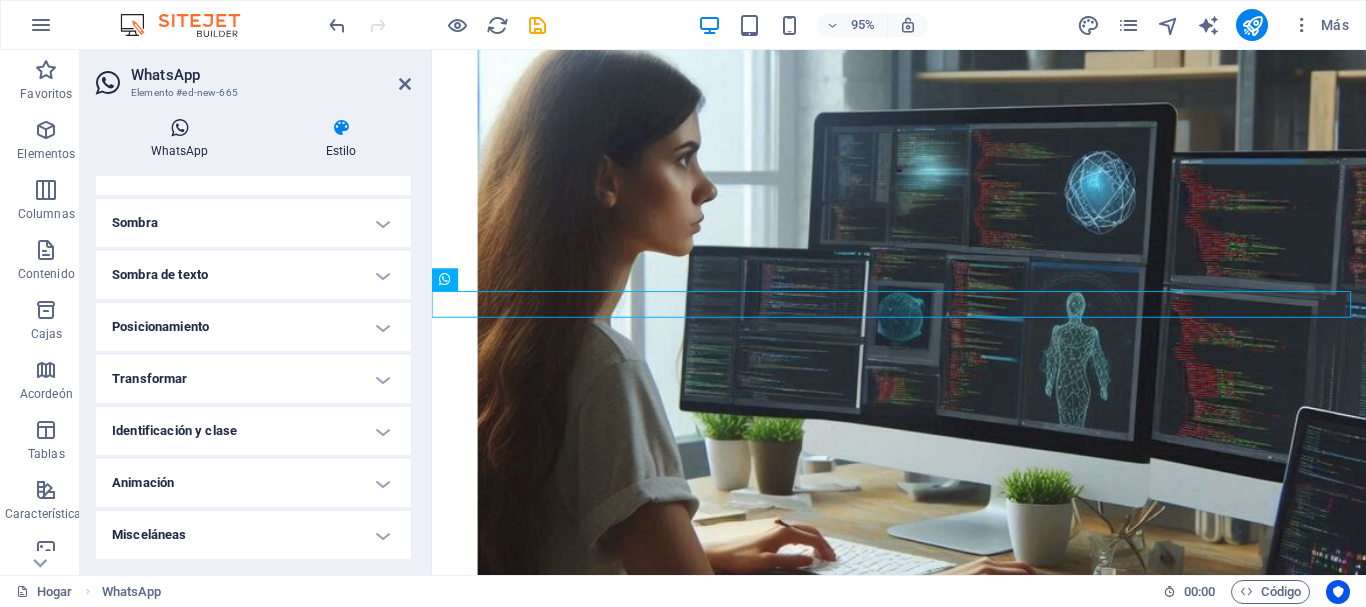 click at bounding box center (179, 128) 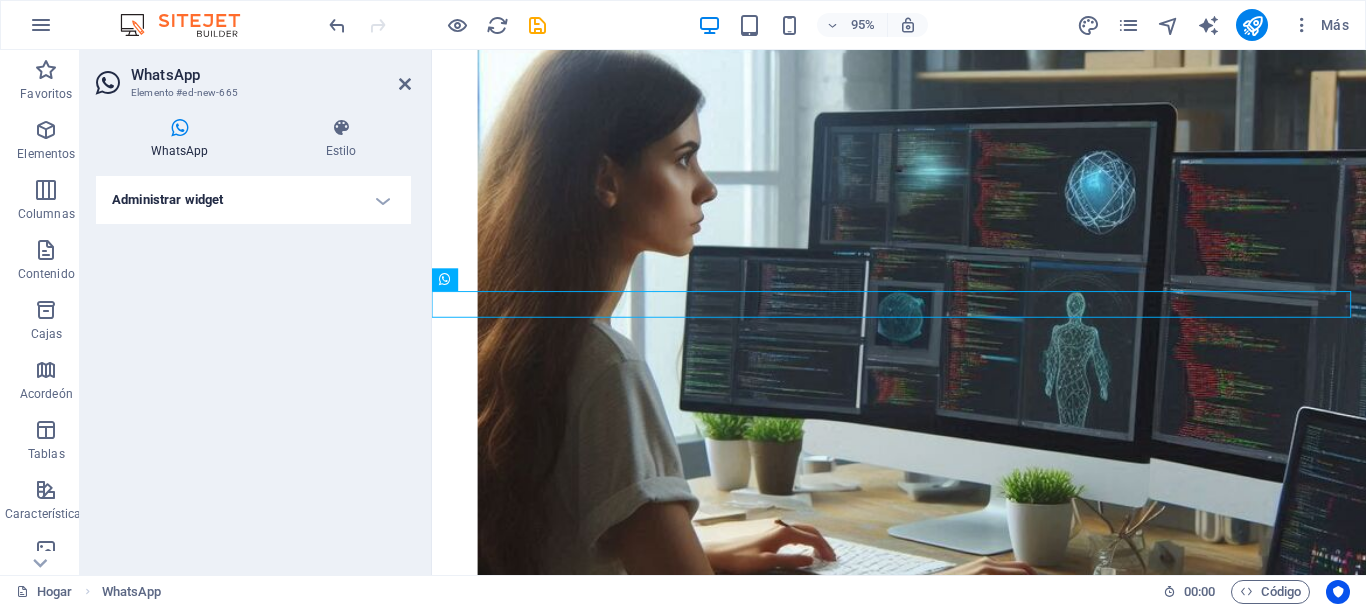 click on "Administrar widget" at bounding box center [253, 200] 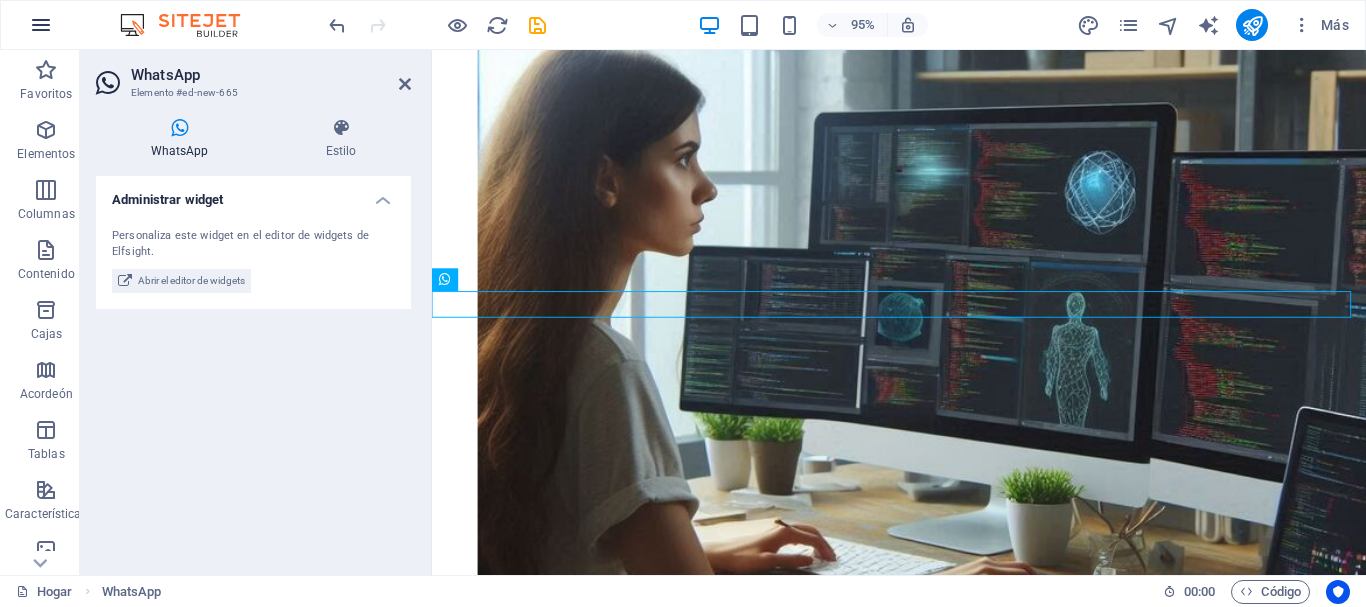click at bounding box center (41, 25) 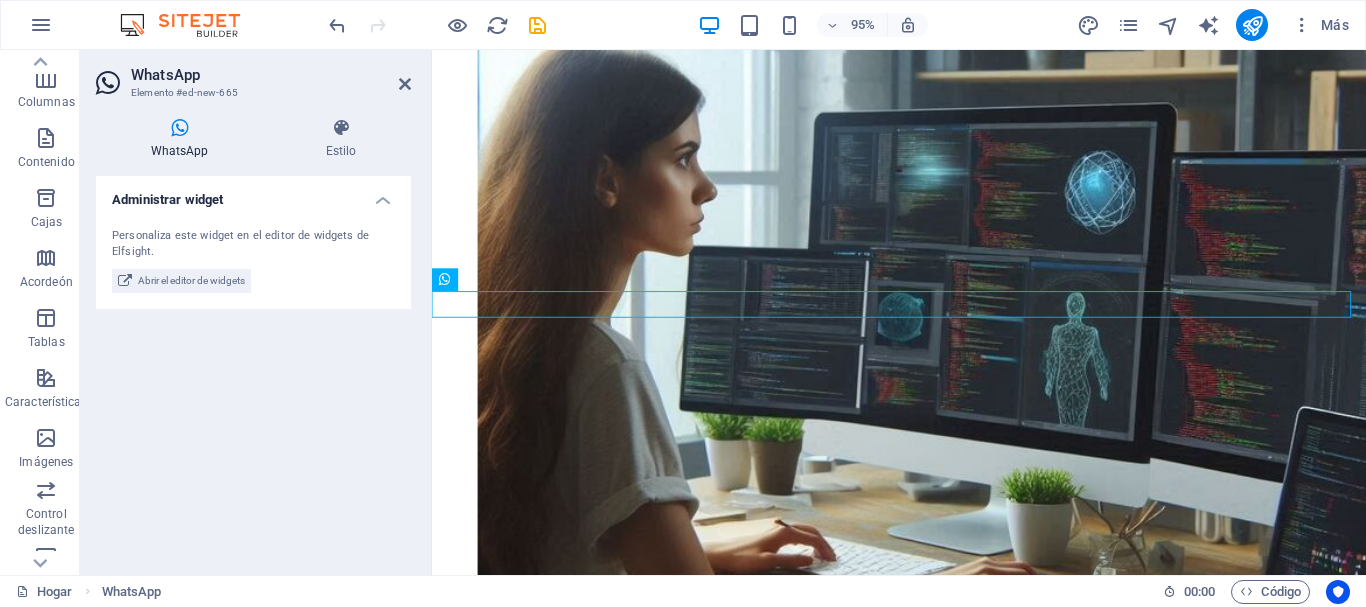 scroll, scrollTop: 100, scrollLeft: 0, axis: vertical 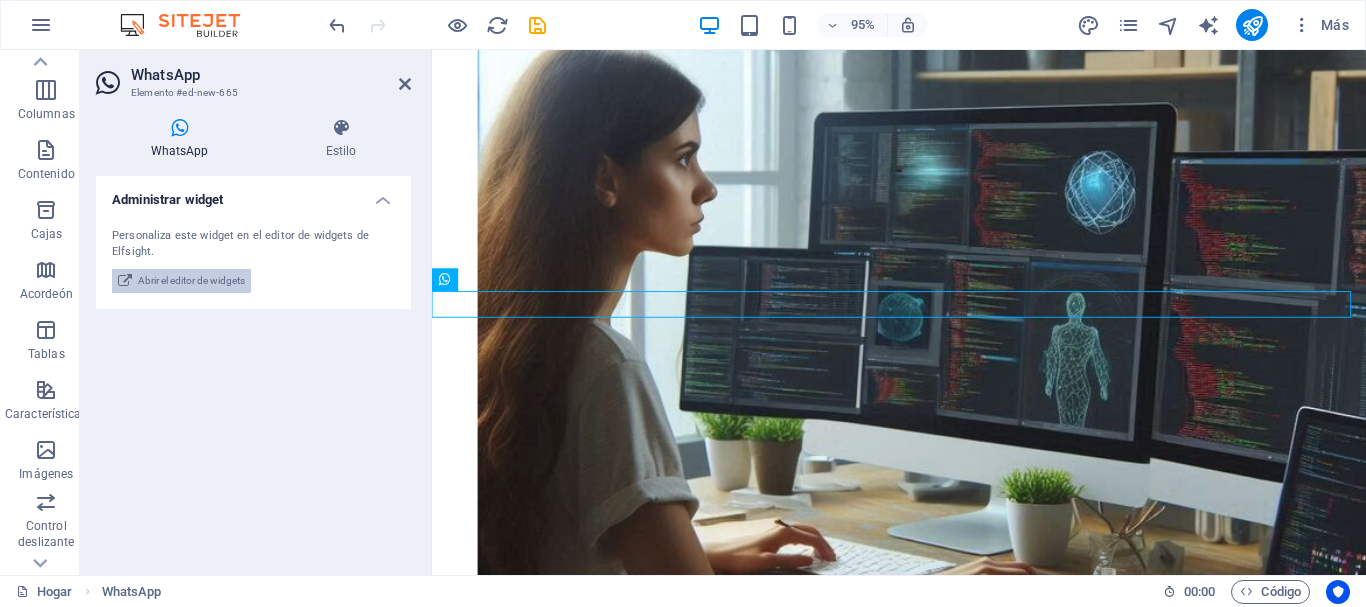 click on "Abrir el editor de widgets" at bounding box center [191, 280] 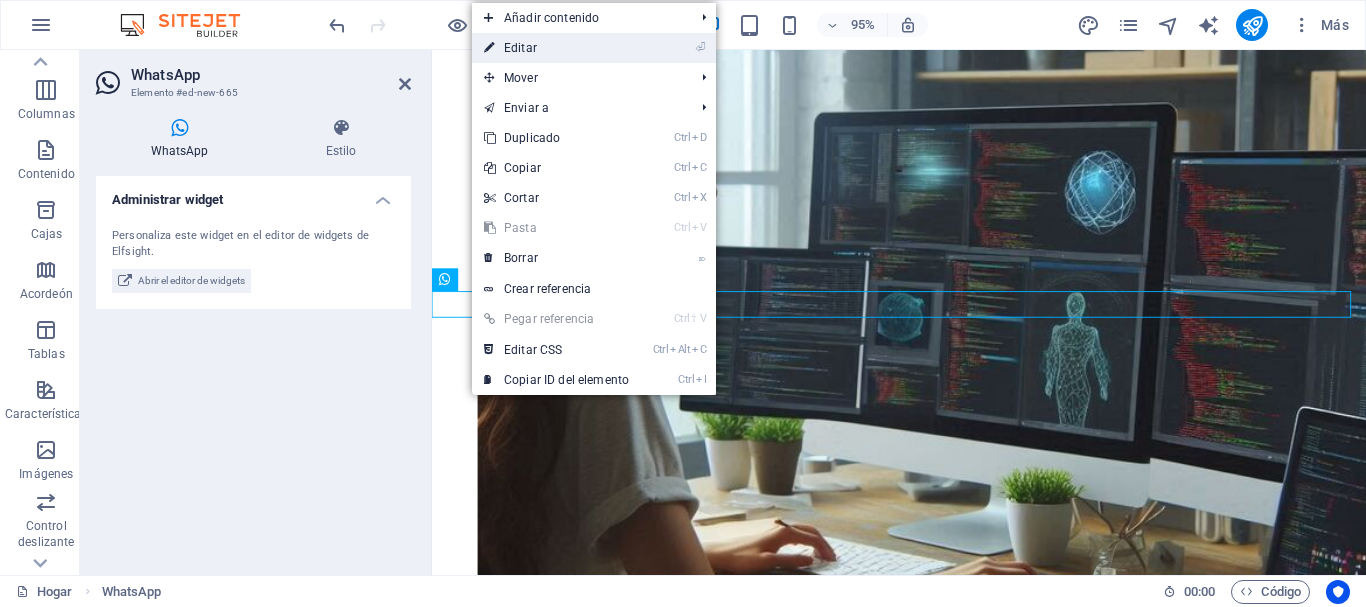click on "Editar" at bounding box center [520, 48] 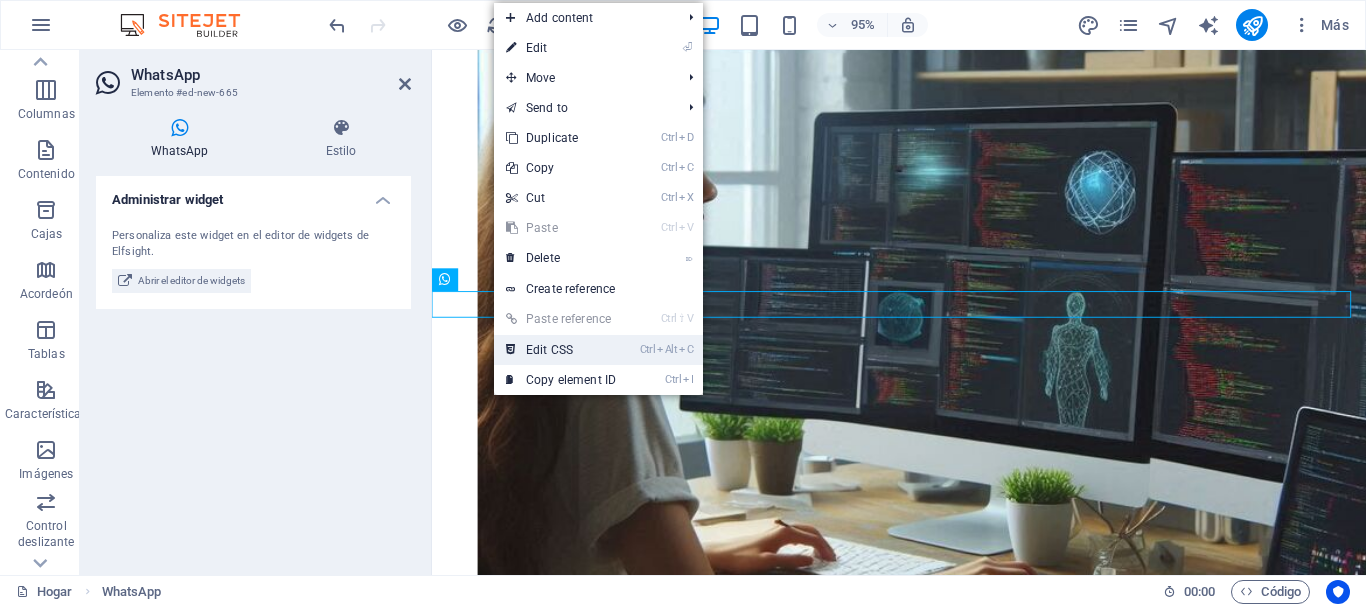 click on "Ctrl Alt C  Edit CSS" at bounding box center [561, 350] 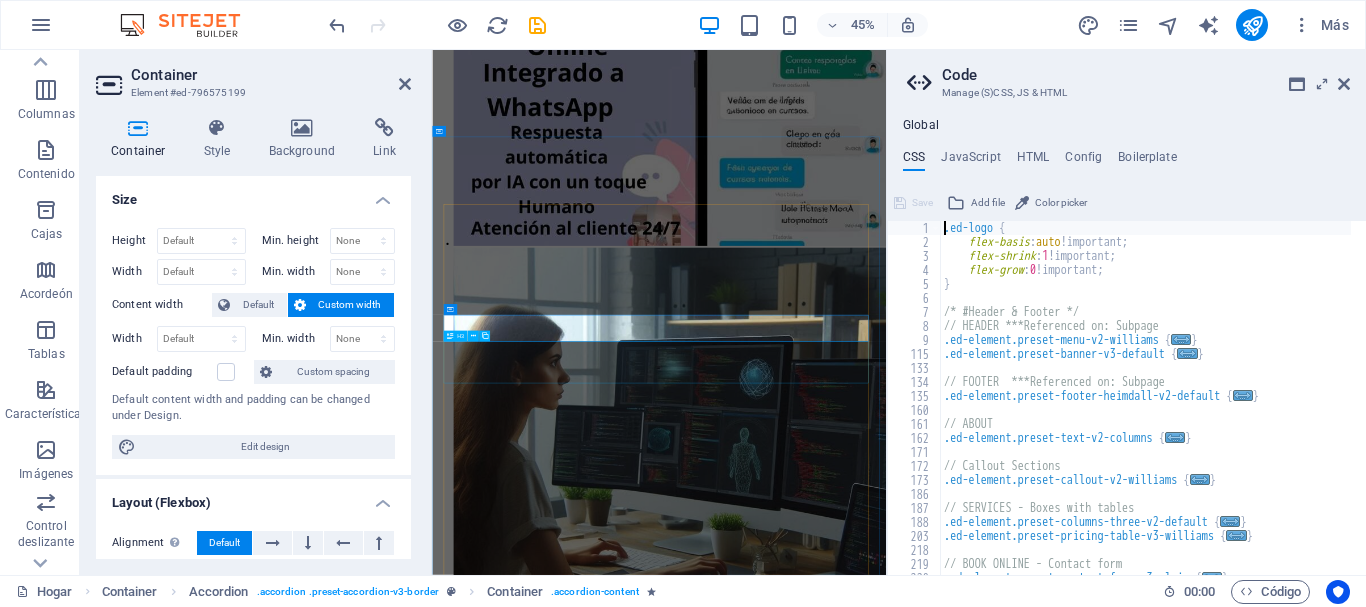 scroll, scrollTop: 7134, scrollLeft: 0, axis: vertical 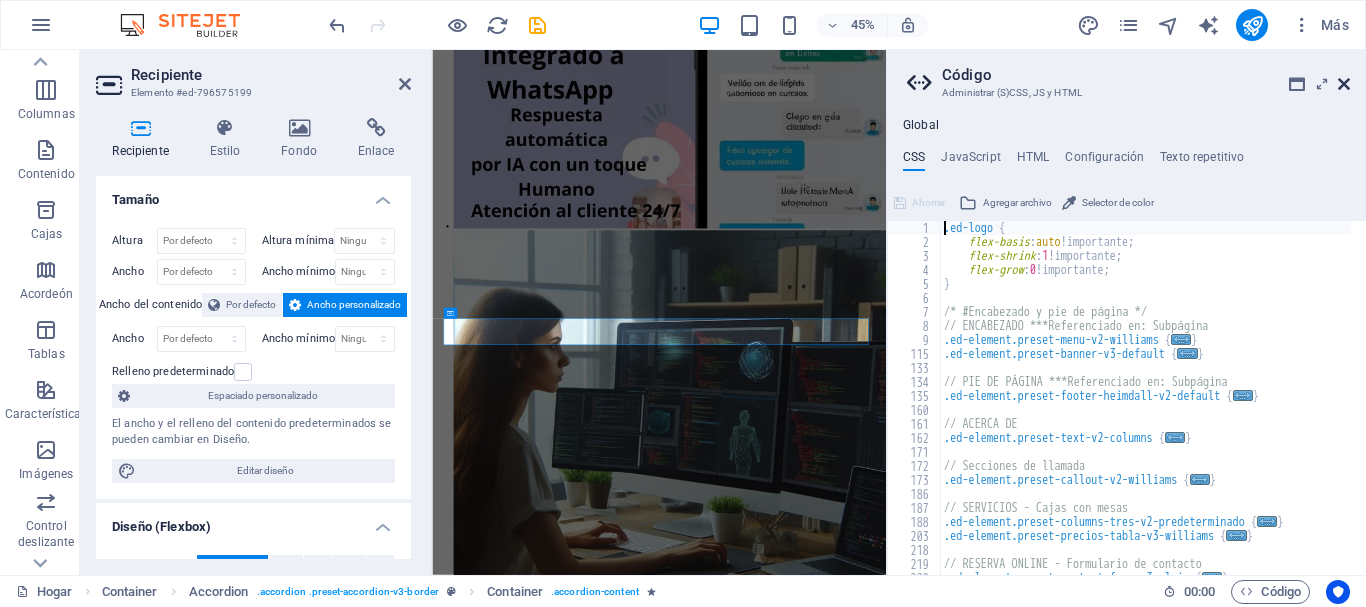 click at bounding box center (1344, 84) 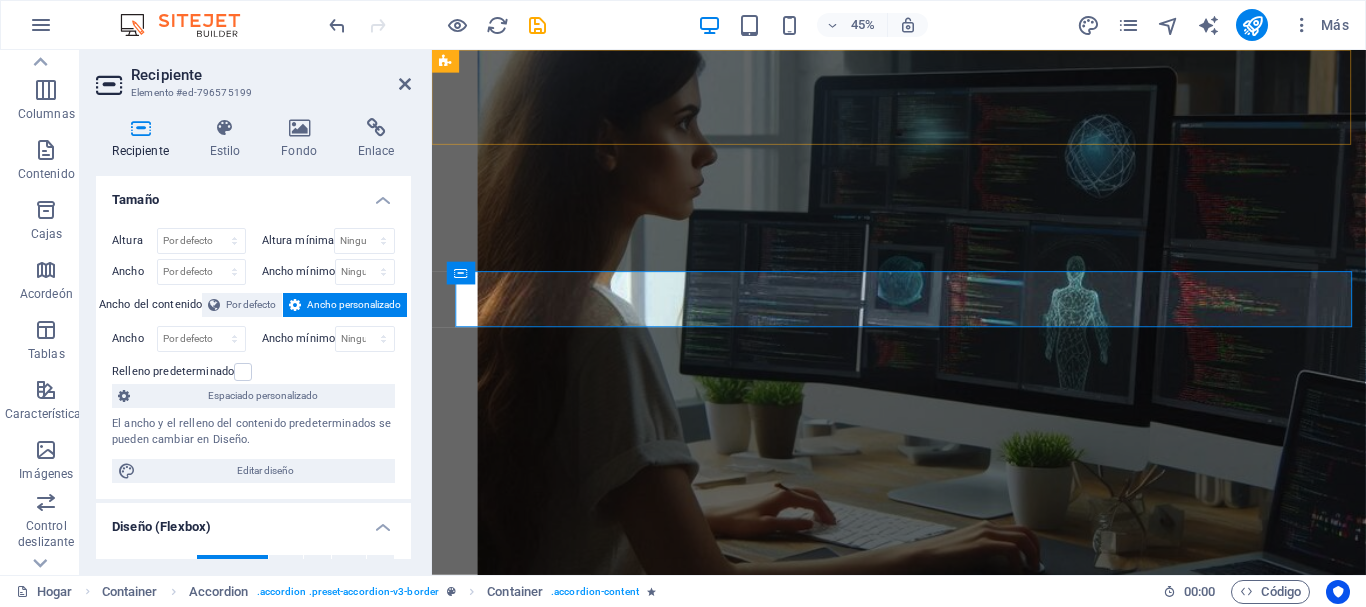 scroll, scrollTop: 7490, scrollLeft: 0, axis: vertical 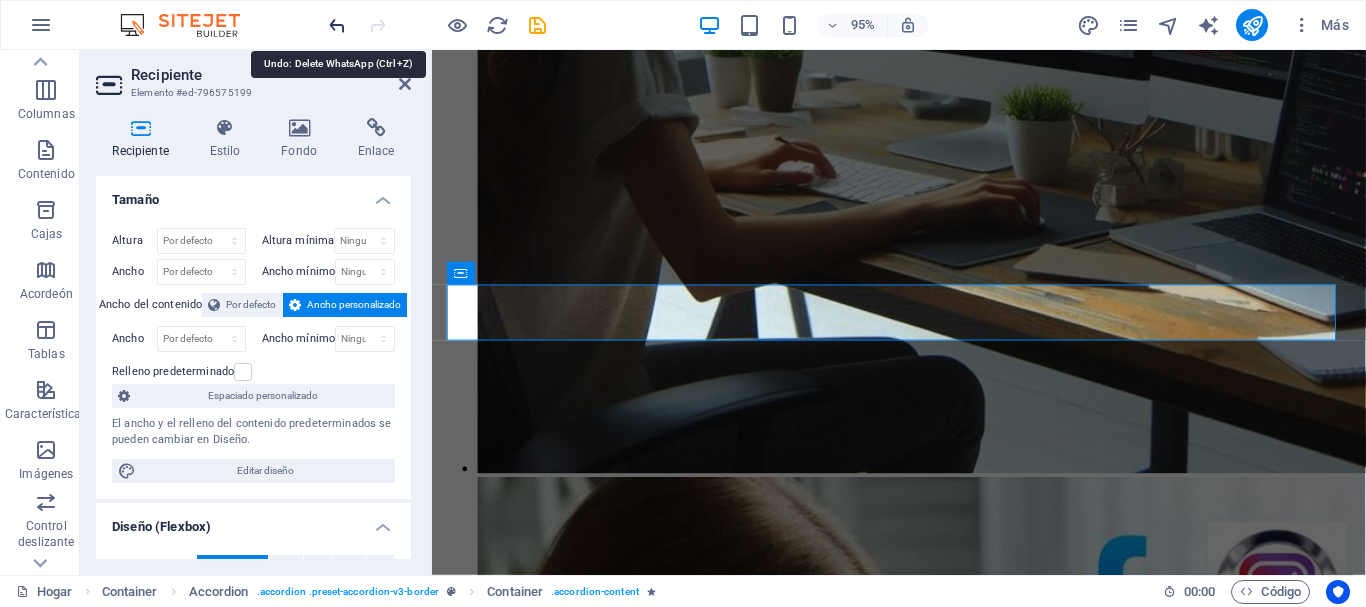 click at bounding box center [337, 25] 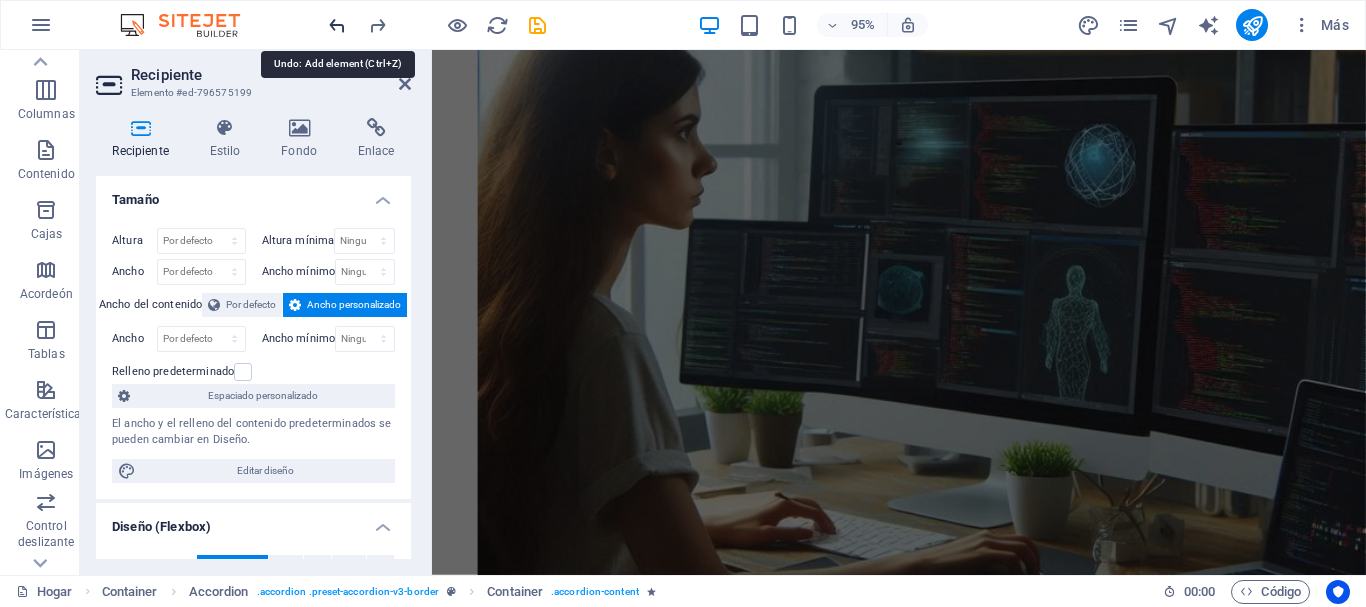 scroll, scrollTop: 7079, scrollLeft: 0, axis: vertical 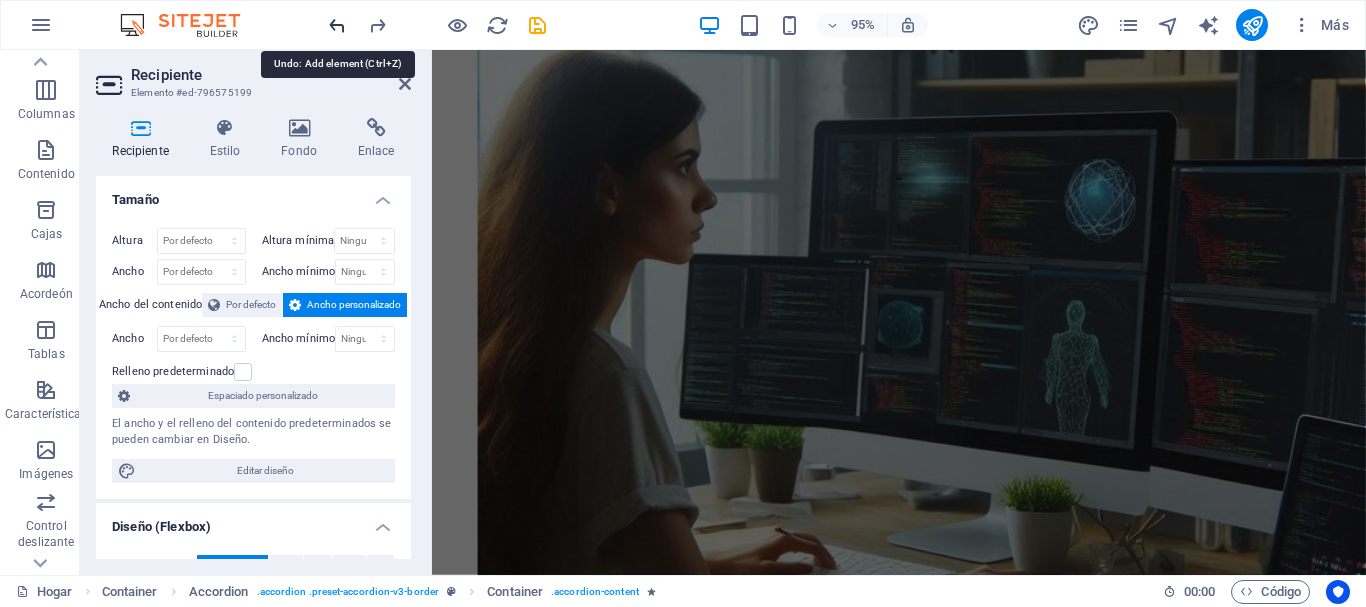 click at bounding box center [337, 25] 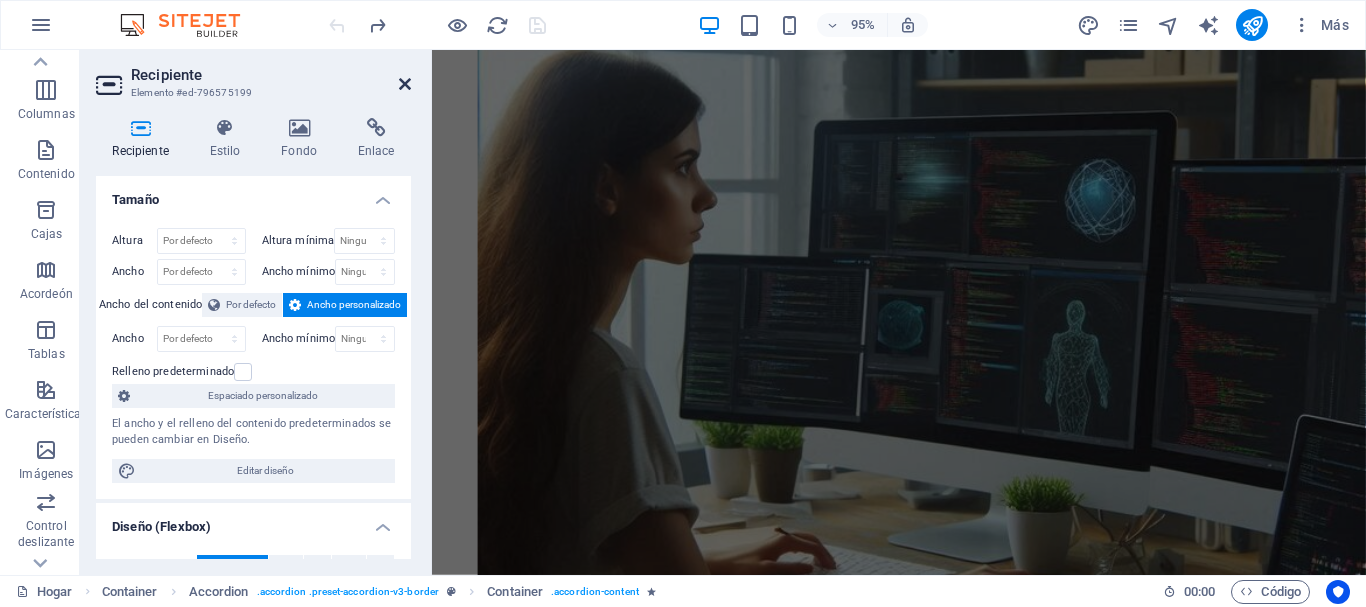 click at bounding box center [405, 84] 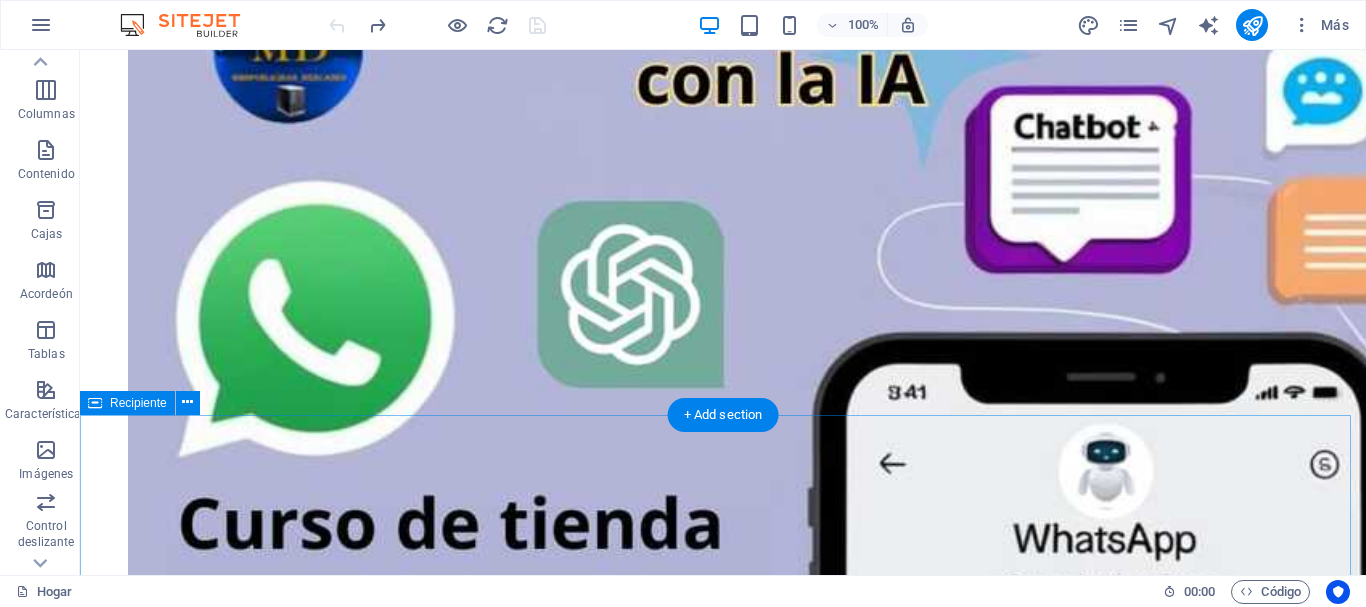 scroll, scrollTop: 7210, scrollLeft: 0, axis: vertical 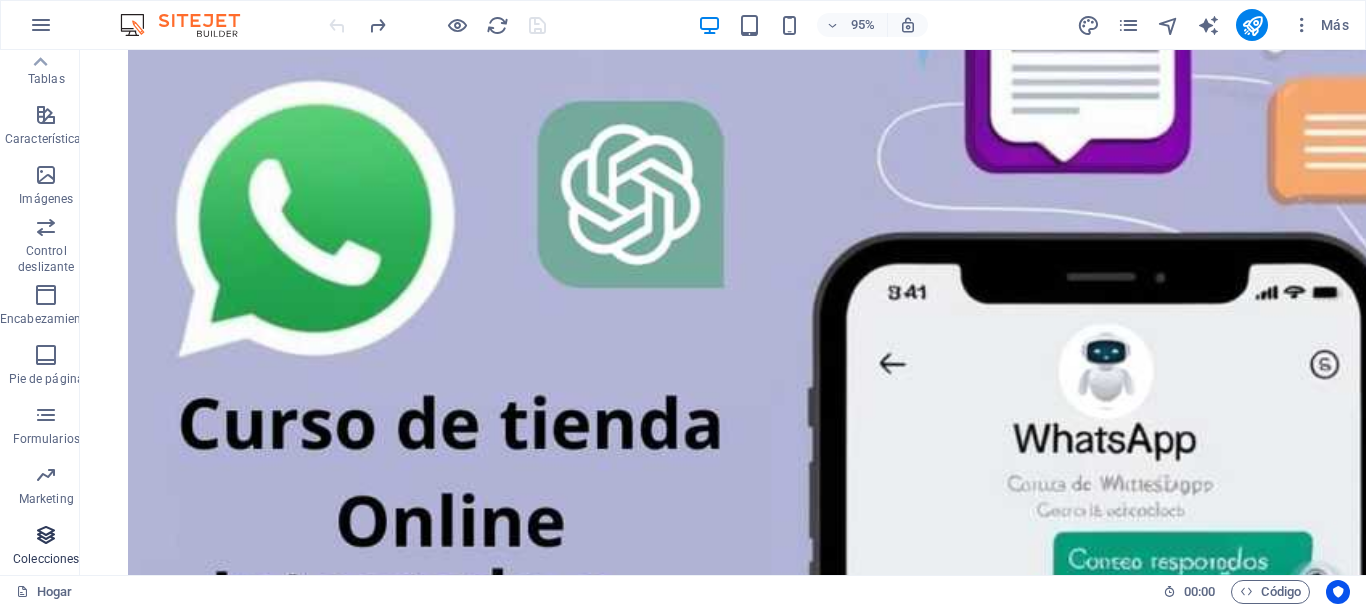 click at bounding box center (46, 535) 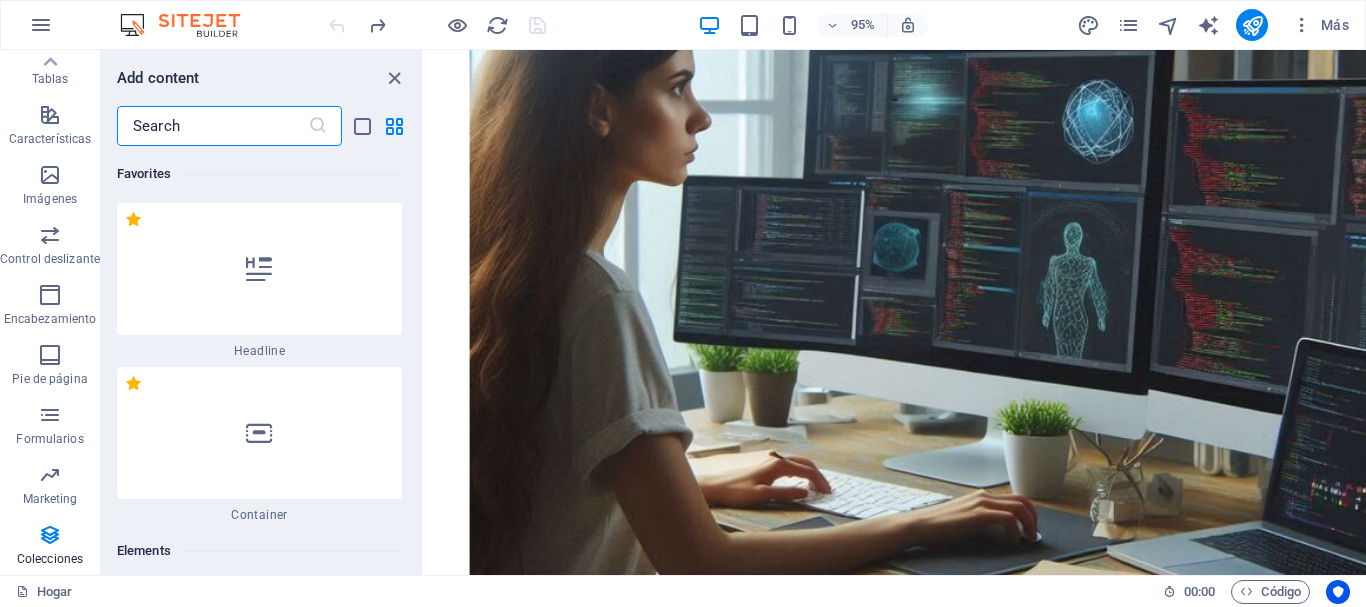 scroll, scrollTop: 6986, scrollLeft: 0, axis: vertical 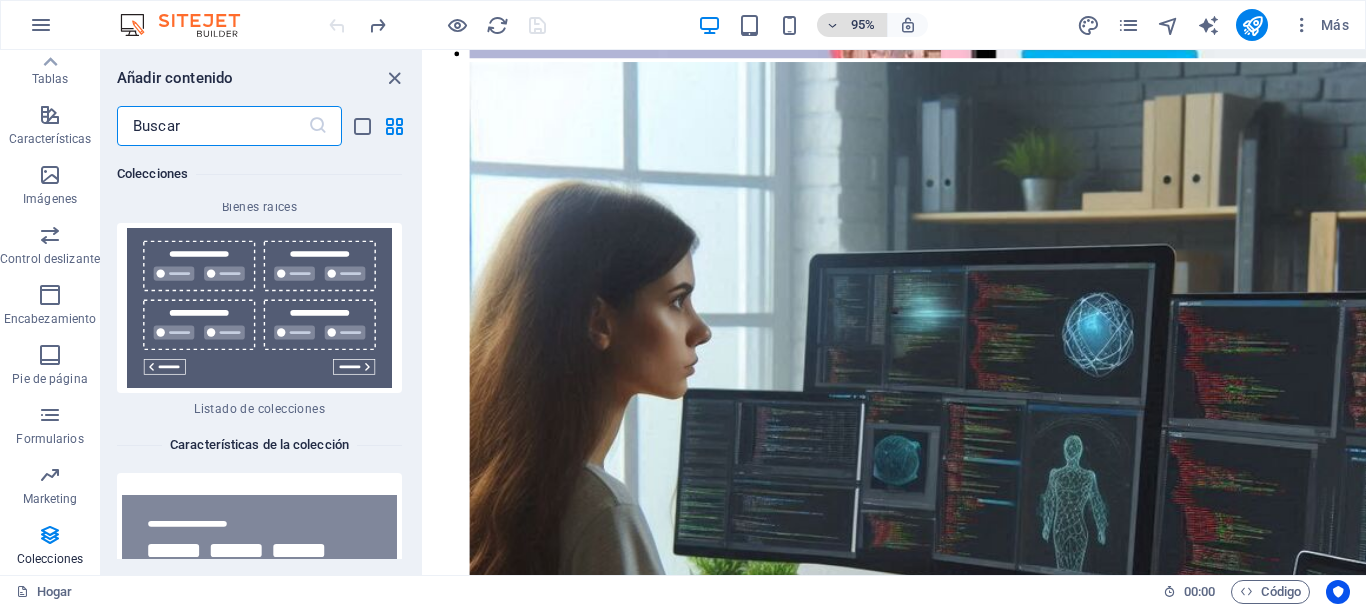 click at bounding box center [832, 25] 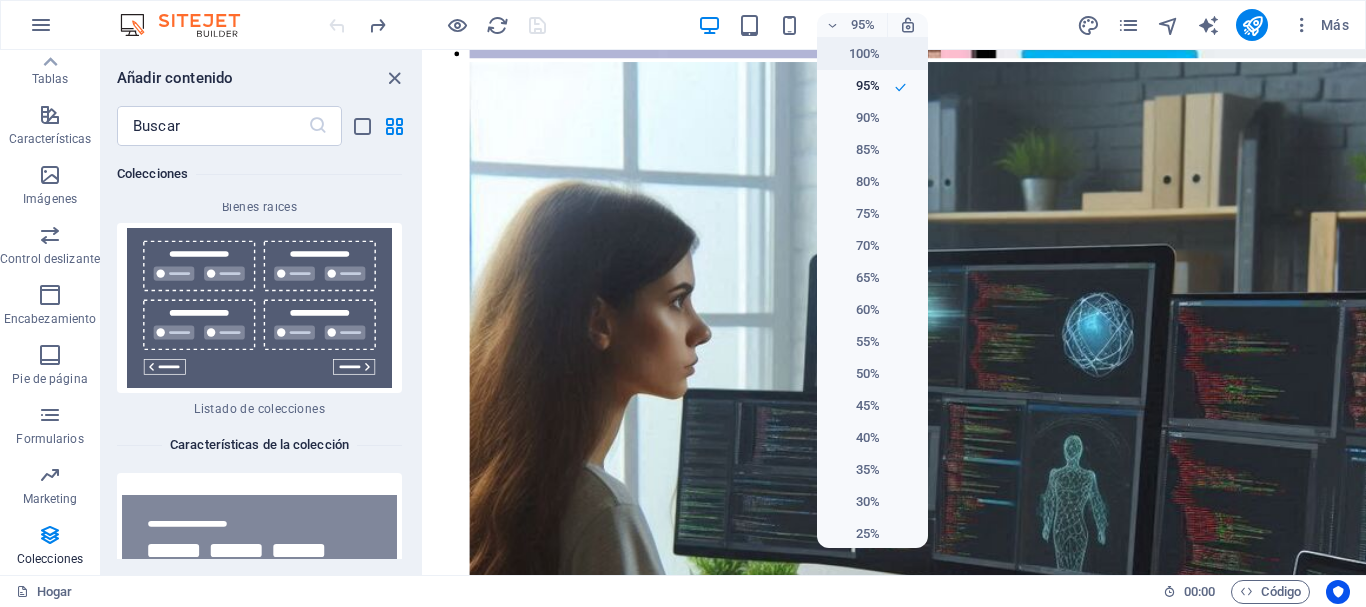 click on "100%" at bounding box center (854, 54) 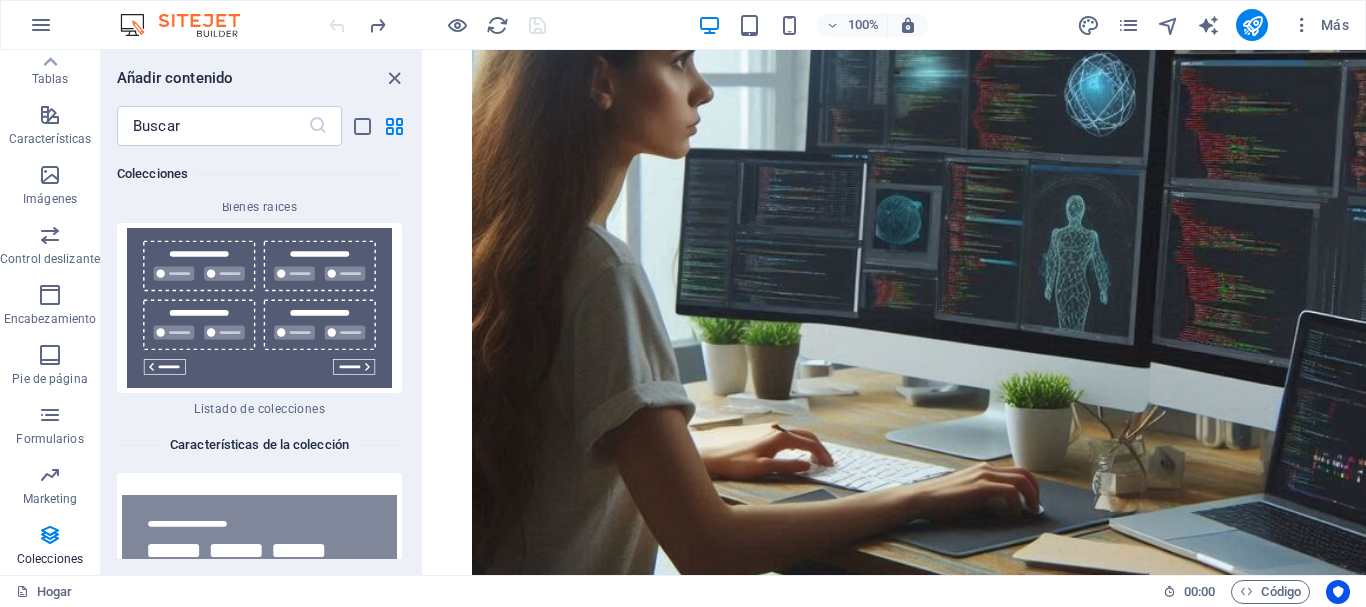 scroll, scrollTop: 6780, scrollLeft: 0, axis: vertical 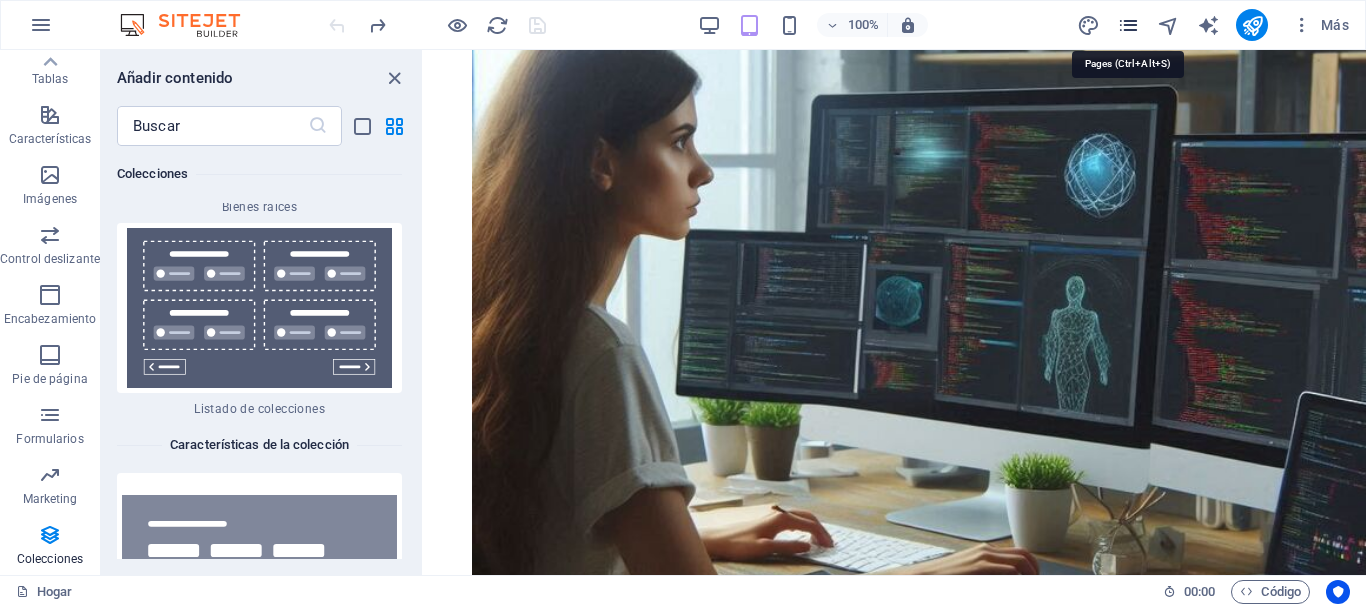 click at bounding box center [1128, 25] 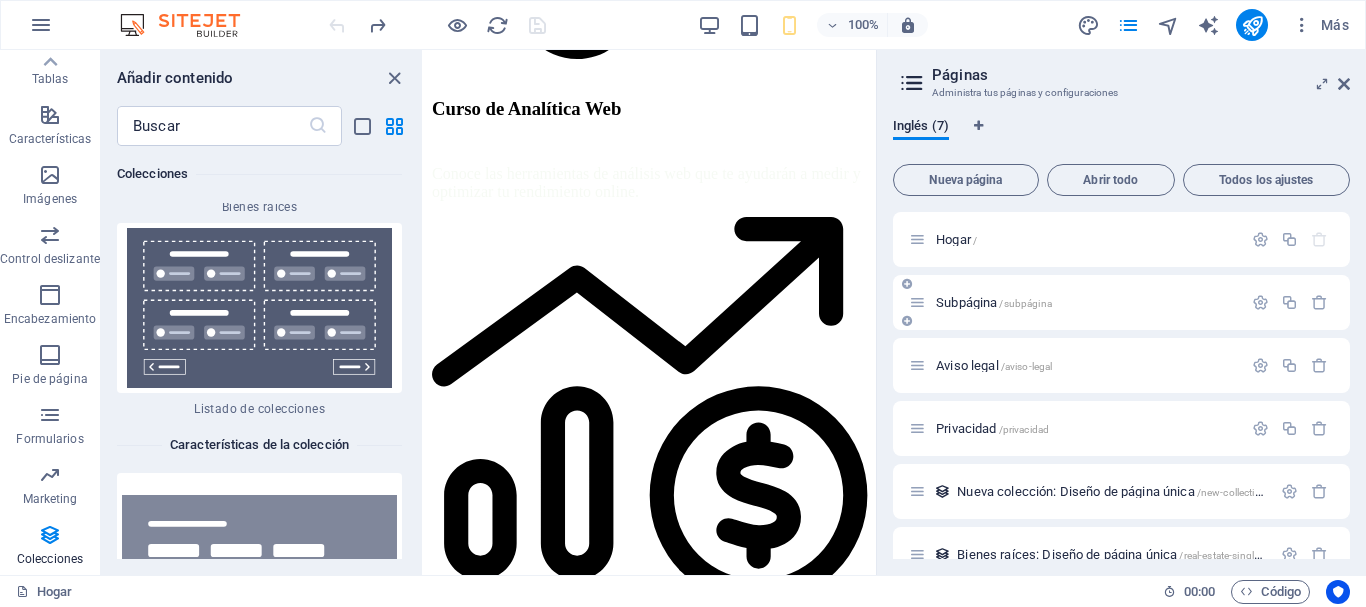 scroll, scrollTop: 6322, scrollLeft: 0, axis: vertical 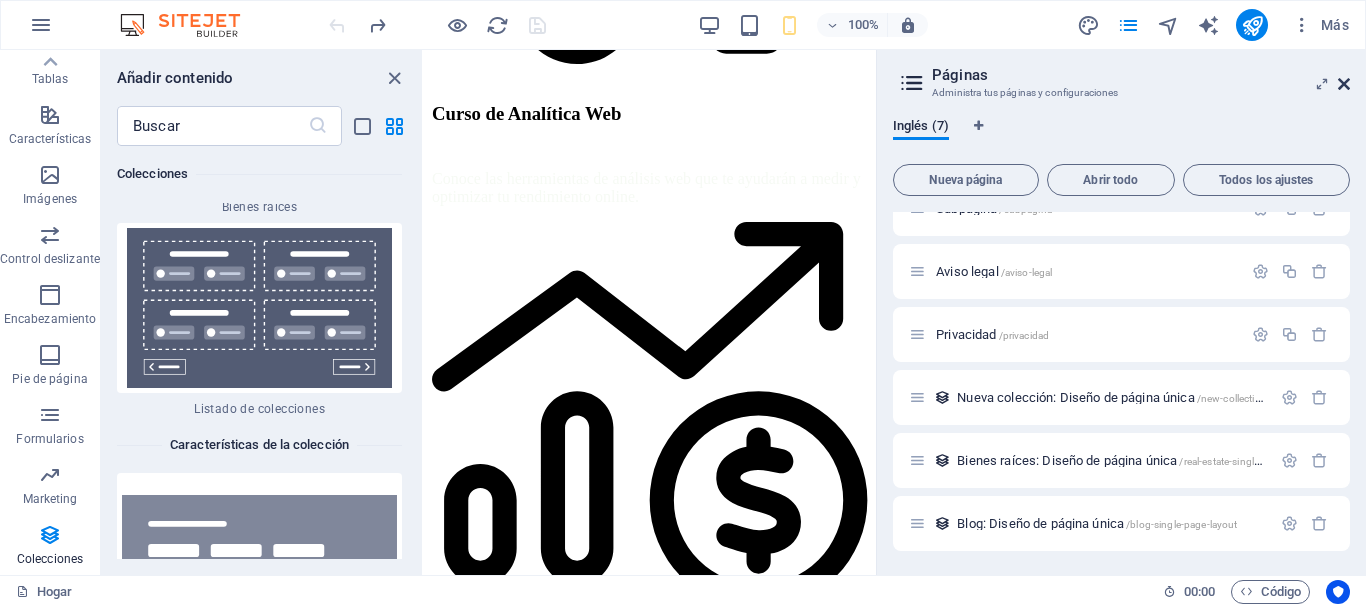 click at bounding box center [1344, 84] 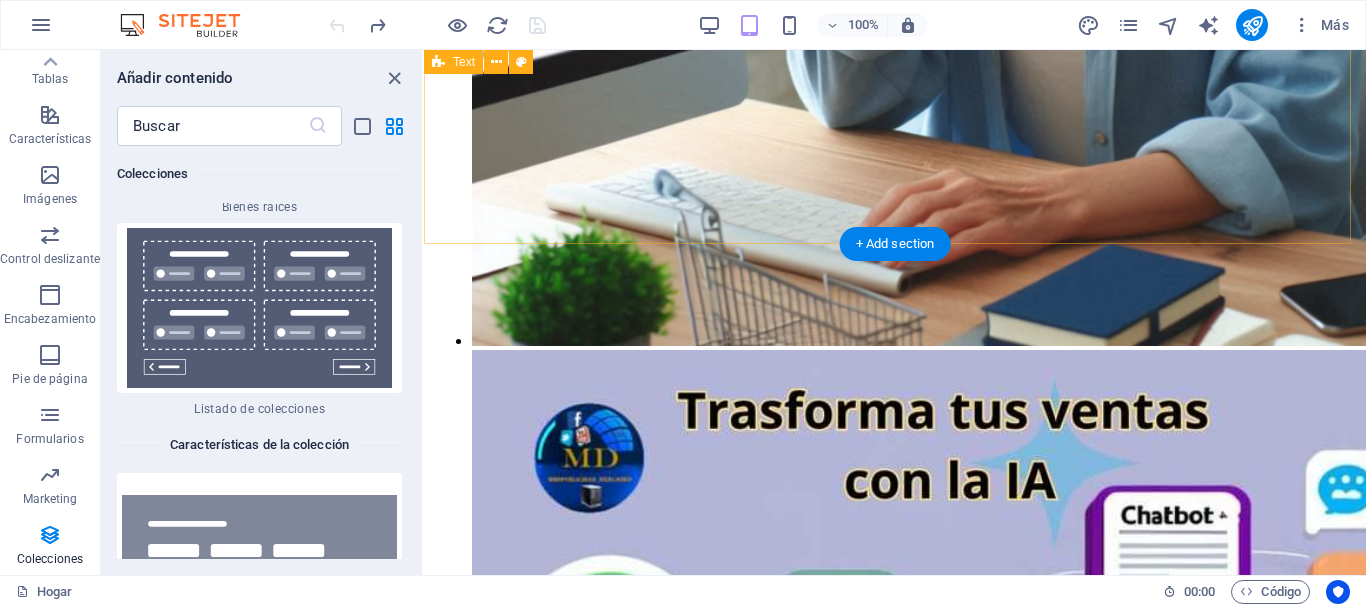 scroll, scrollTop: 5245, scrollLeft: 0, axis: vertical 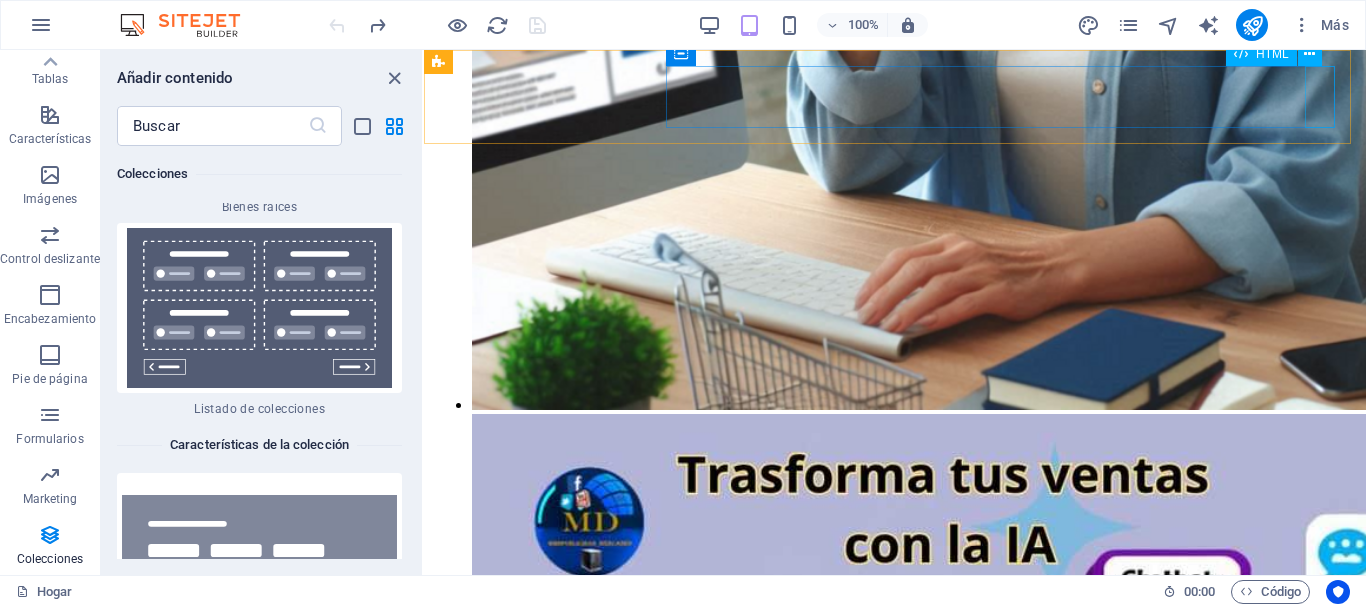 click at bounding box center (895, -3211) 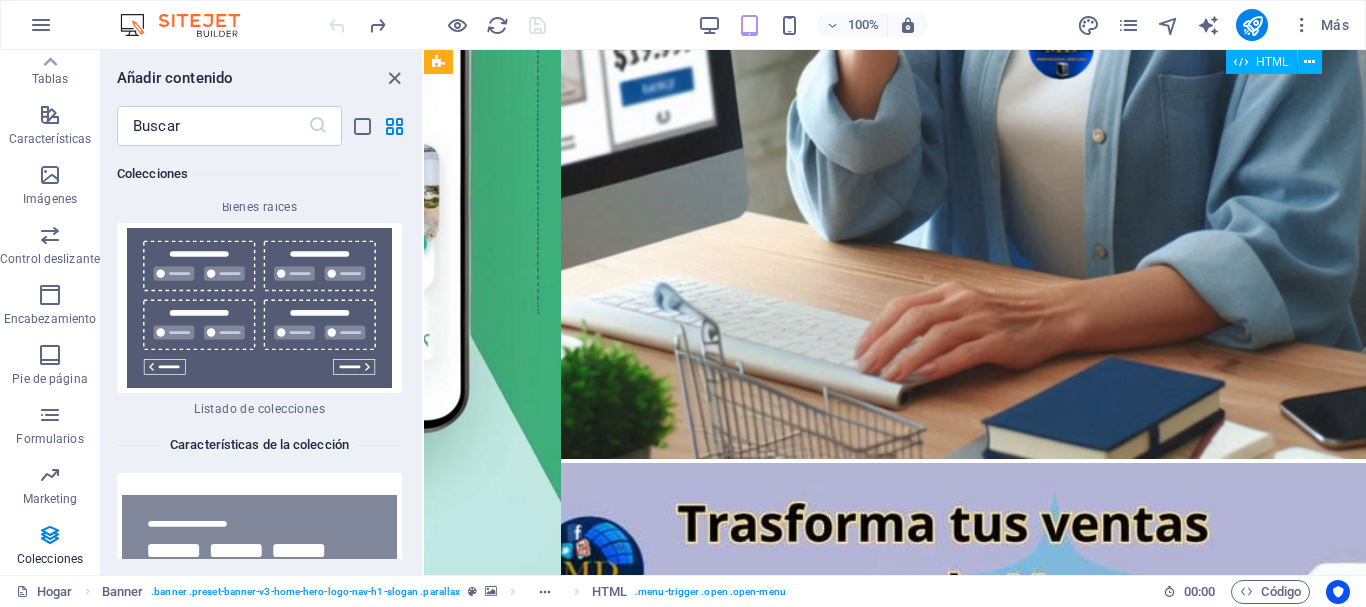 scroll, scrollTop: 5318, scrollLeft: 0, axis: vertical 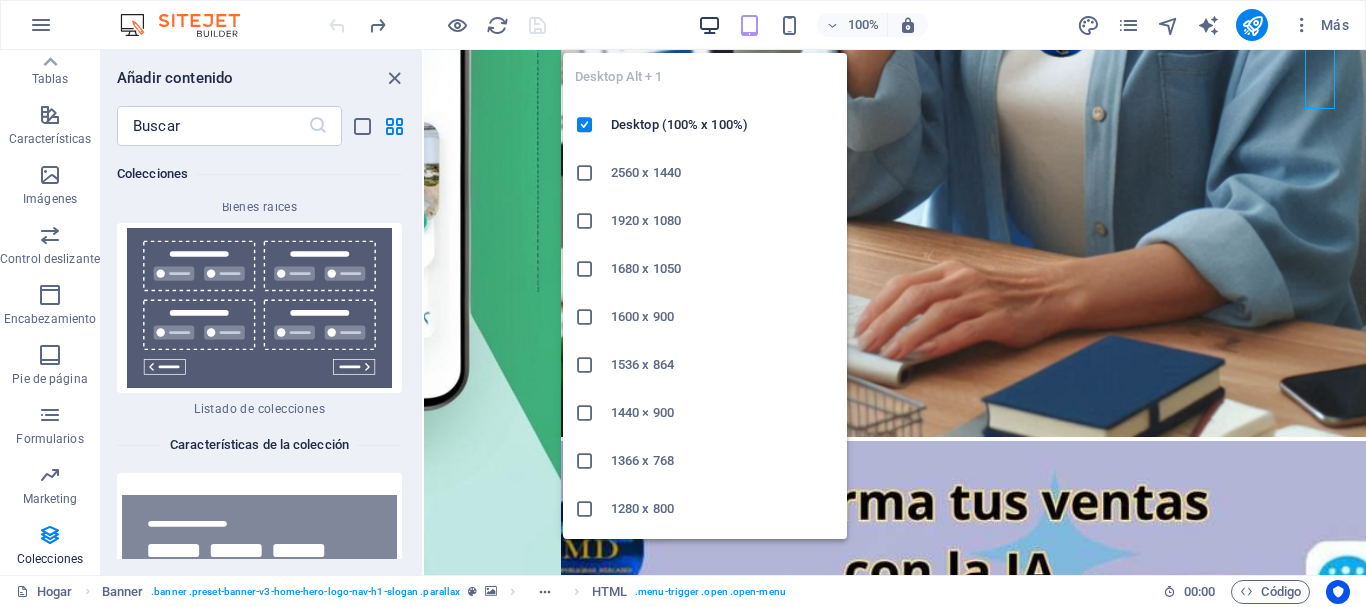 click at bounding box center (709, 25) 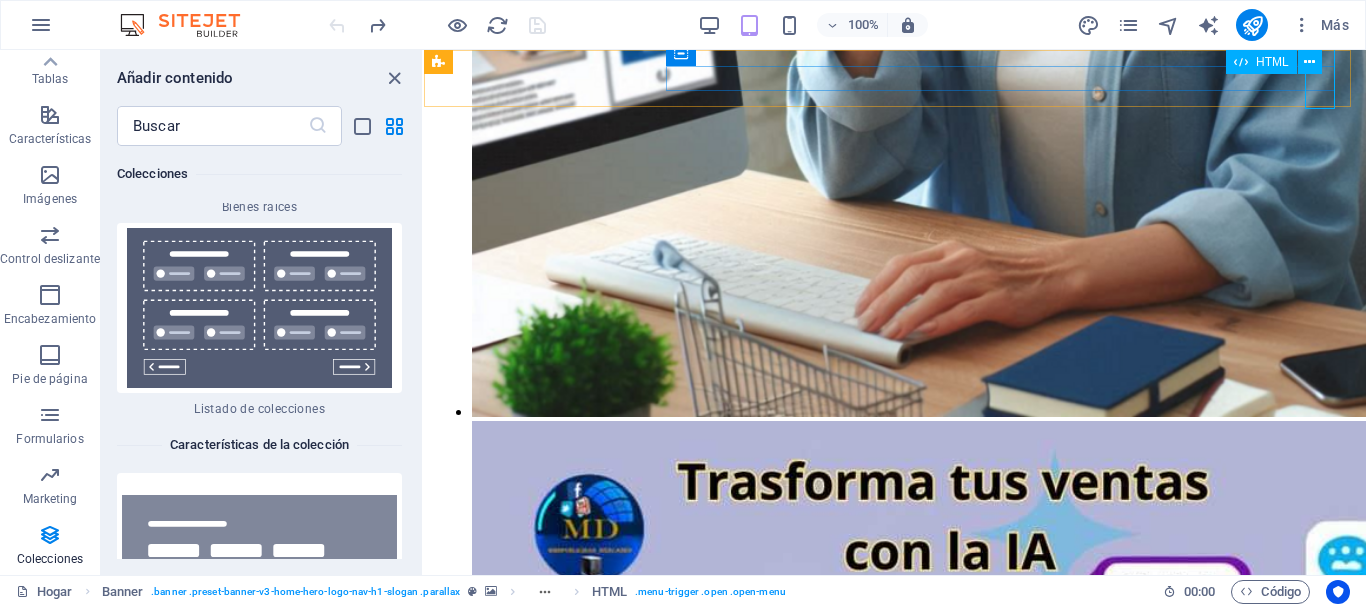 click at bounding box center [895, -3293] 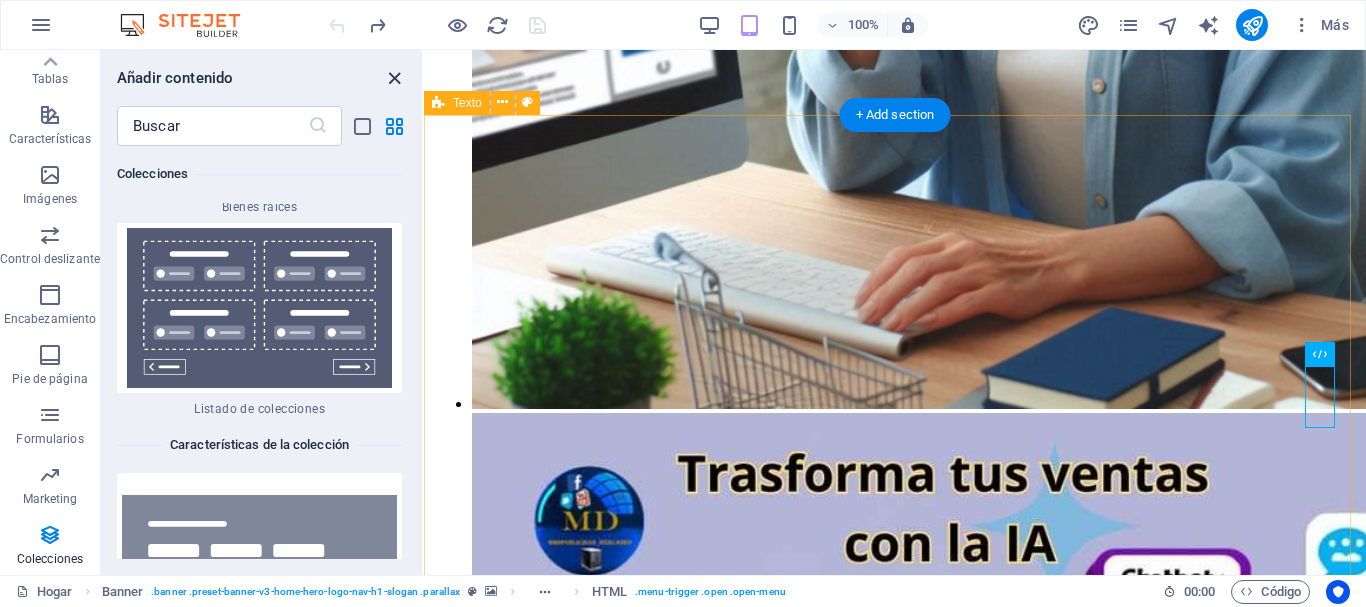 scroll, scrollTop: 5056, scrollLeft: 0, axis: vertical 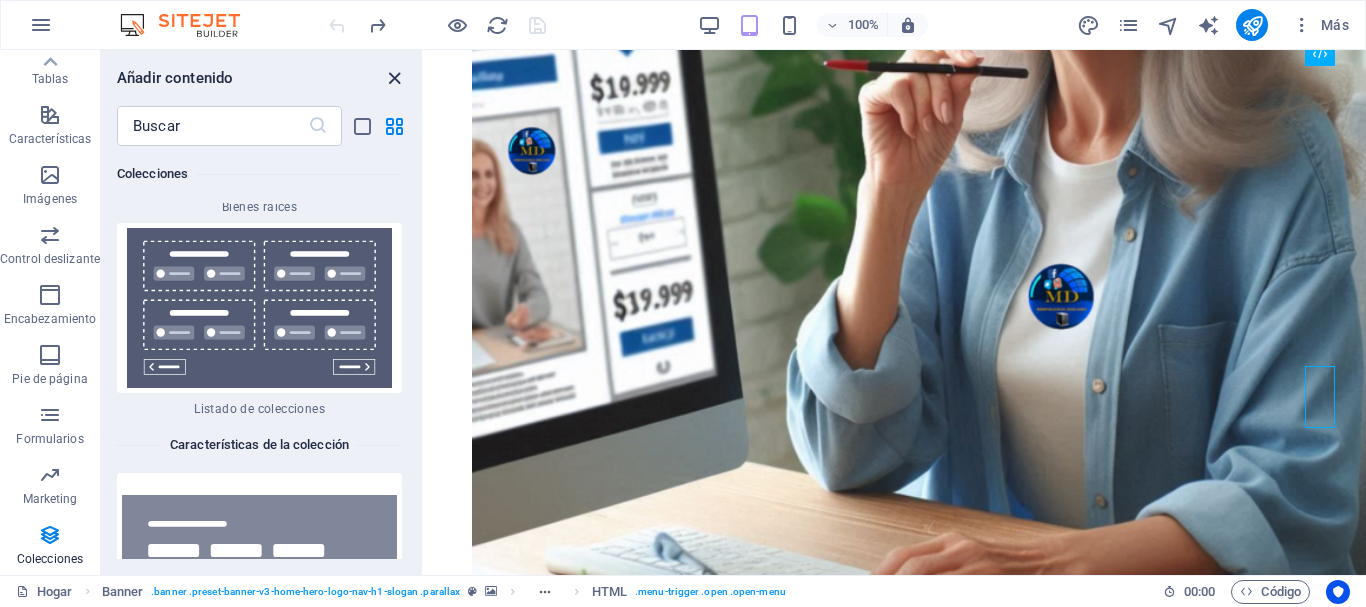 click at bounding box center (394, 78) 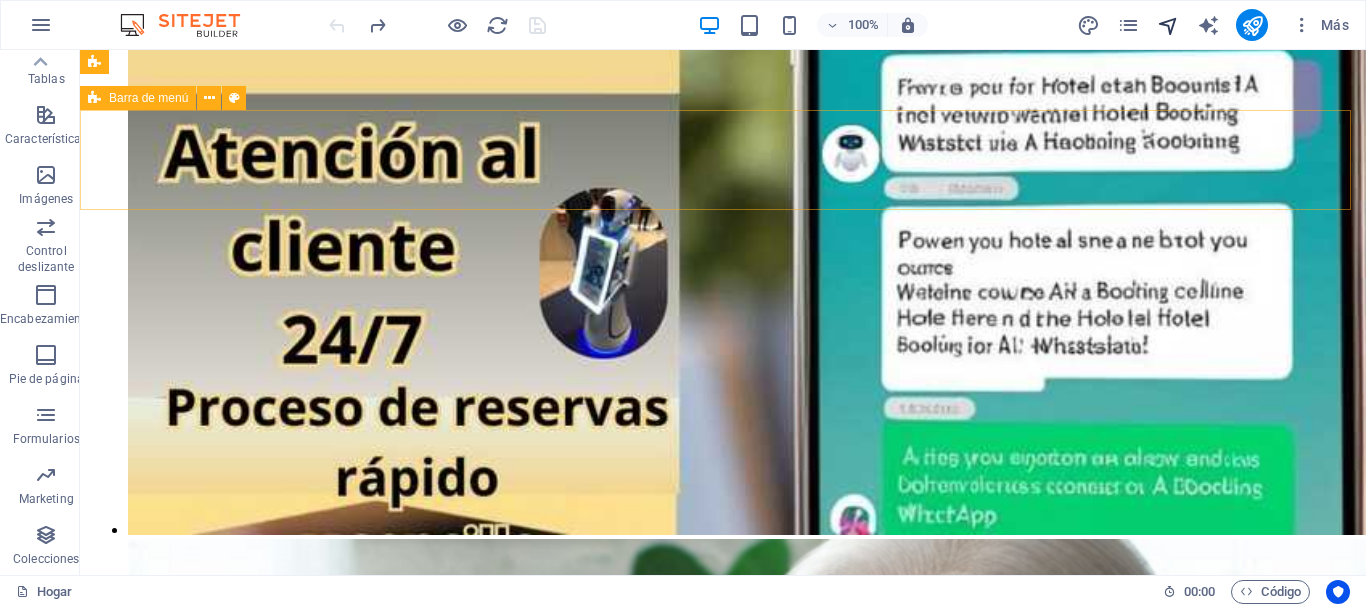 scroll, scrollTop: 5051, scrollLeft: 0, axis: vertical 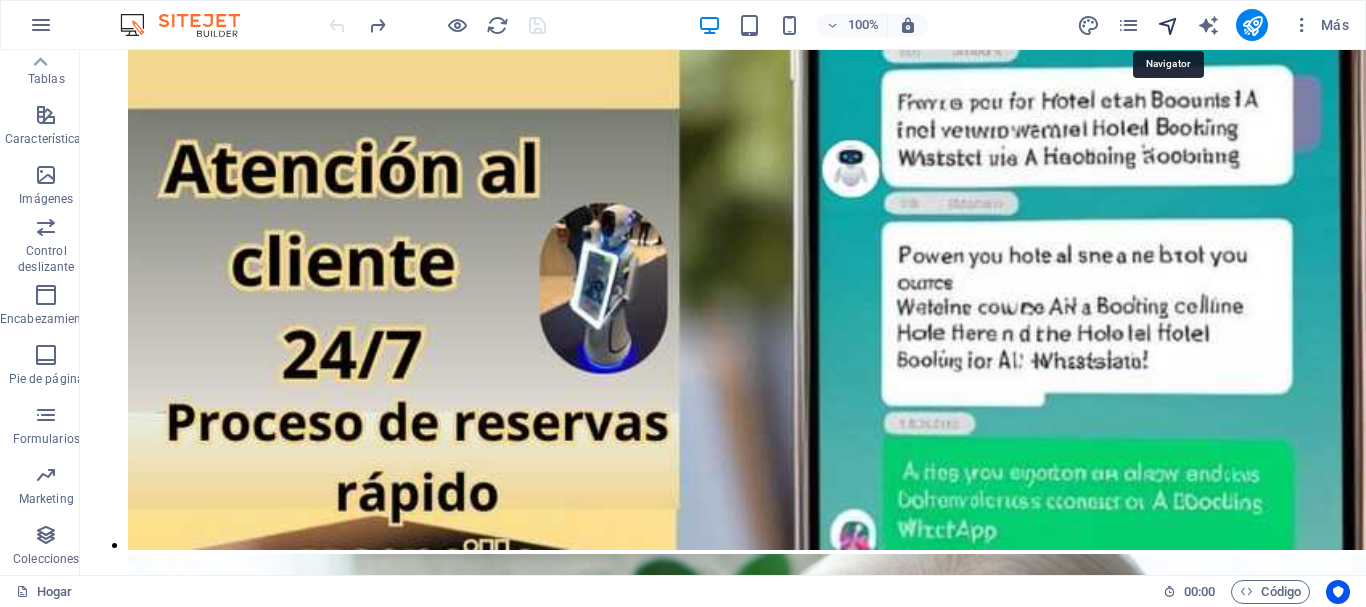 click at bounding box center [1168, 25] 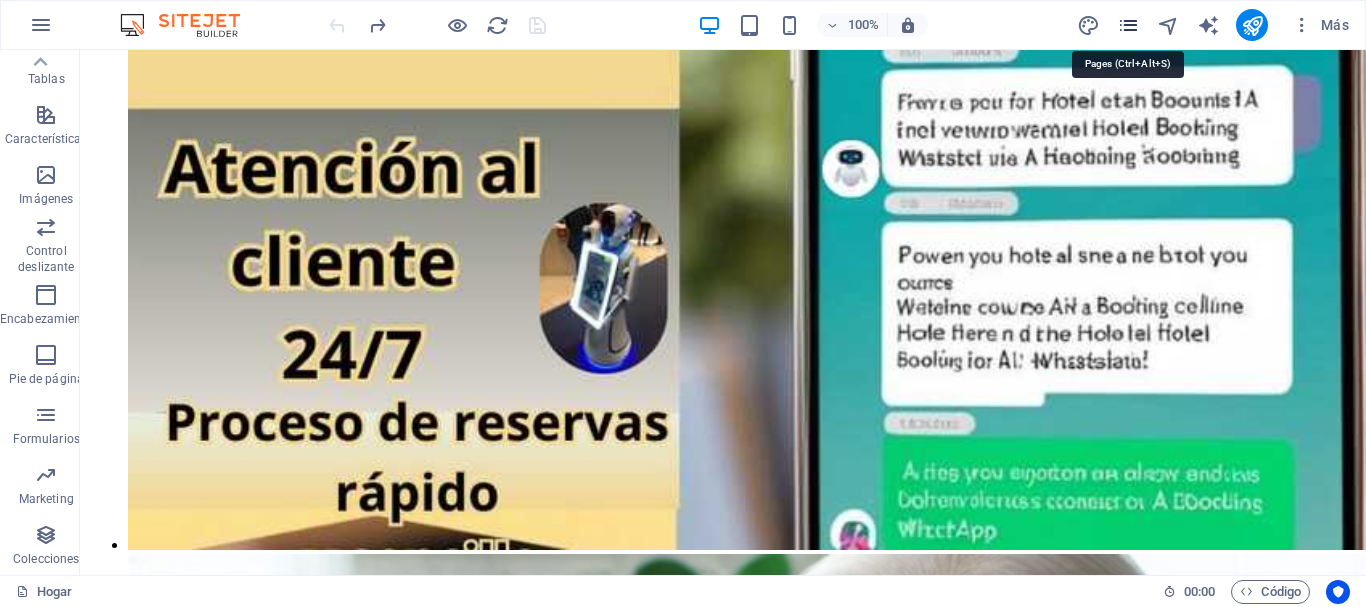 click at bounding box center [1128, 25] 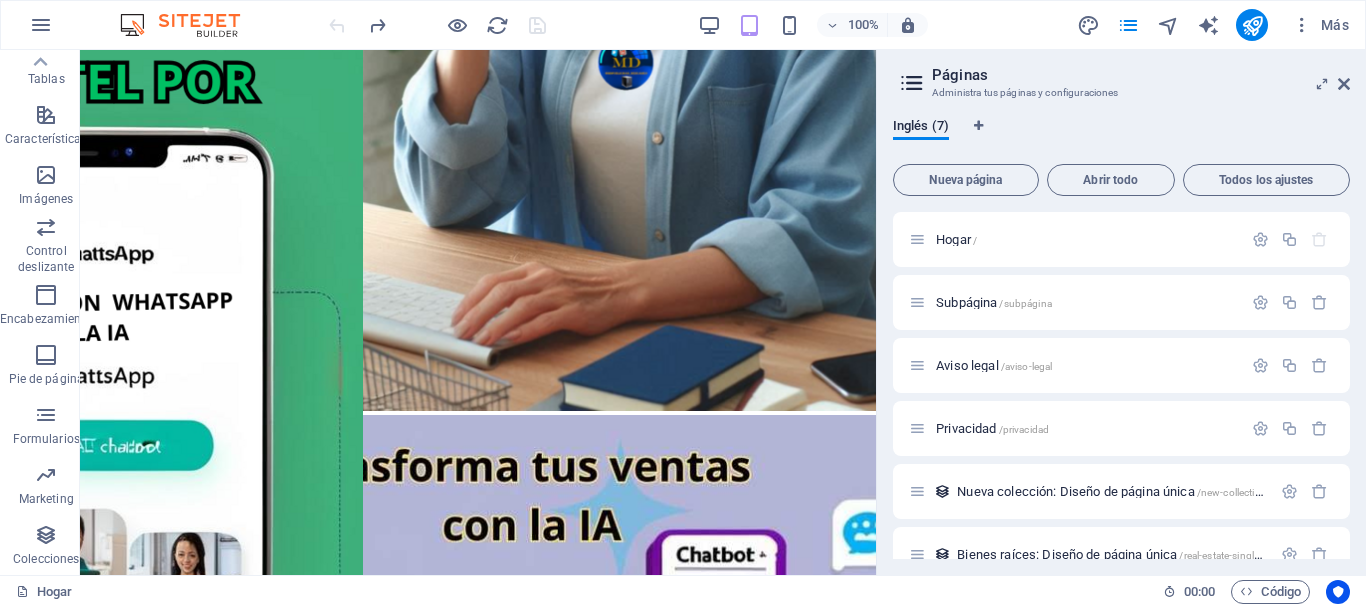 scroll, scrollTop: 4568, scrollLeft: 0, axis: vertical 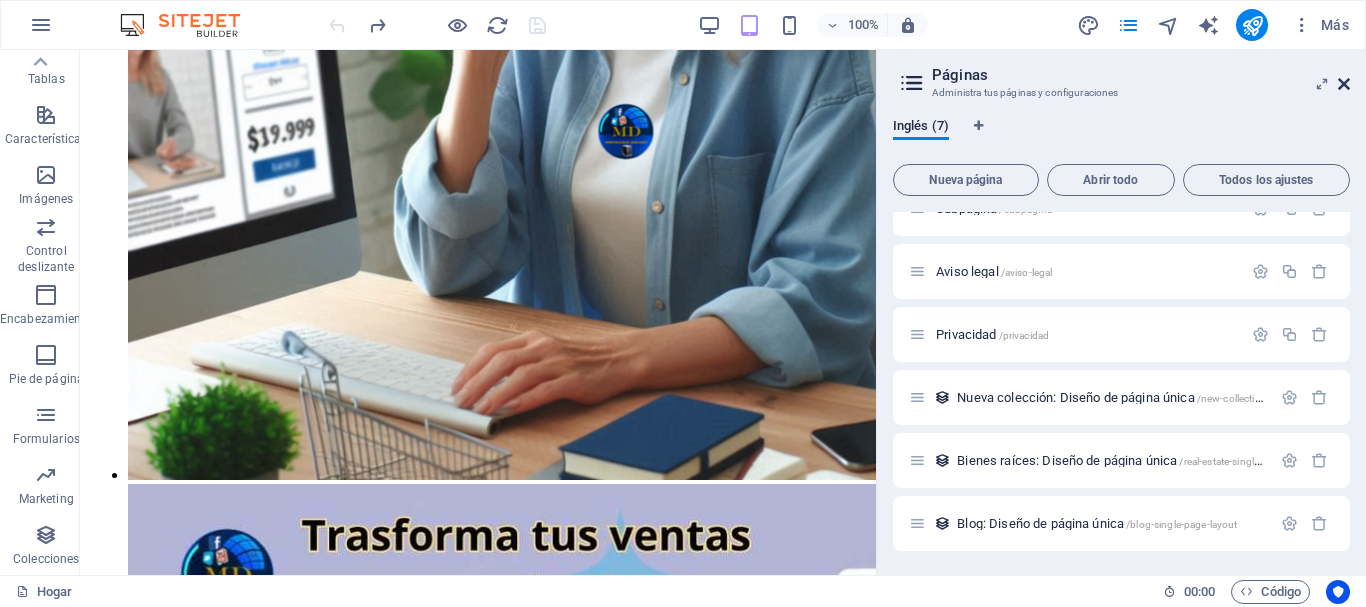 click at bounding box center (1344, 84) 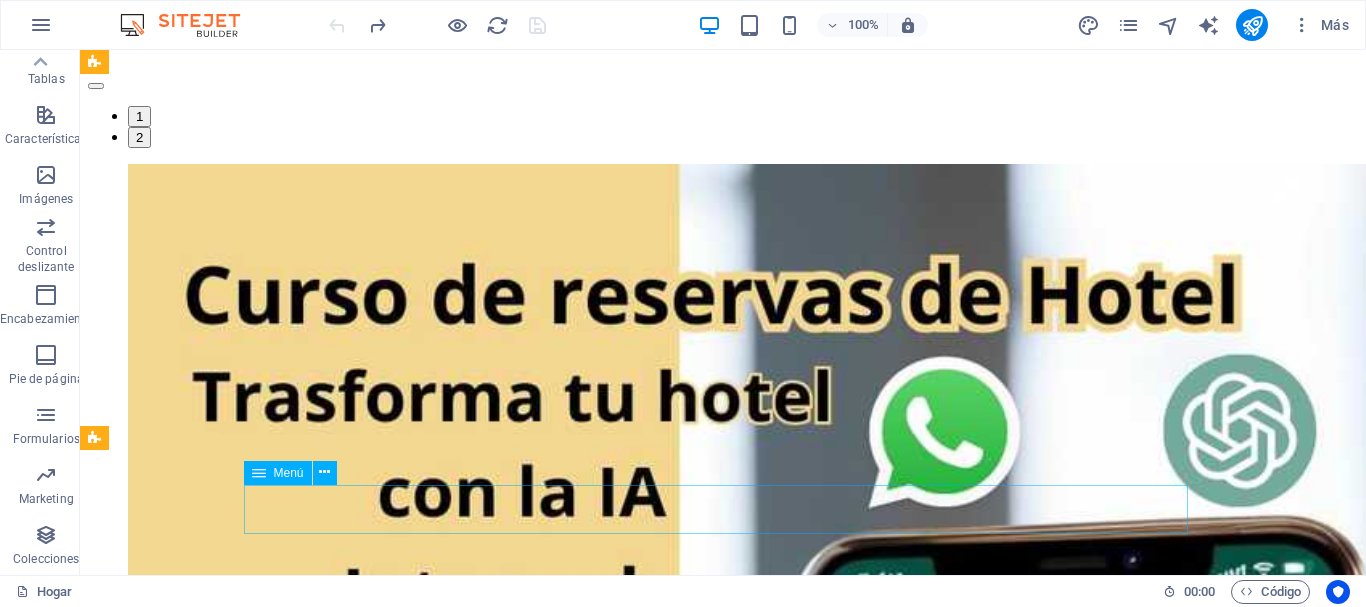 scroll, scrollTop: 4267, scrollLeft: 0, axis: vertical 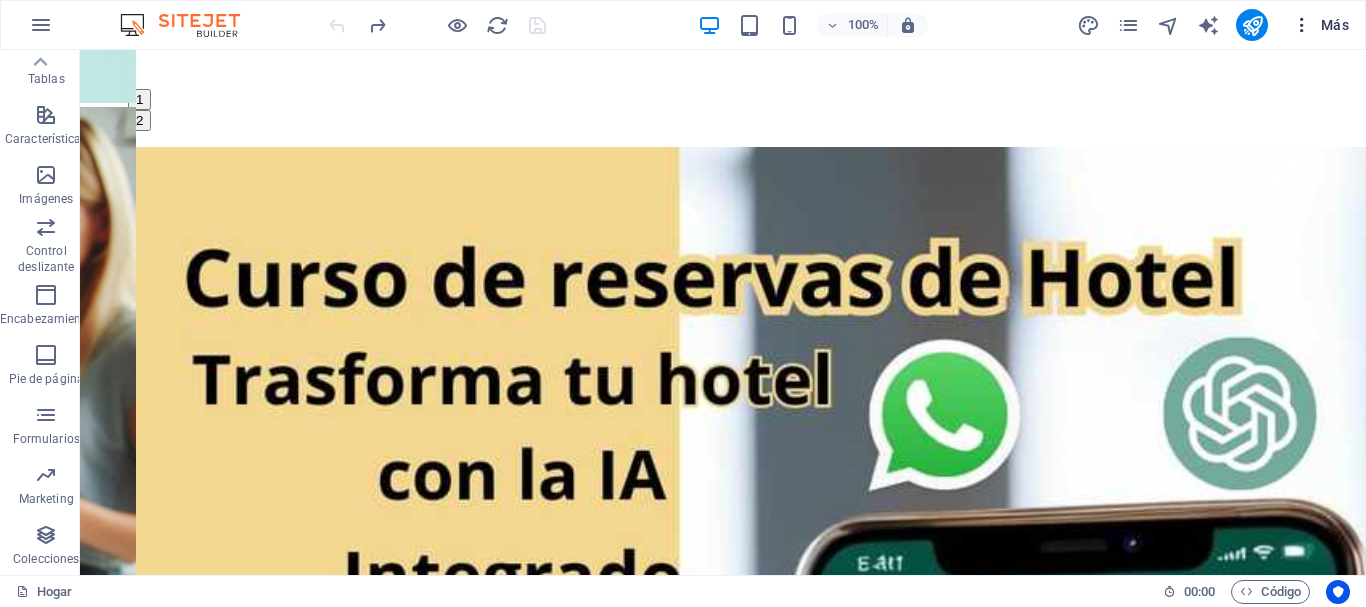 click at bounding box center (1302, 25) 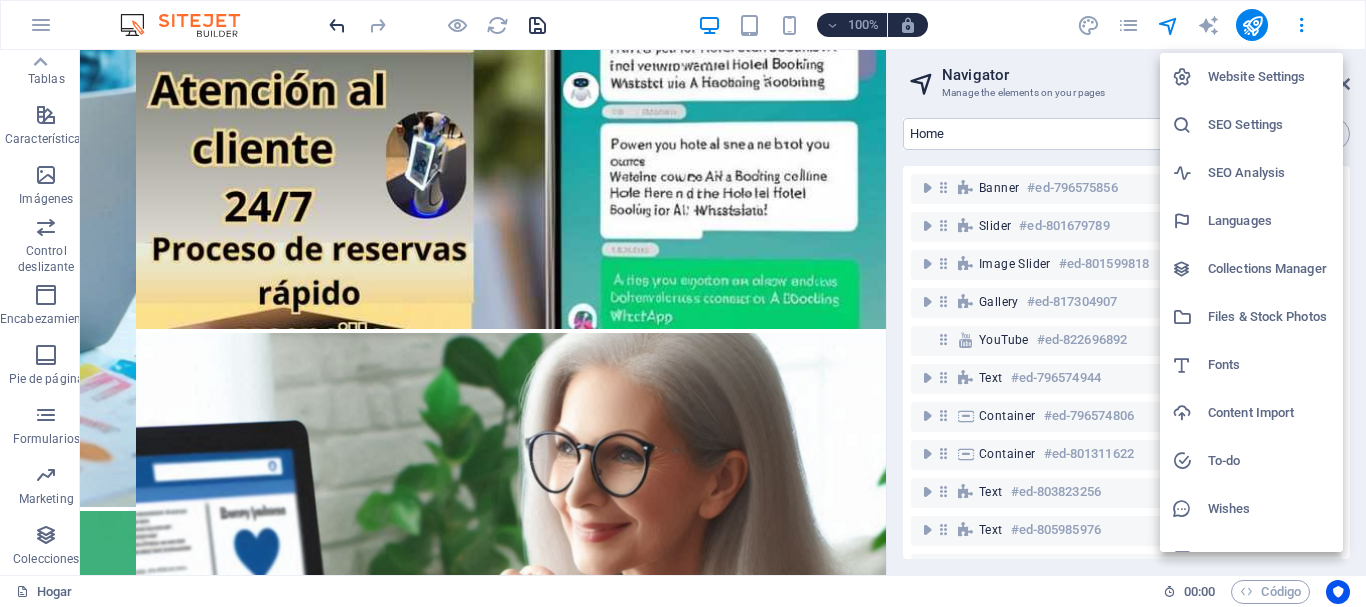 scroll, scrollTop: 3699, scrollLeft: 0, axis: vertical 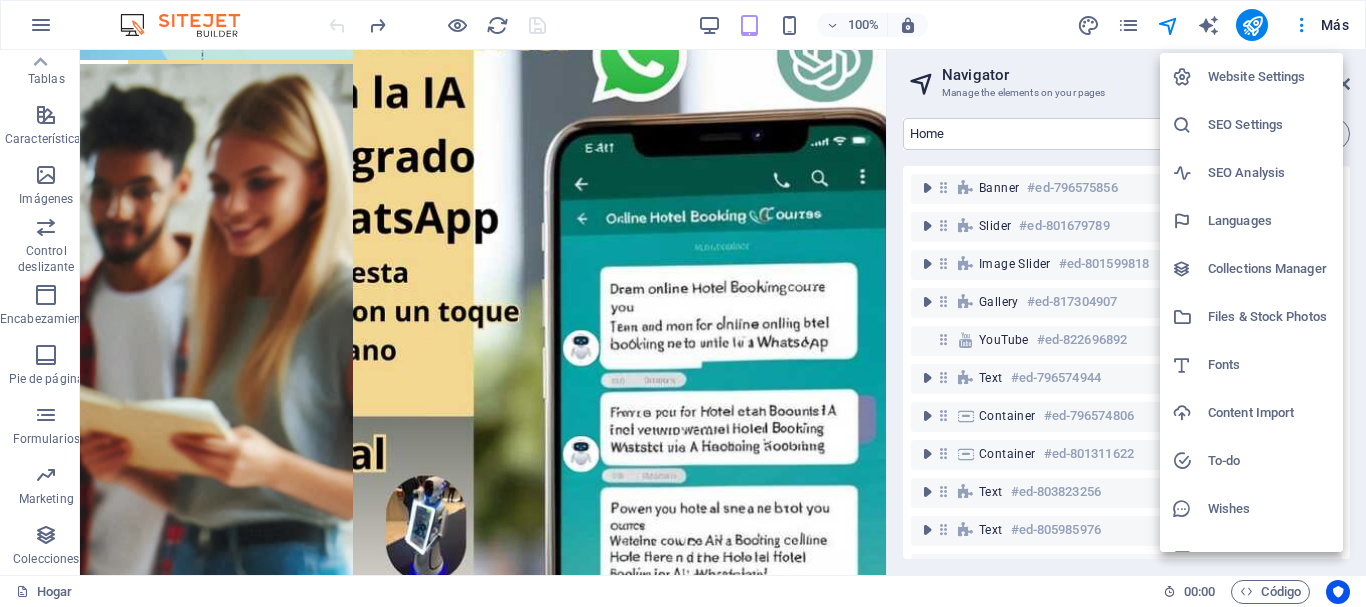 click at bounding box center (683, 303) 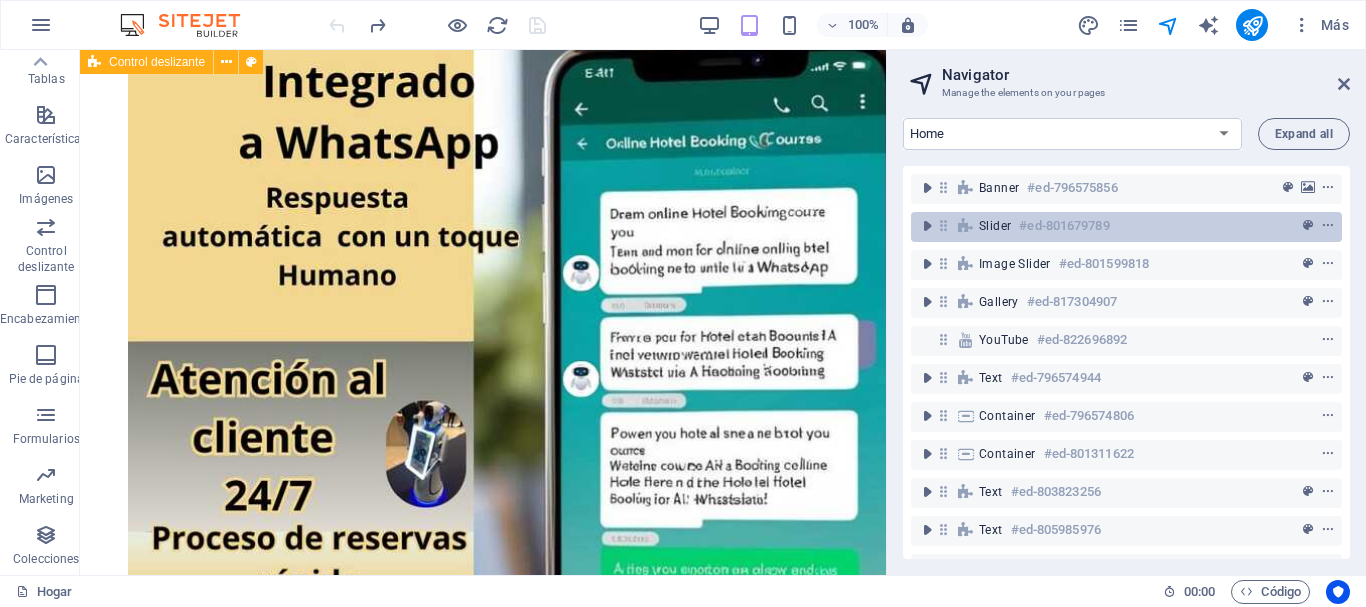 scroll, scrollTop: 3589, scrollLeft: 0, axis: vertical 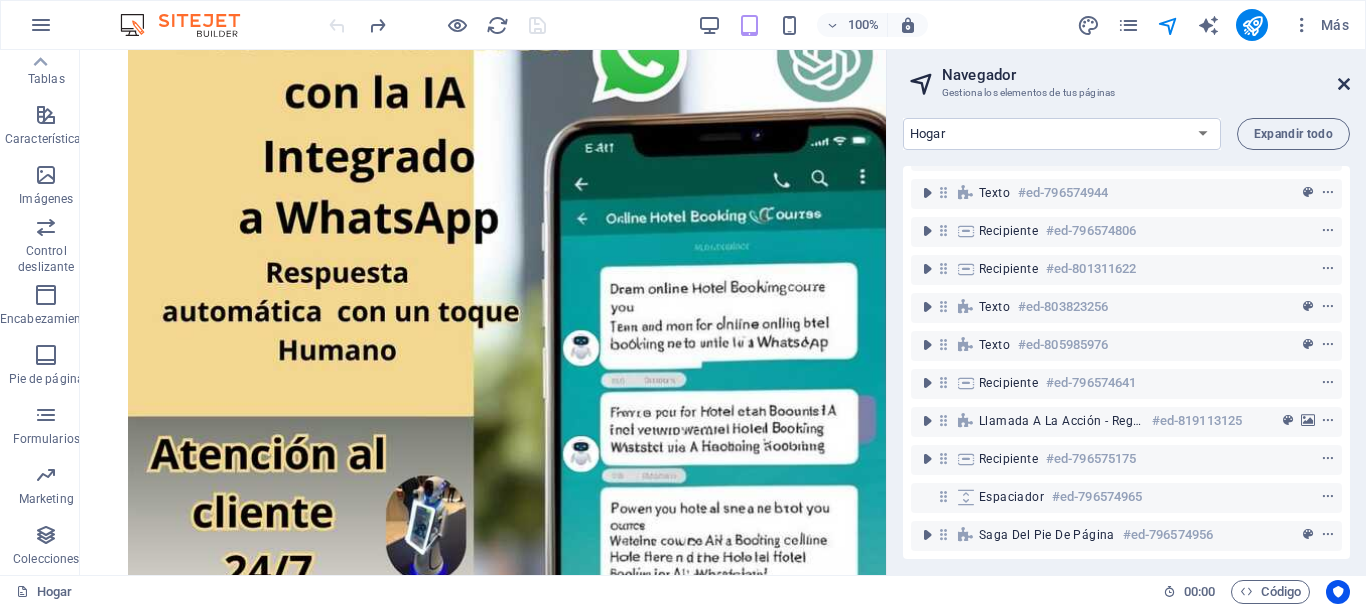click at bounding box center (1344, 84) 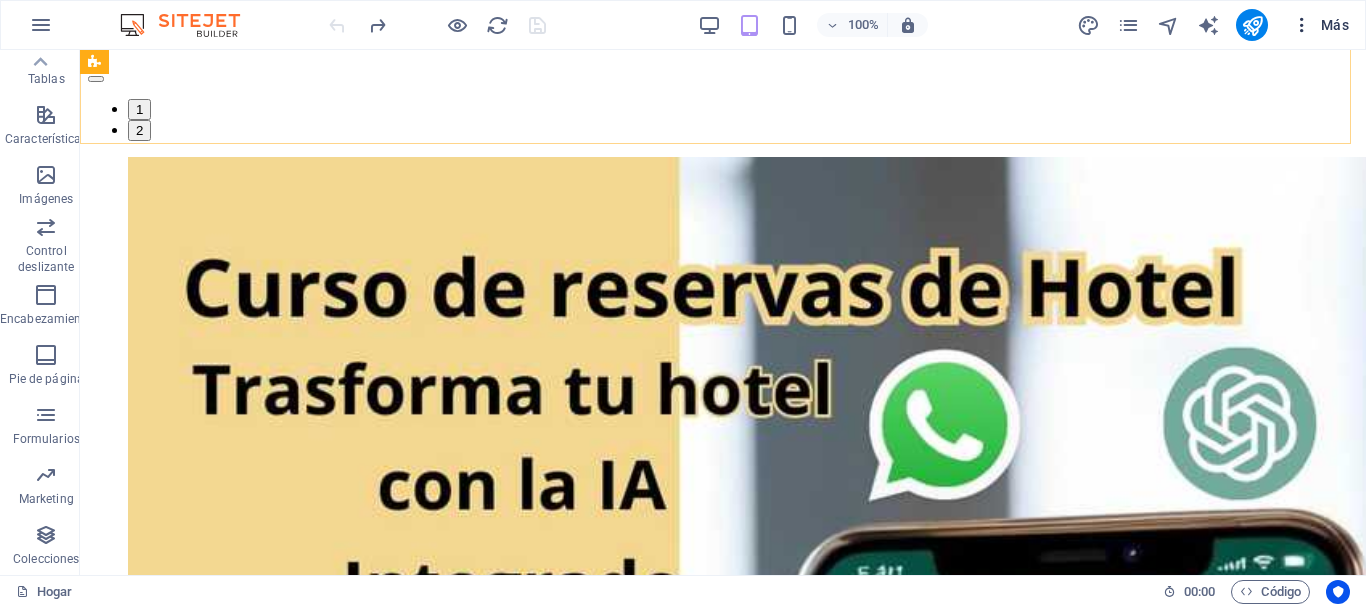 scroll, scrollTop: 4267, scrollLeft: 0, axis: vertical 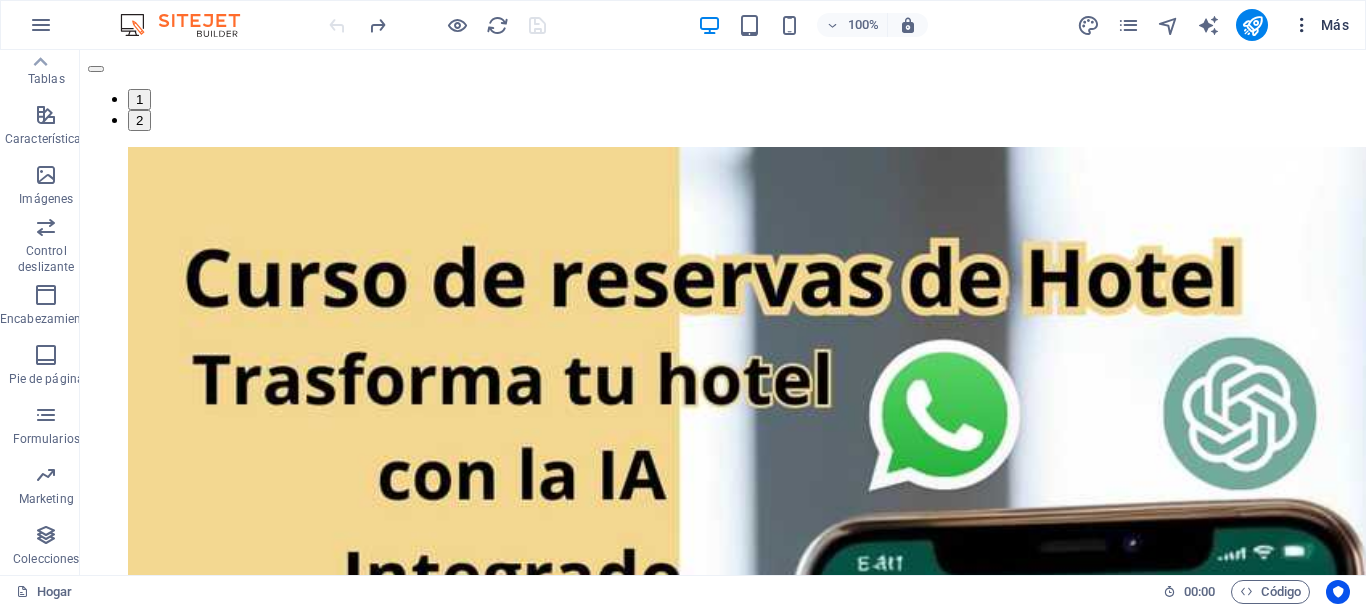 click at bounding box center (1302, 25) 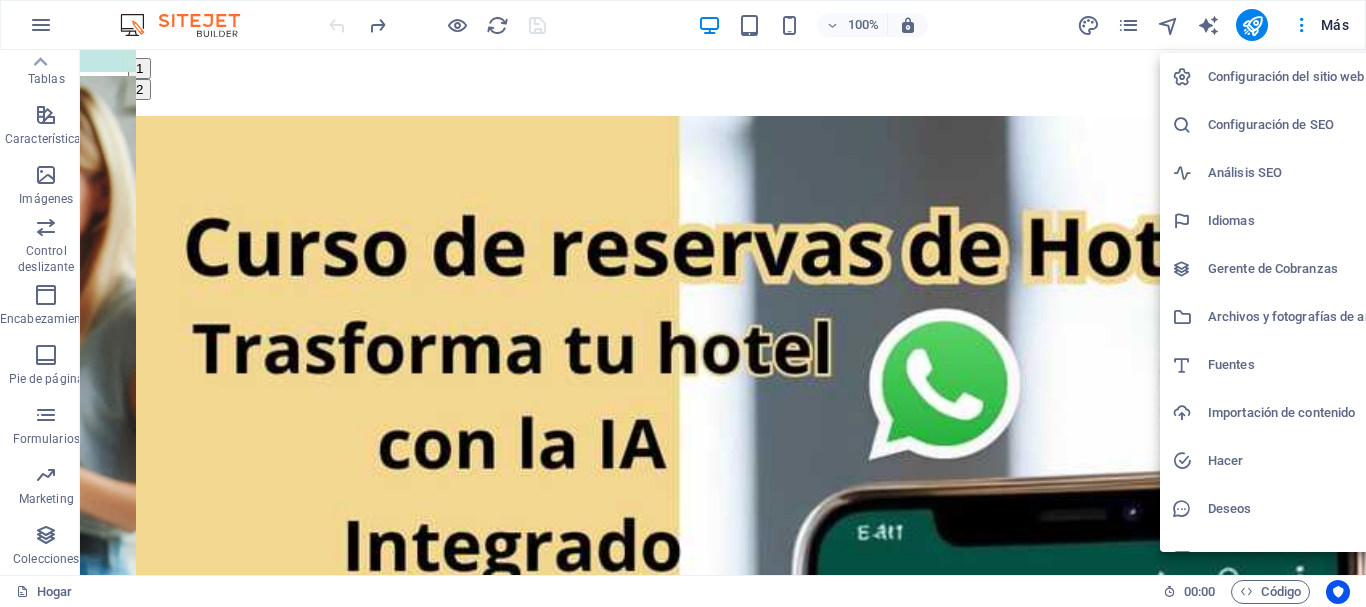 scroll, scrollTop: 4151, scrollLeft: 0, axis: vertical 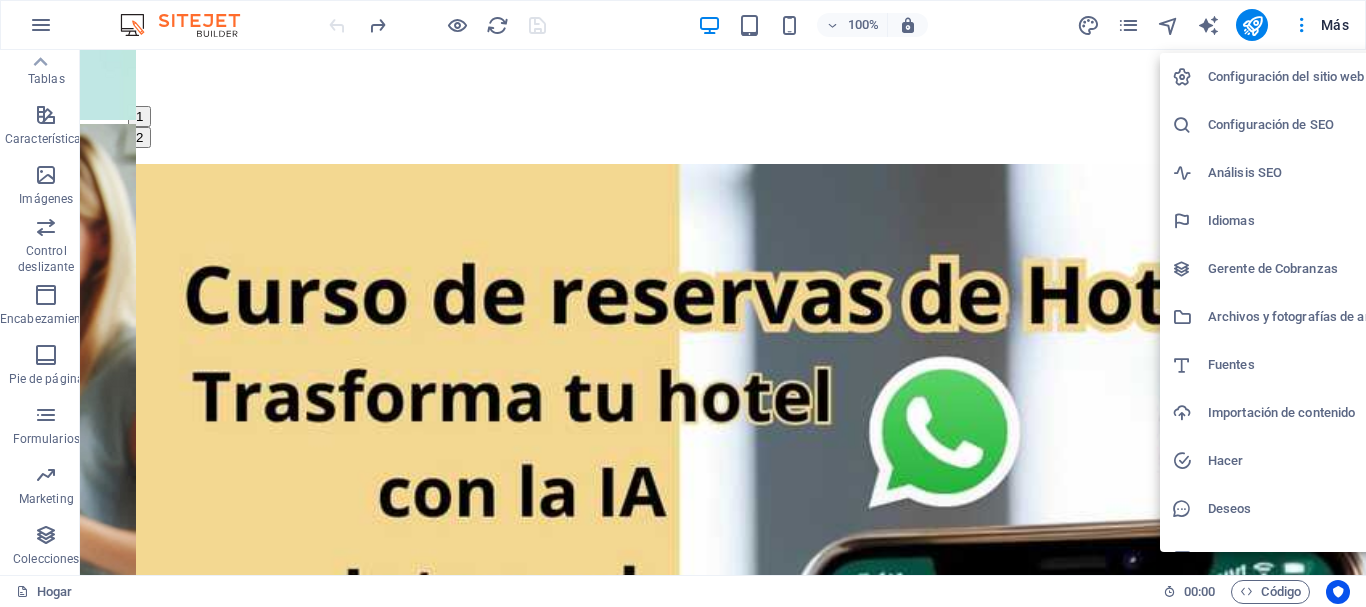 click on "Deseos" at bounding box center [1230, 508] 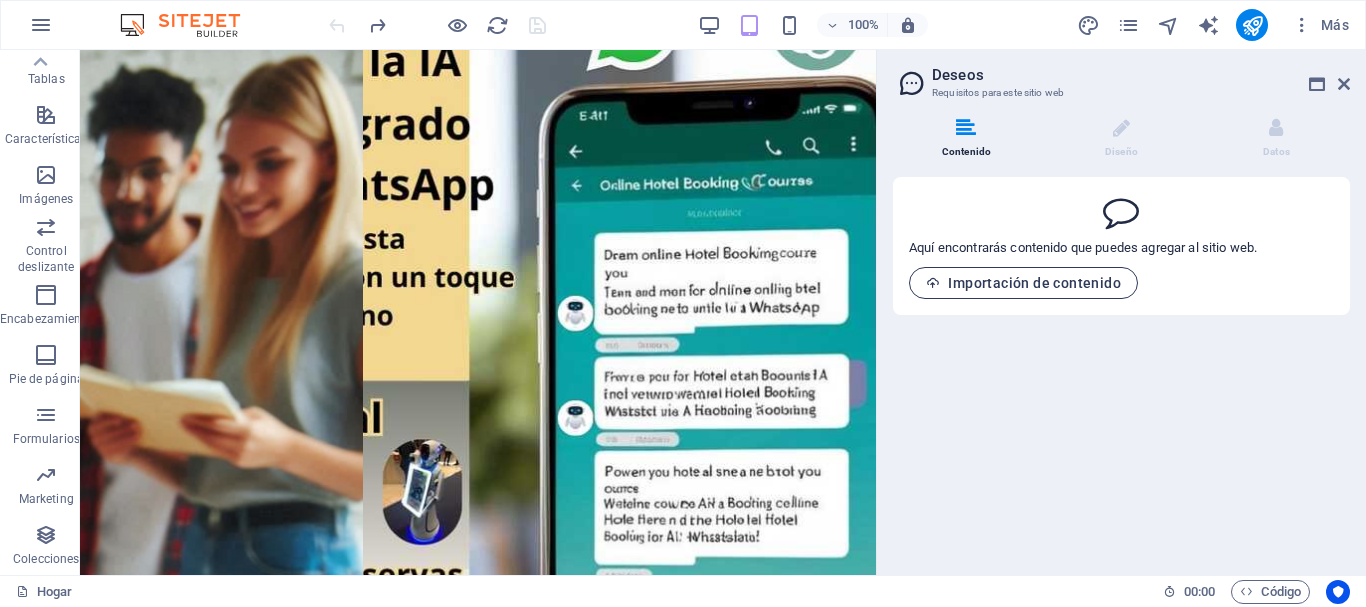 scroll, scrollTop: 3682, scrollLeft: 0, axis: vertical 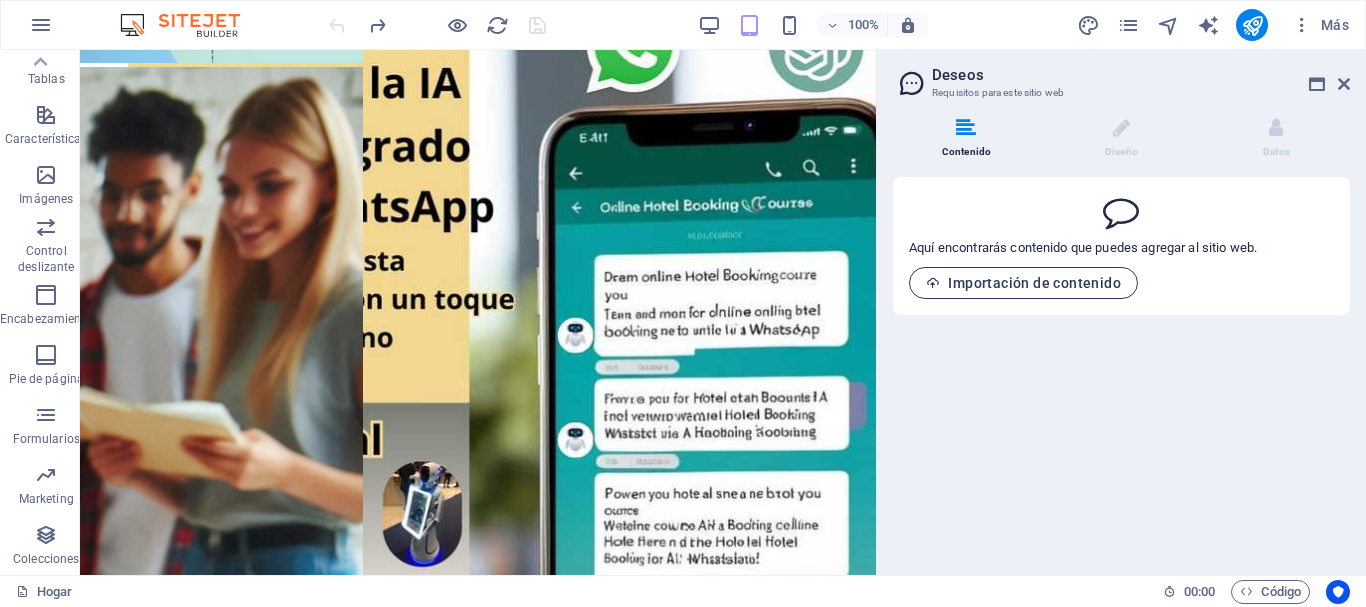 click on "Importación de contenido" at bounding box center [1034, 283] 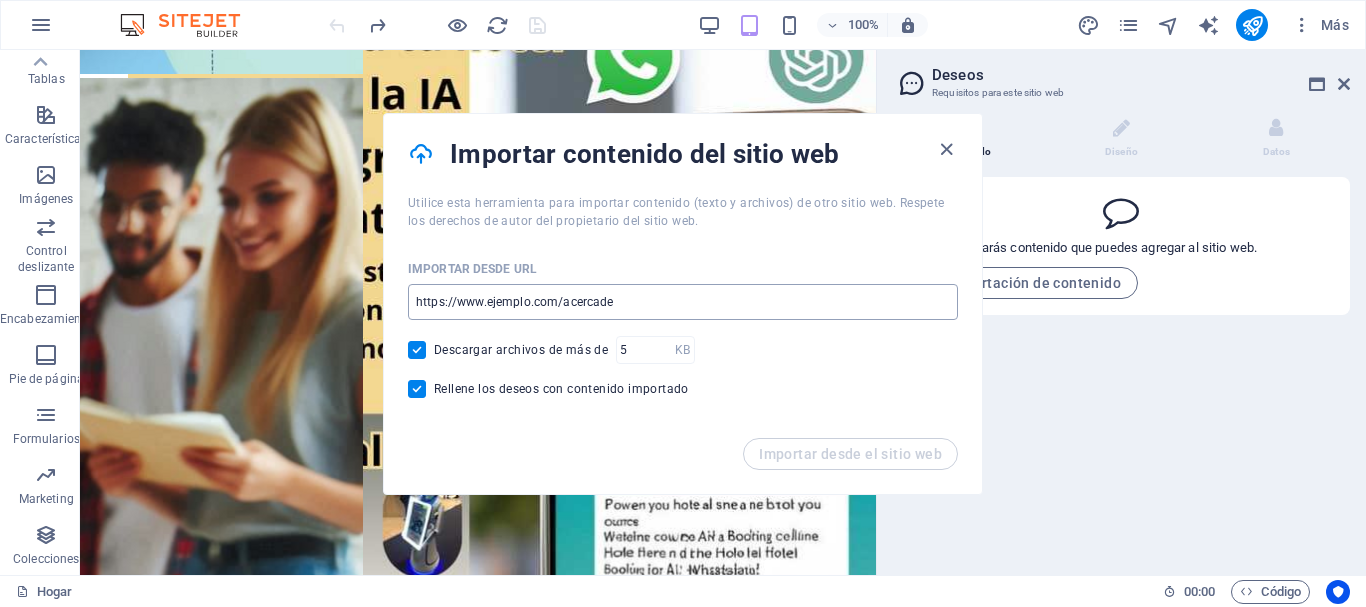 scroll, scrollTop: 3689, scrollLeft: 0, axis: vertical 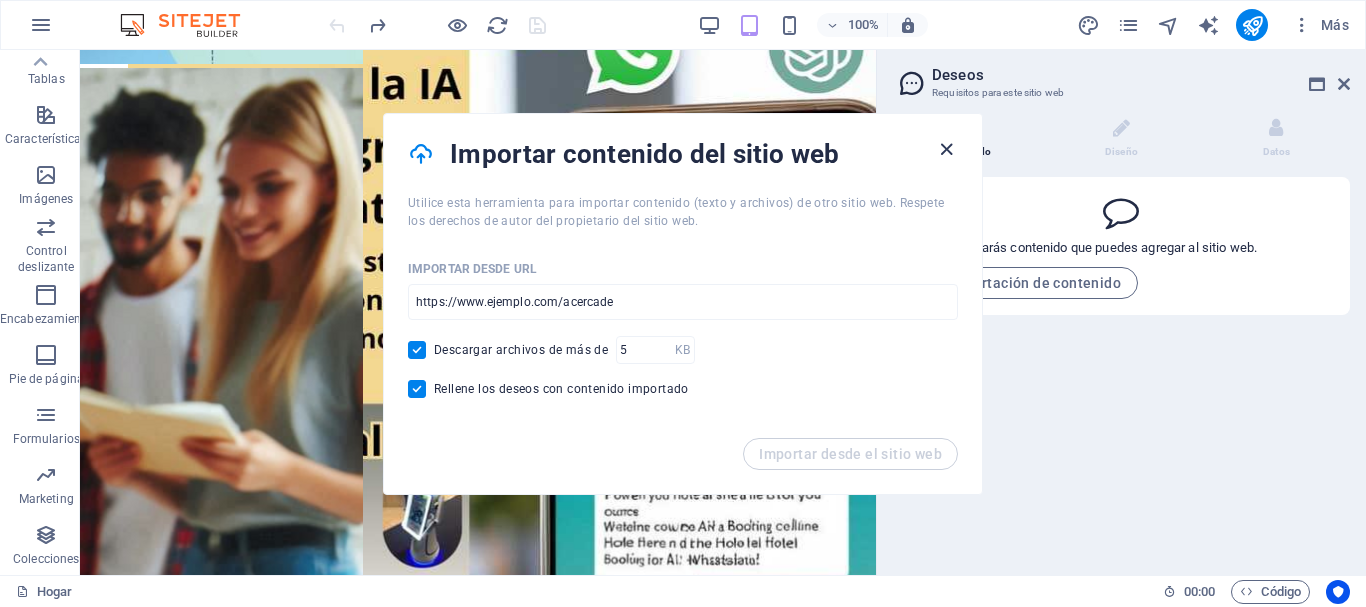 click at bounding box center [946, 149] 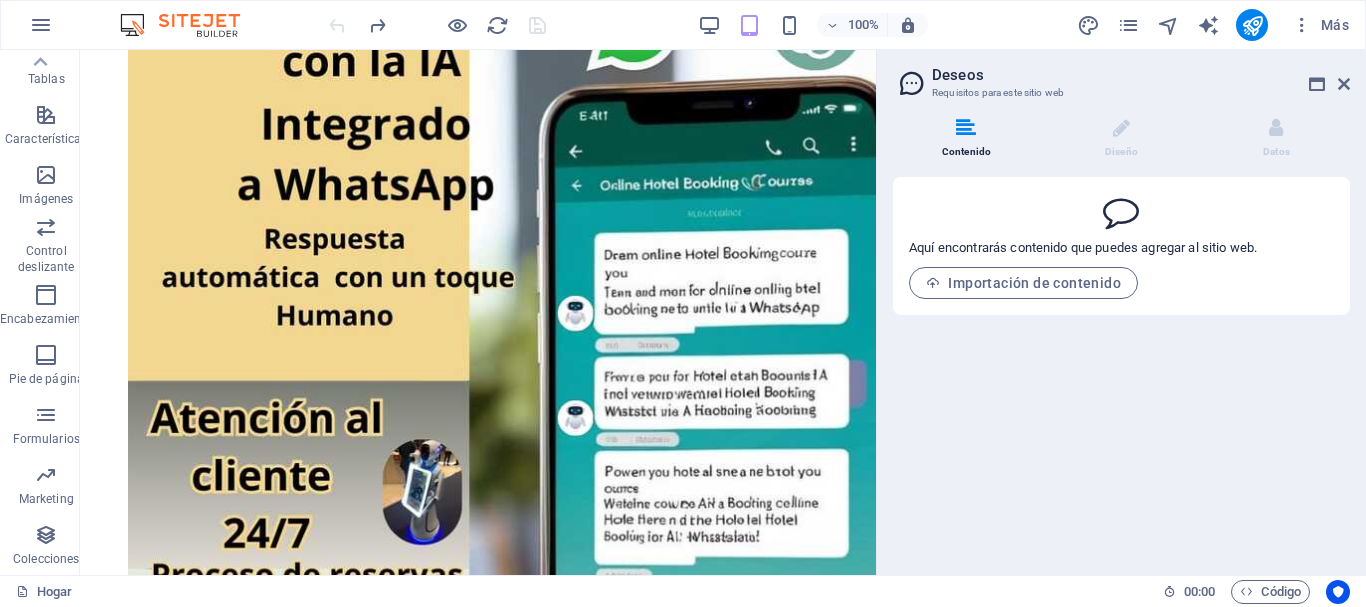 scroll, scrollTop: 3682, scrollLeft: 0, axis: vertical 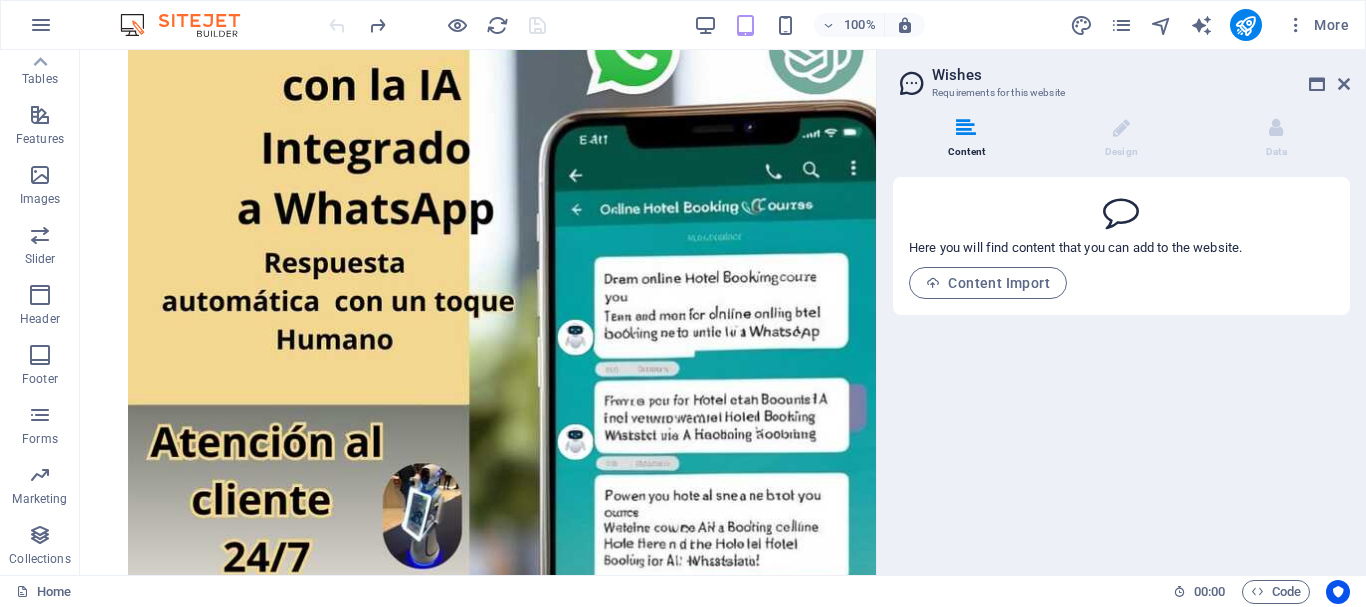 drag, startPoint x: 1089, startPoint y: 408, endPoint x: 1188, endPoint y: 273, distance: 167.40968 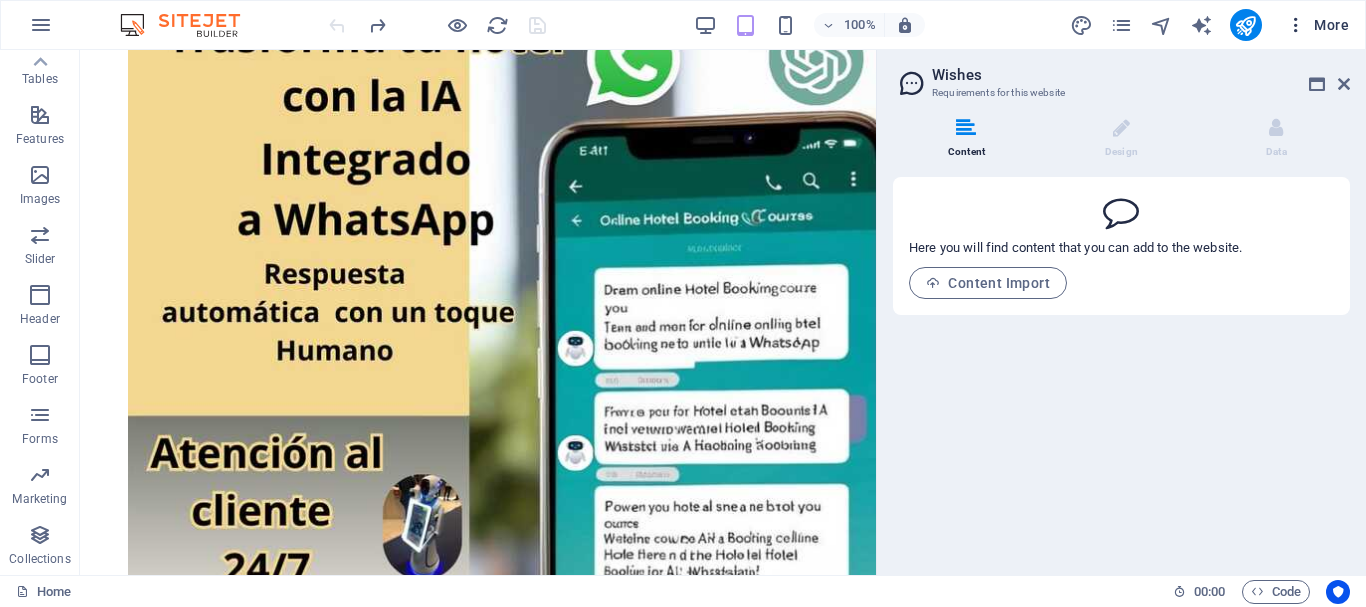 scroll, scrollTop: 3689, scrollLeft: 0, axis: vertical 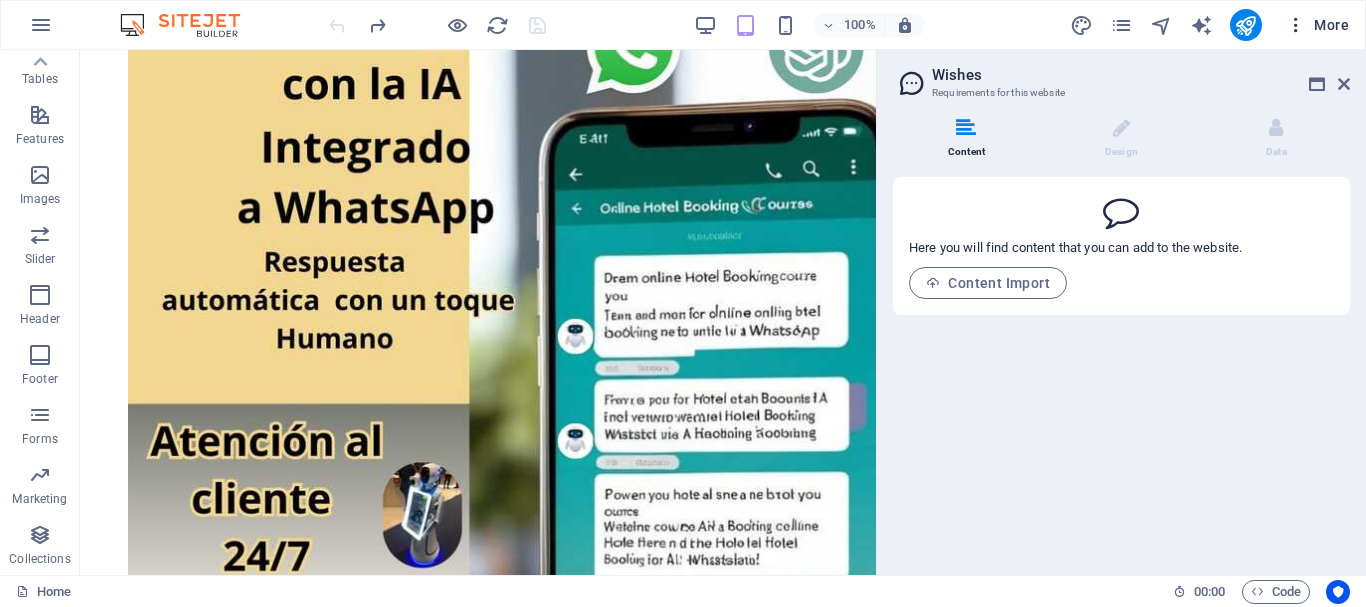 click on "More" at bounding box center (1317, 25) 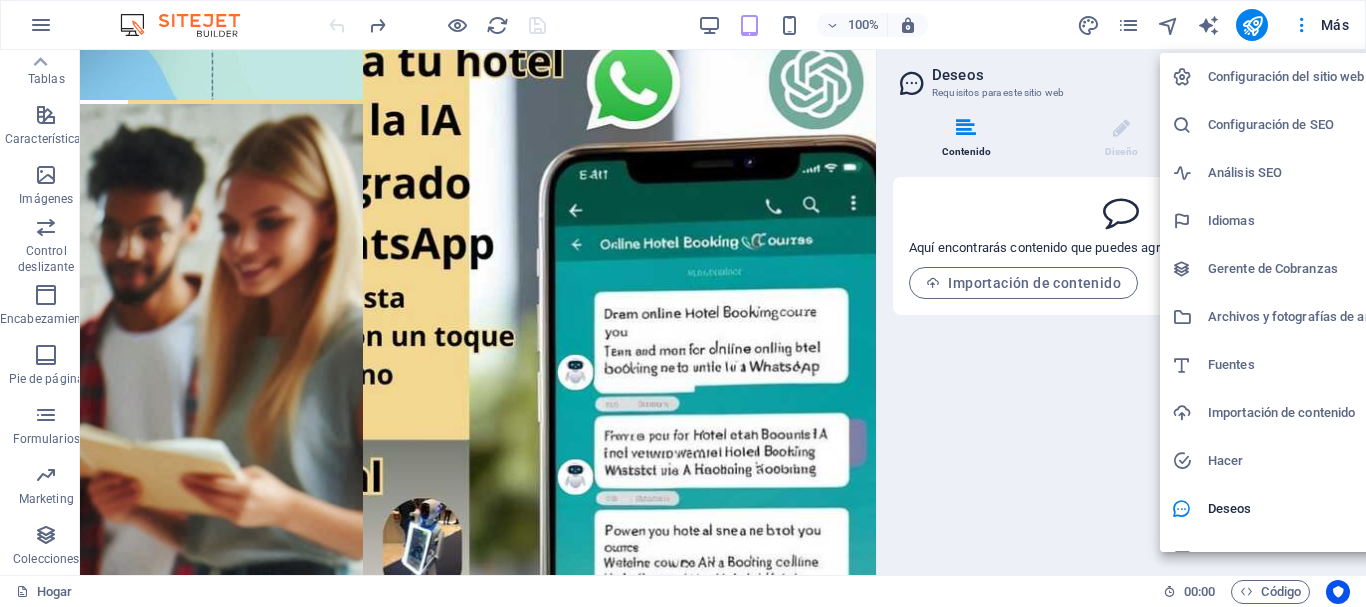 scroll, scrollTop: 3689, scrollLeft: 0, axis: vertical 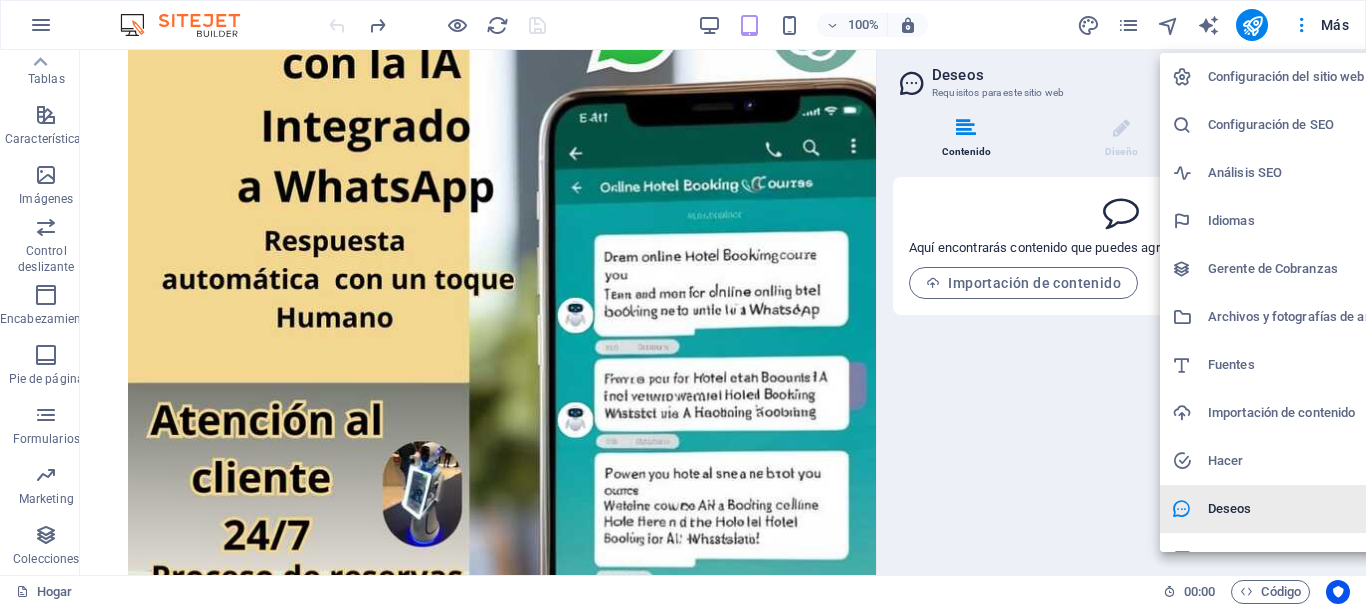 click on "Deseos" at bounding box center [1306, 509] 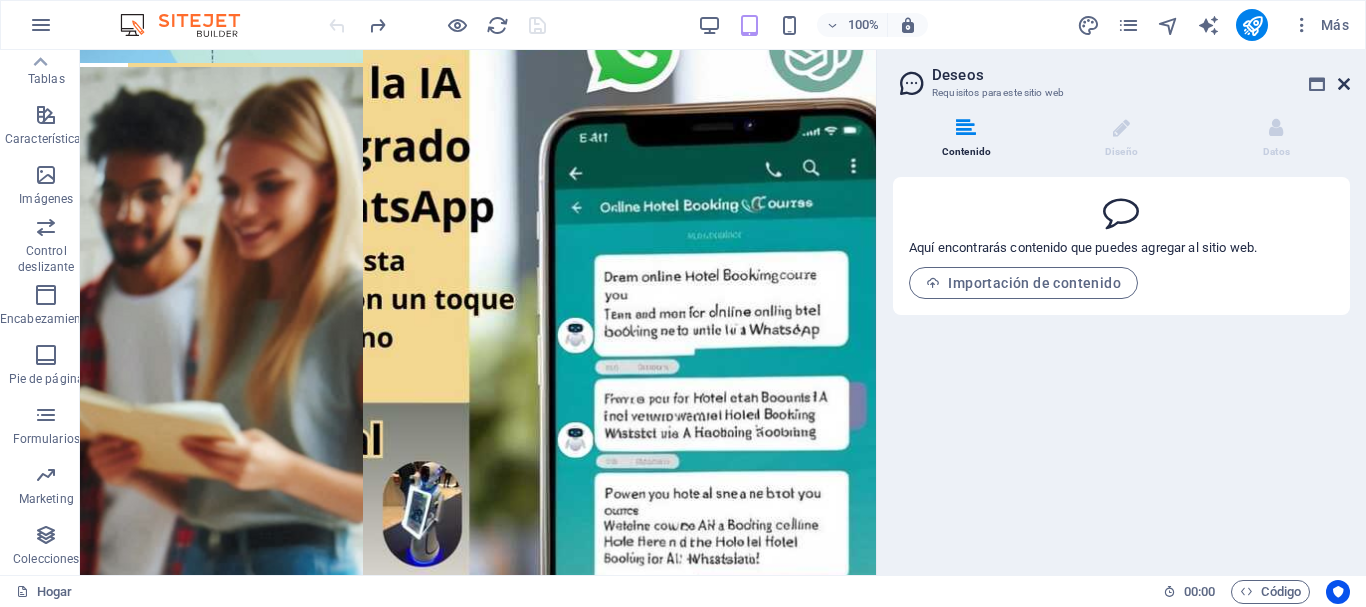 click at bounding box center (1344, 84) 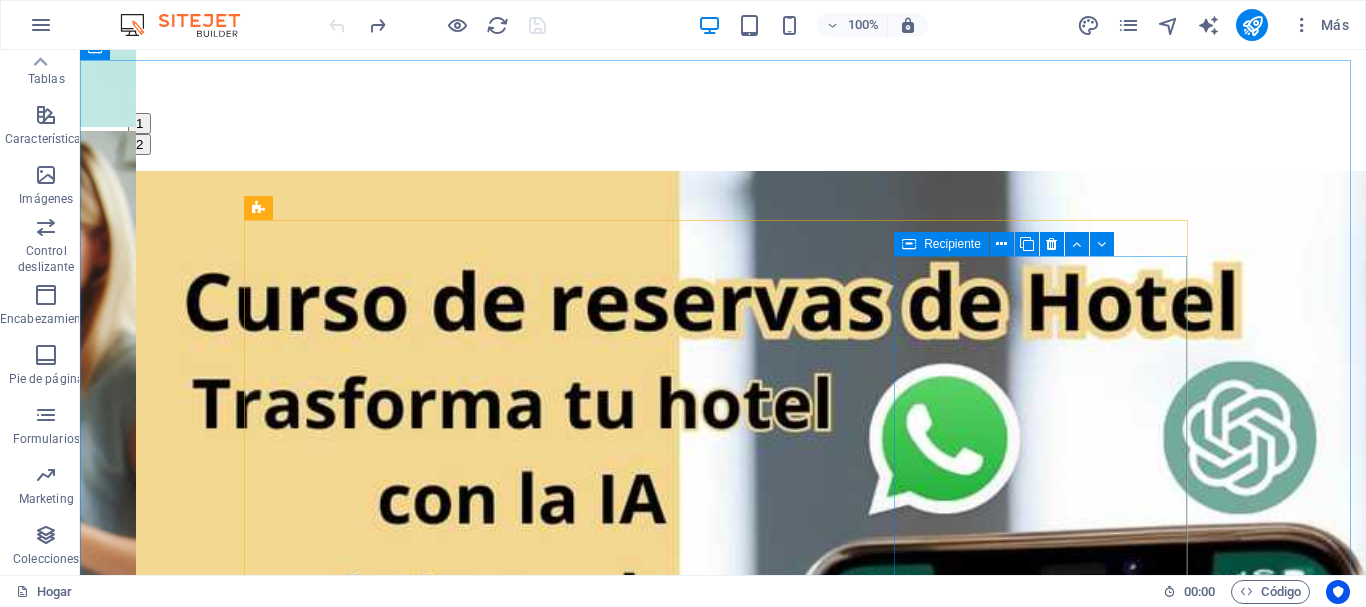 scroll, scrollTop: 4267, scrollLeft: 0, axis: vertical 